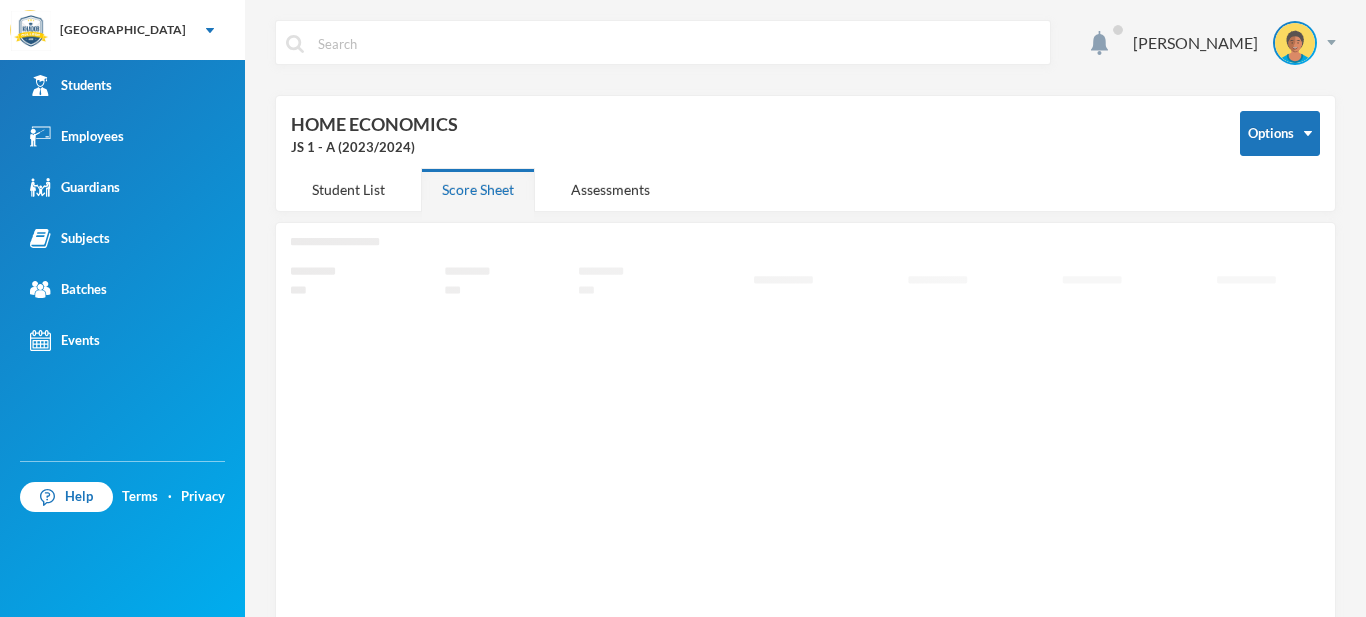 scroll, scrollTop: 0, scrollLeft: 0, axis: both 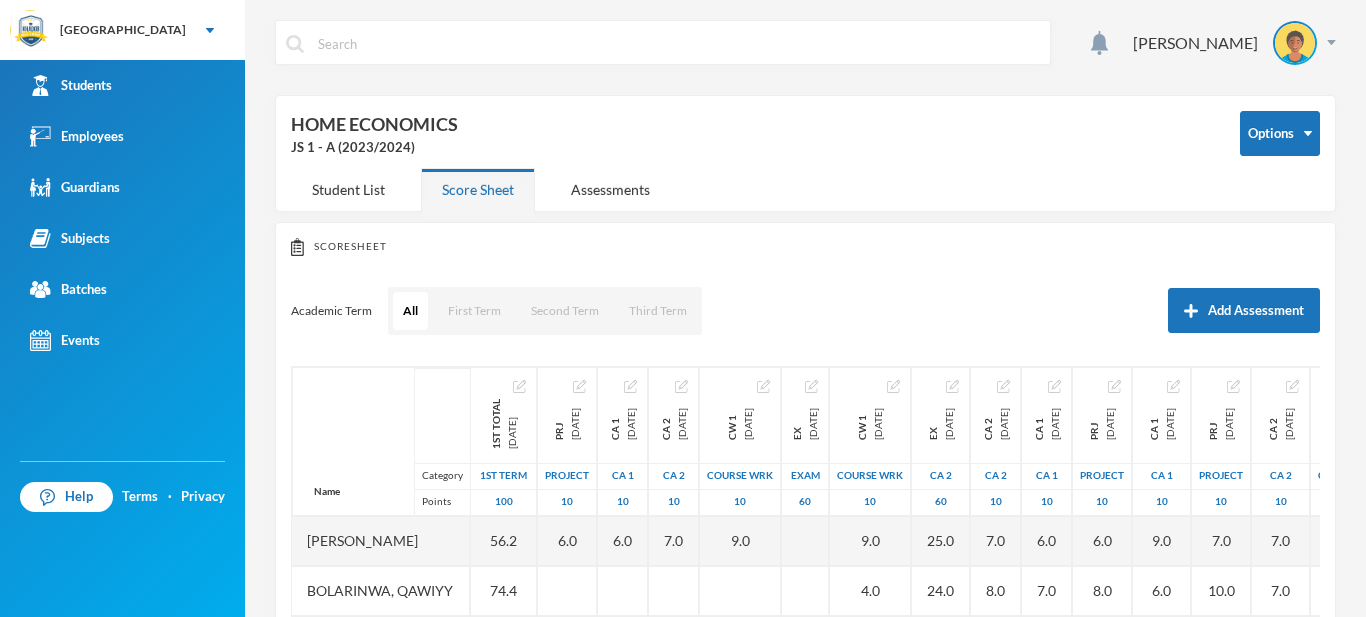 click on "[PERSON_NAME]" at bounding box center [805, 57] 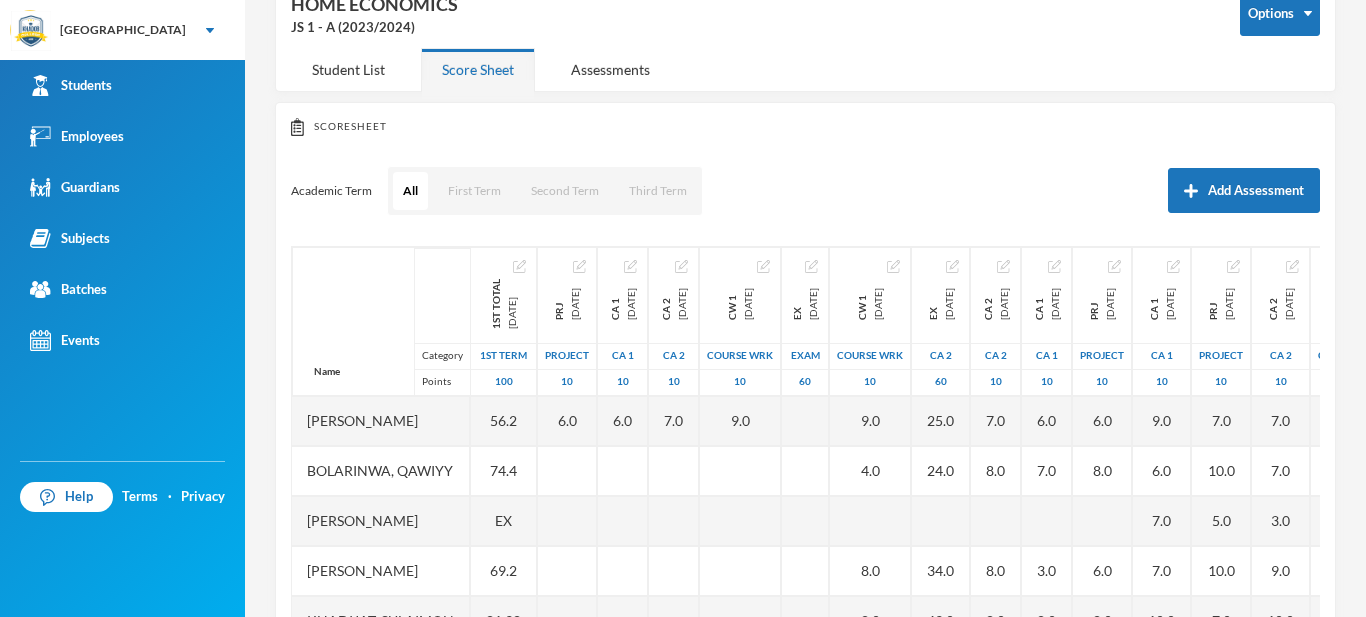 scroll, scrollTop: 295, scrollLeft: 0, axis: vertical 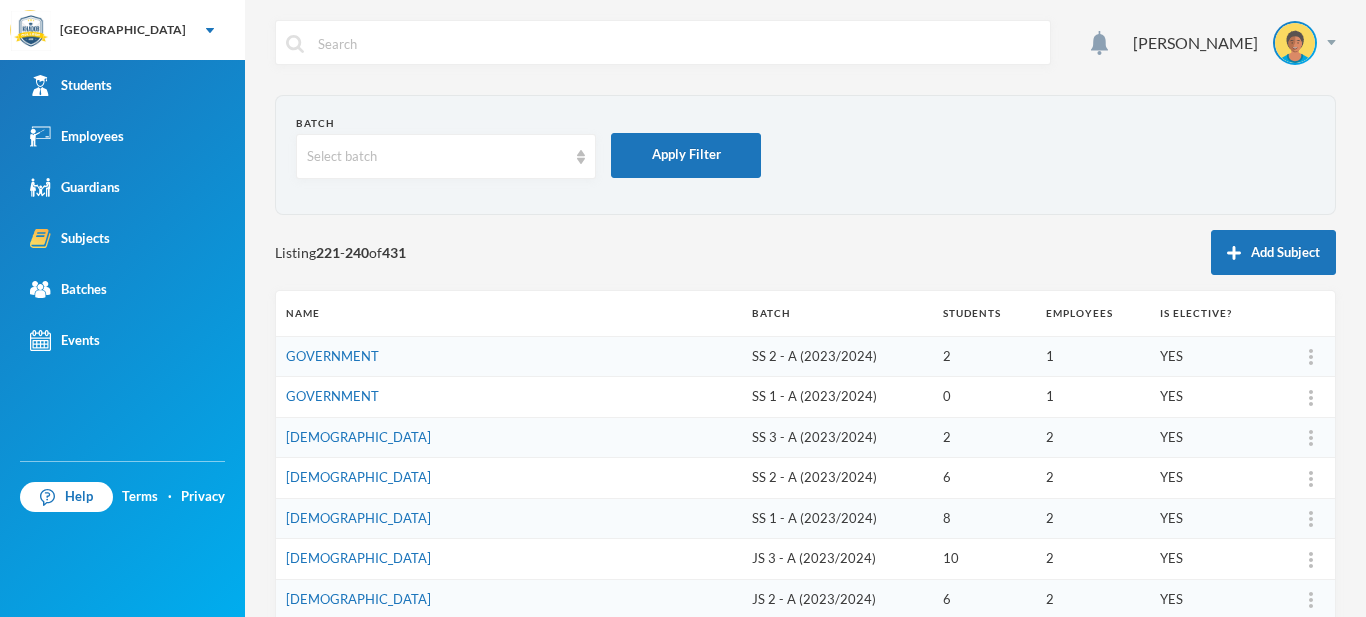 click on "Batch Select batch Apply Filter" at bounding box center [805, 155] 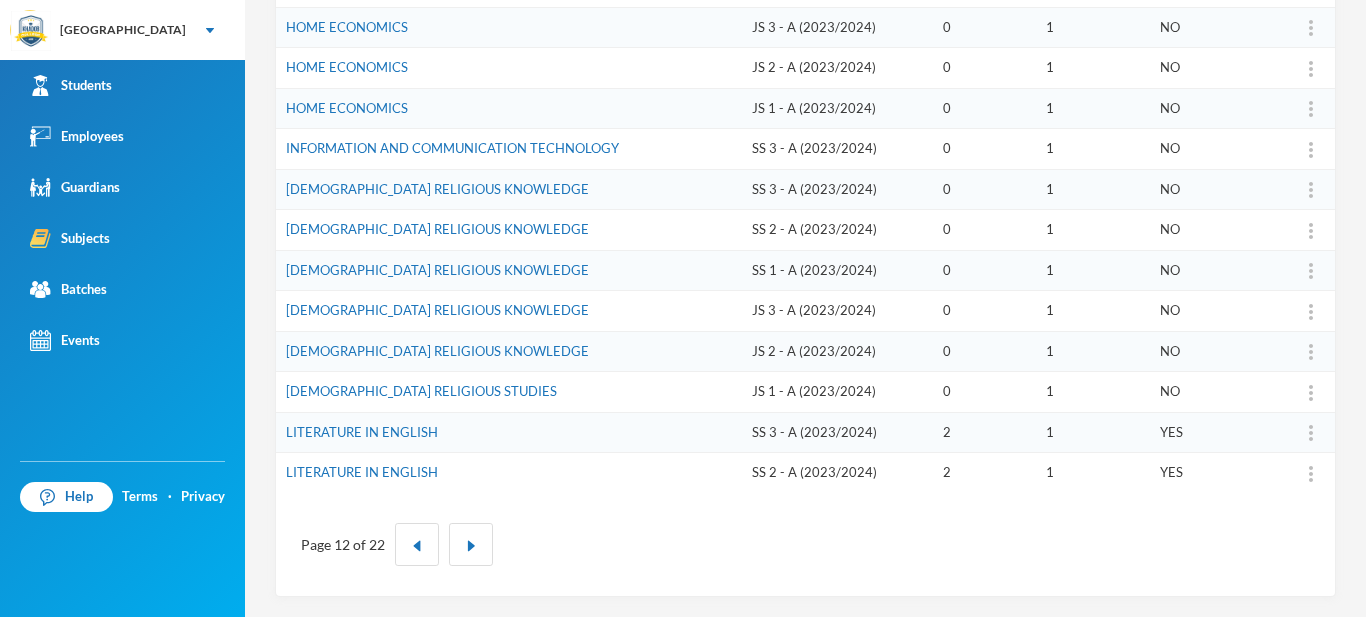 scroll, scrollTop: 613, scrollLeft: 0, axis: vertical 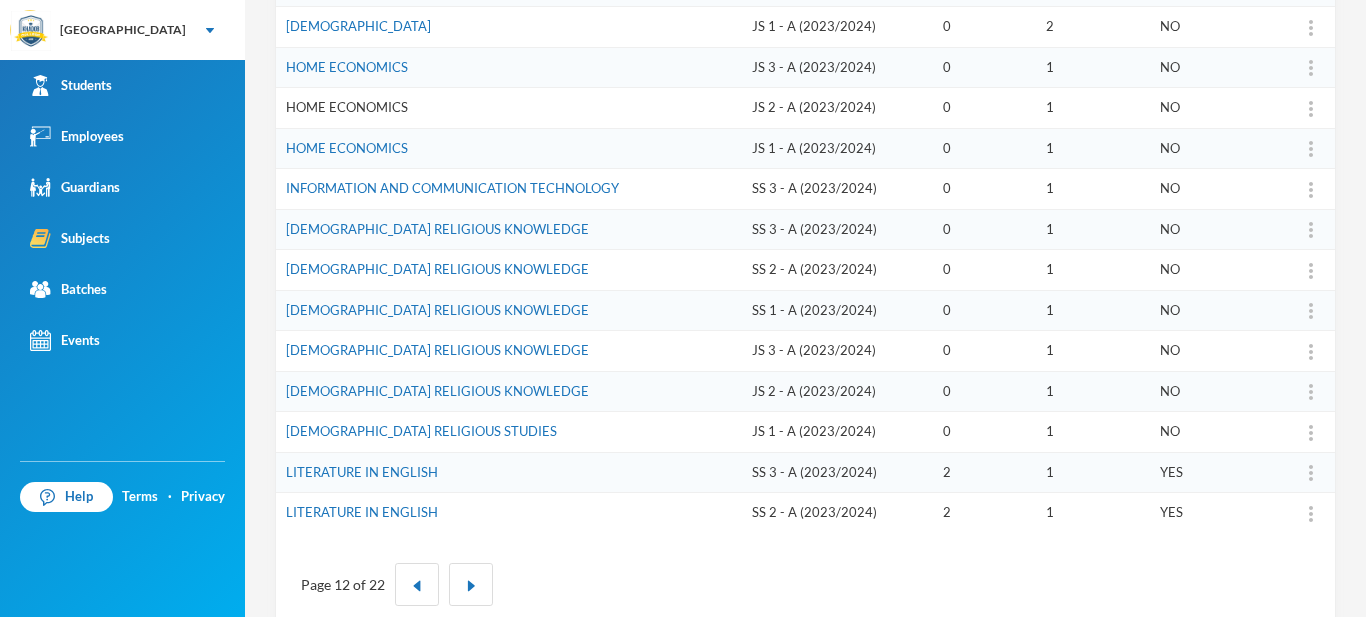 click on "HOME ECONOMICS" at bounding box center (347, 107) 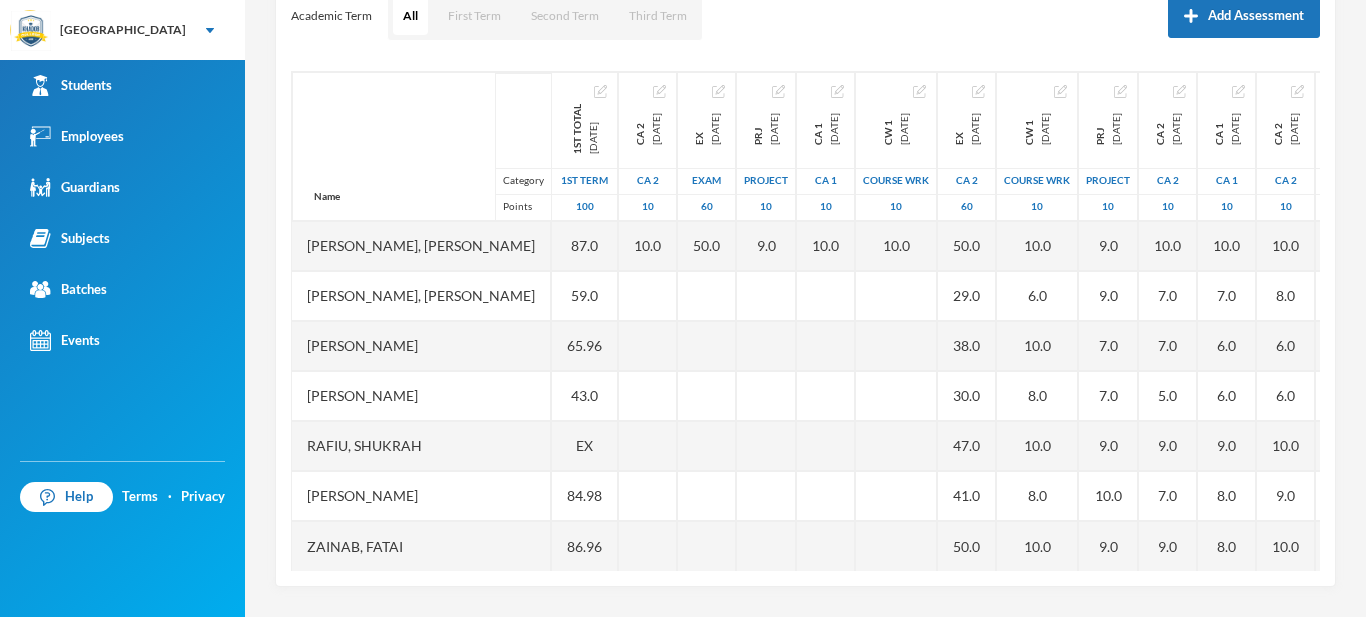 scroll, scrollTop: 295, scrollLeft: 0, axis: vertical 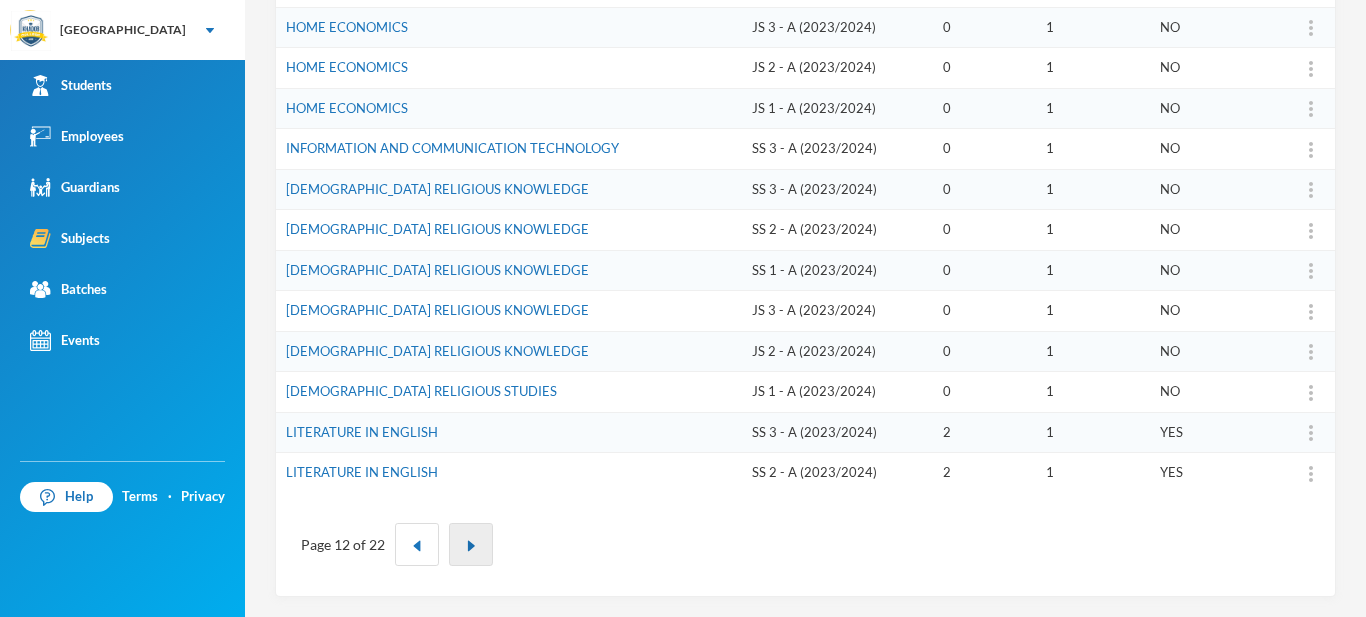 click at bounding box center (471, 544) 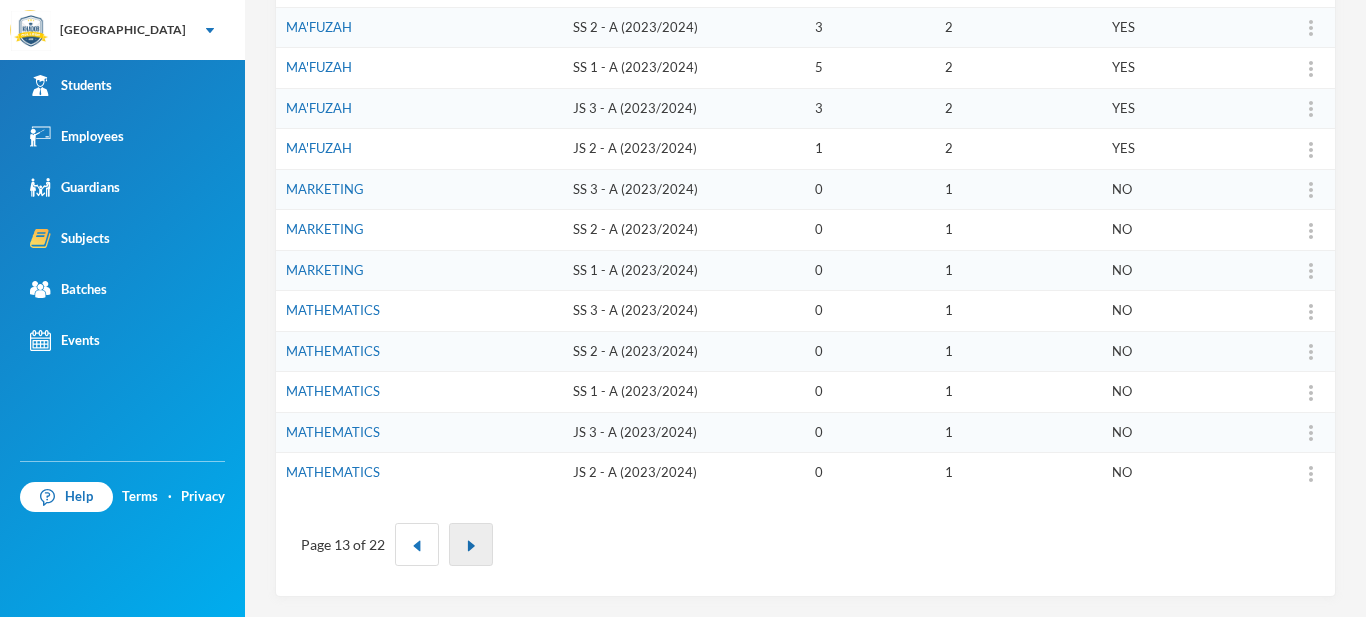 type 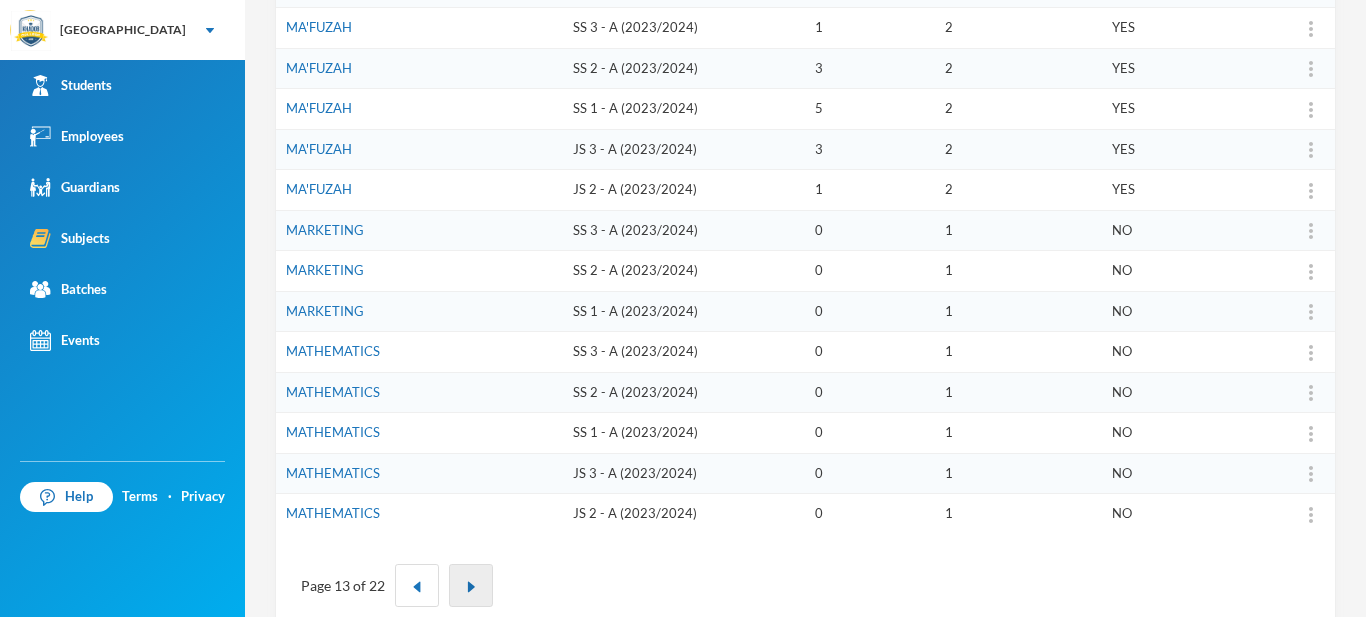 scroll, scrollTop: 613, scrollLeft: 0, axis: vertical 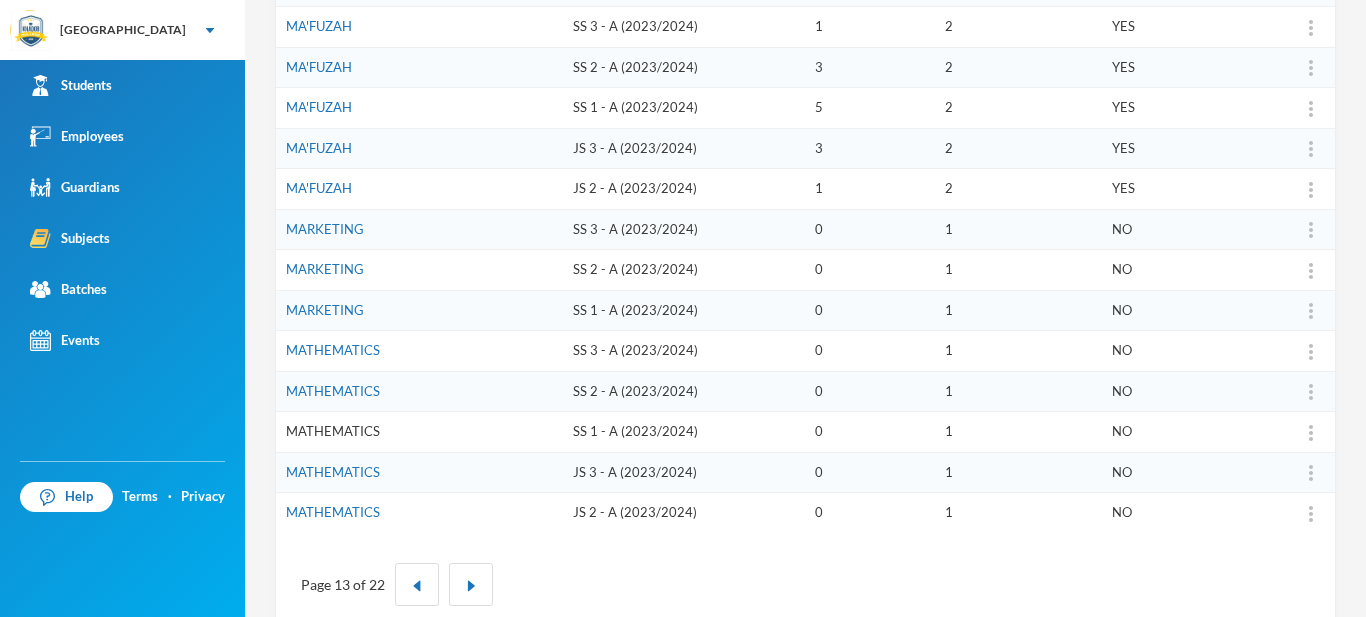 click on "MATHEMATICS" at bounding box center (333, 431) 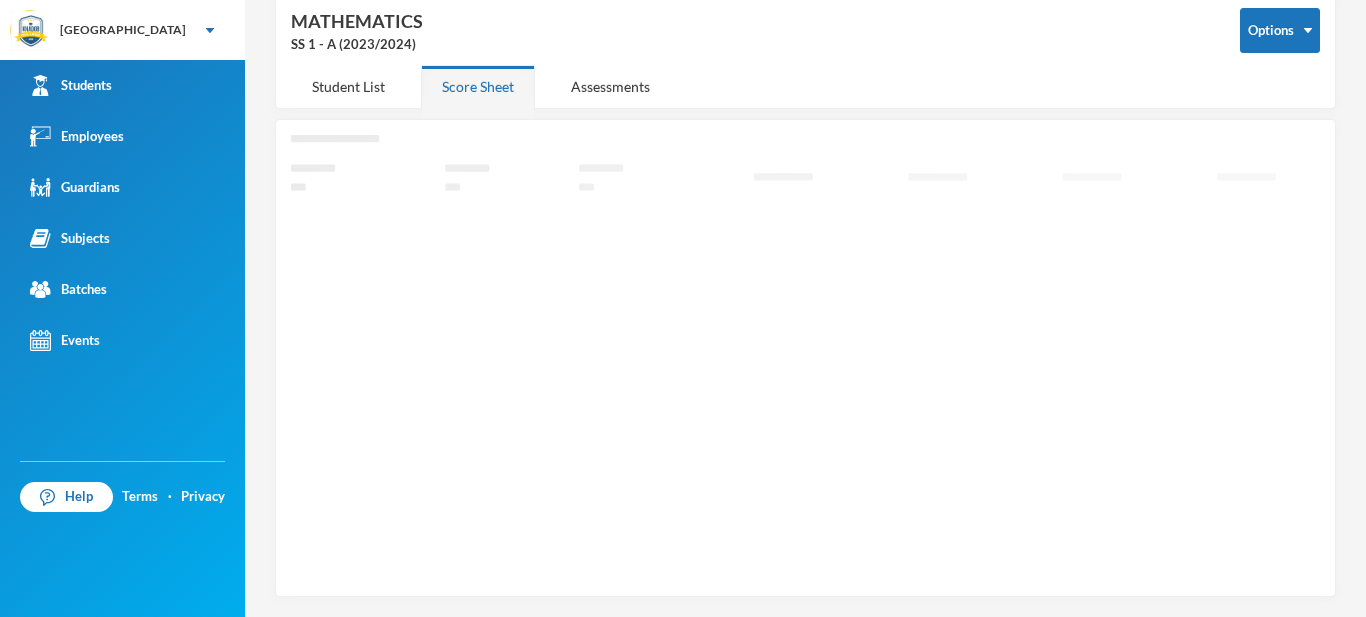 scroll, scrollTop: 96, scrollLeft: 0, axis: vertical 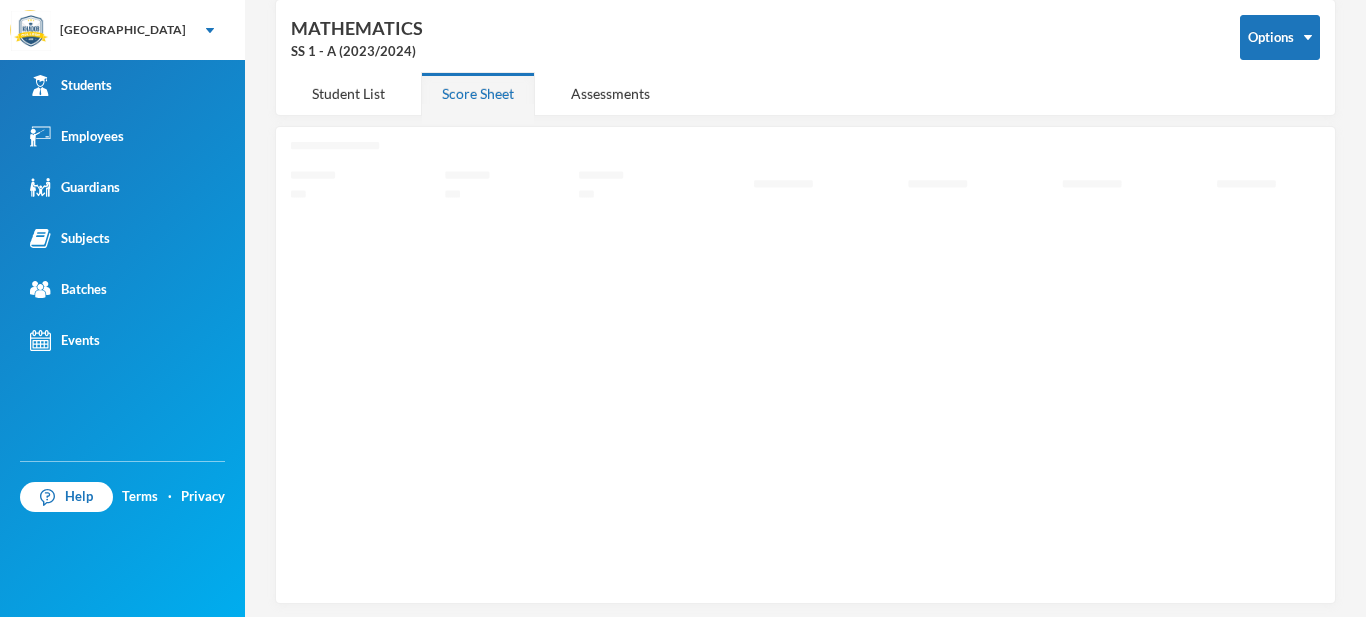 click on "MATHEMATICS SS 1 - A (2023/2024)" at bounding box center (750, 38) 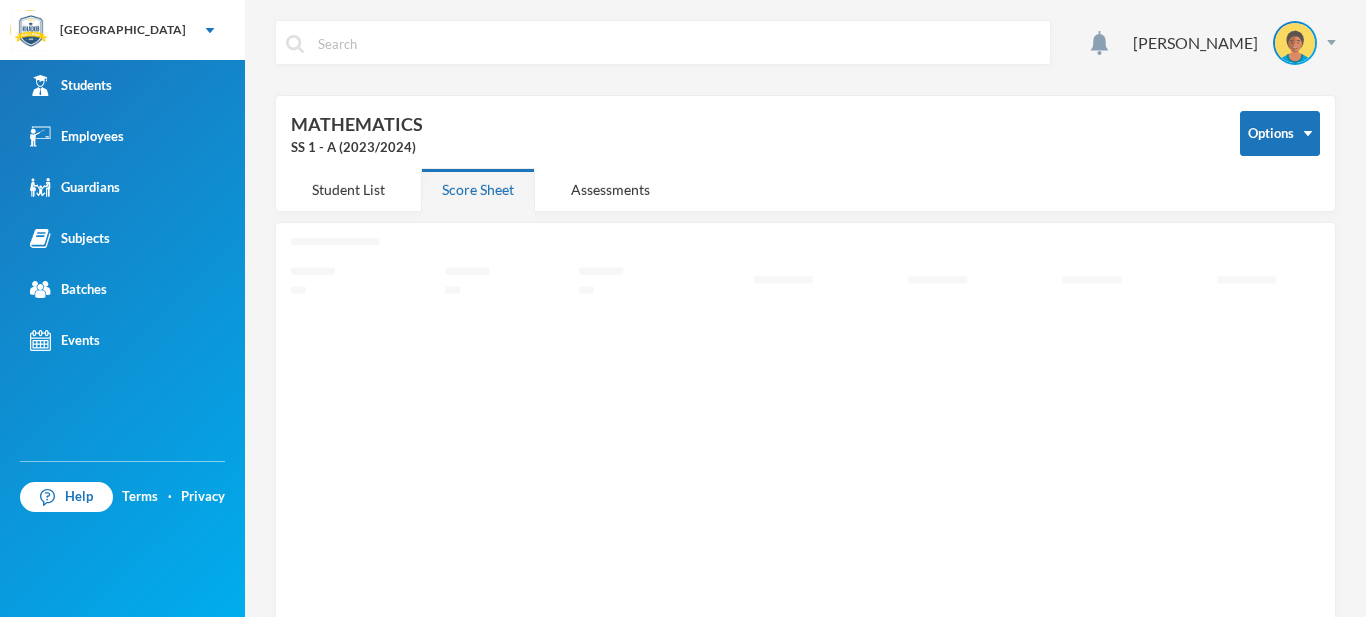 scroll, scrollTop: 0, scrollLeft: 0, axis: both 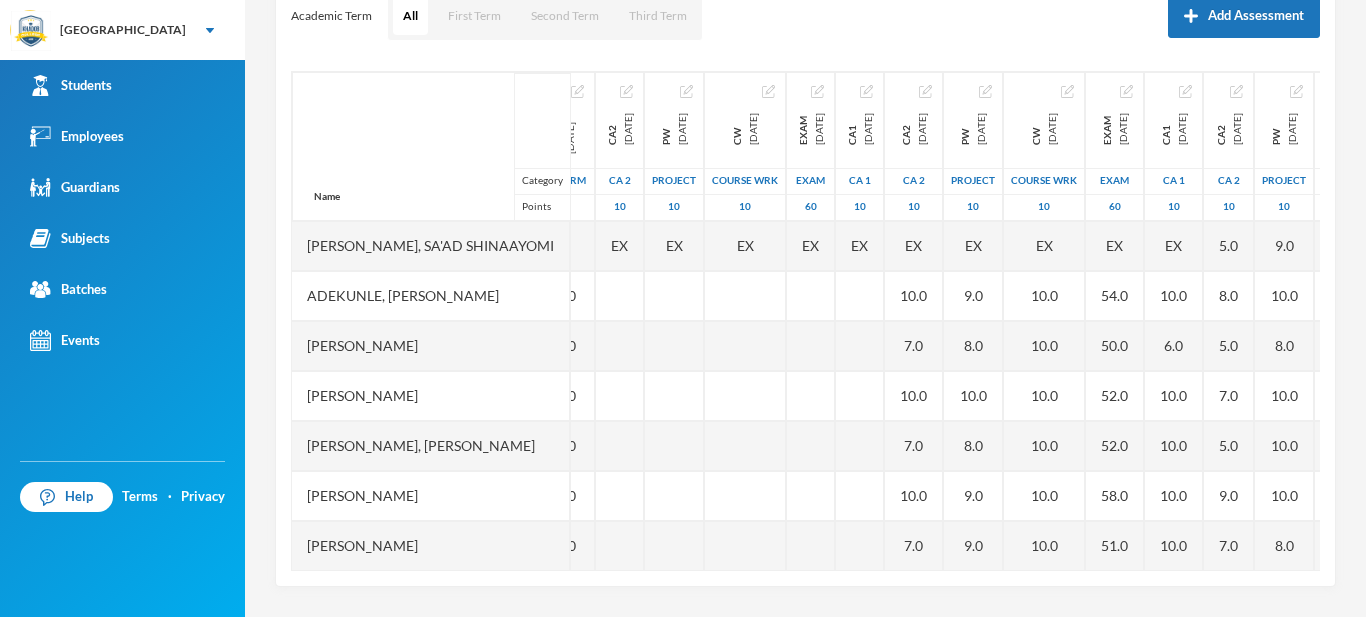 click on "Scoresheet Academic Term All First Term Second Term Third Term Add Assessment Name   Category Points Abdul, Sa'ad Shinaayomi Adekunle, Sherifdeen Adegoke Adeniyi, Mubarak Barakat, Babalola Faruq, Alimi Kaosar, Tajudeen Oyewumi, Aliyah Ayomide Tawab, Yusuf Wakeel, Waliyi 1st Total 2023-11-24 1st Term 100 EX 65.0 54.0 60.0 55.0 60.0 78.0 53.0 59.0 CA2 2023-12-04 CA 2 10 EX PW 2023-12-04 project 10 EX CW 2023-12-04 COURSE WRK 10 EX EXAM 2023-12-04 Exam 60 EX CA1 2023-12-04 CA 1 10 EX CA2 2024-03-04 CA 2 10 EX 10.0 7.0 10.0 7.0 10.0 7.0 7.0 7.0 PW 2024-03-04 project 10 EX 9.0 8.0 10.0 8.0 9.0 9.0 8.0 8.0 CW 2024-03-04 COURSE WRK 10 EX 10.0 10.0 10.0 10.0 10.0 10.0 10.0 10.0 EXAM 2024-03-04 Exam 60 EX 54.0 50.0 52.0 52.0 58.0 51.0 50.0 35.0 CA1 2024-03-04 CA 1 10 EX 10.0 6.0 10.0 10.0 10.0 10.0 10.0 6.0 CA2 2024-06-03 CA 2 10 5.0 8.0 5.0 7.0 5.0 9.0 7.0 5.0 5.0 PW 2024-06-03 project 10 9.0 10.0 8.0 10.0 10.0 10.0 8.0 5.0 5.0 CW 2024-06-03 COURSE WRK 10 10.0 10.0 10.0 10.0 10.0 10.0 10.0 8.0 10.0 EXAM 2024-06-03" at bounding box center (805, 257) 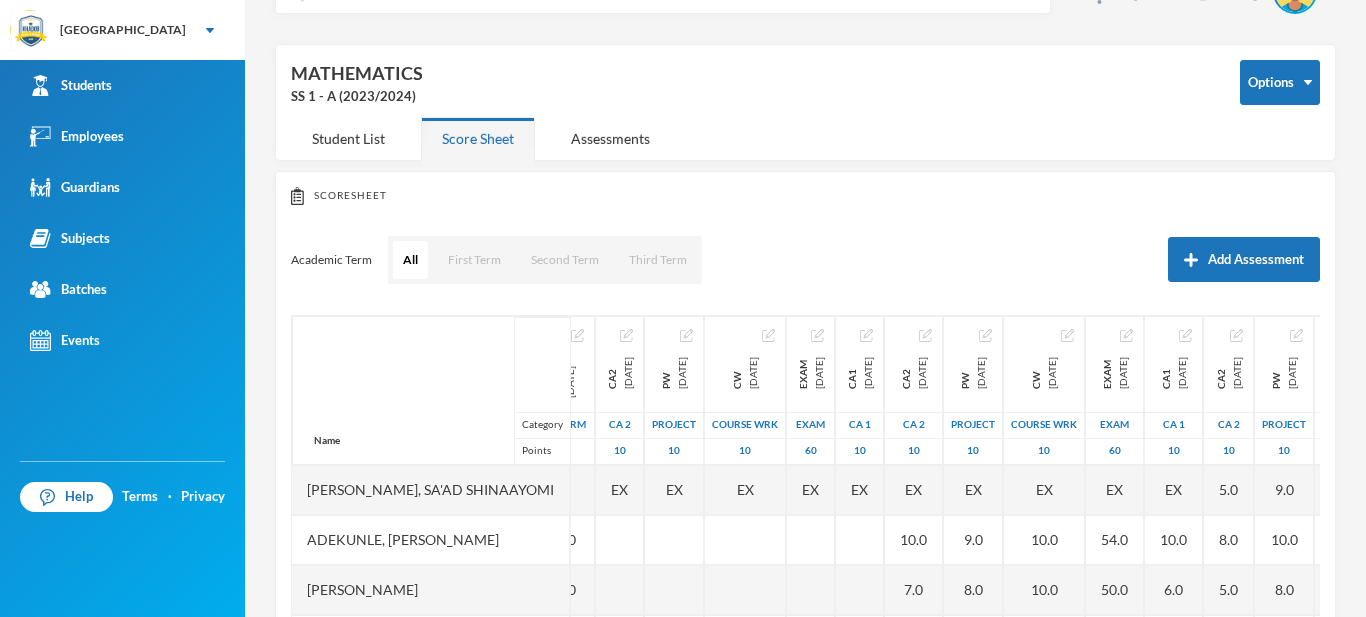 scroll, scrollTop: 15, scrollLeft: 0, axis: vertical 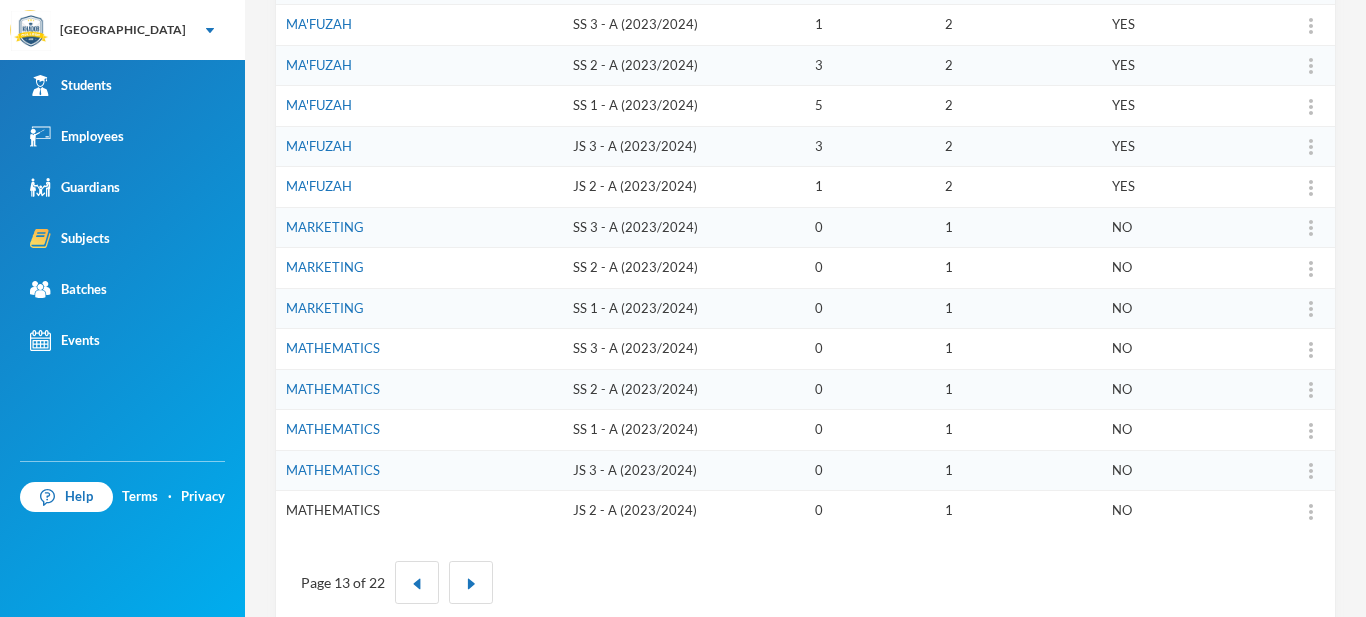 click on "MATHEMATICS" at bounding box center (333, 510) 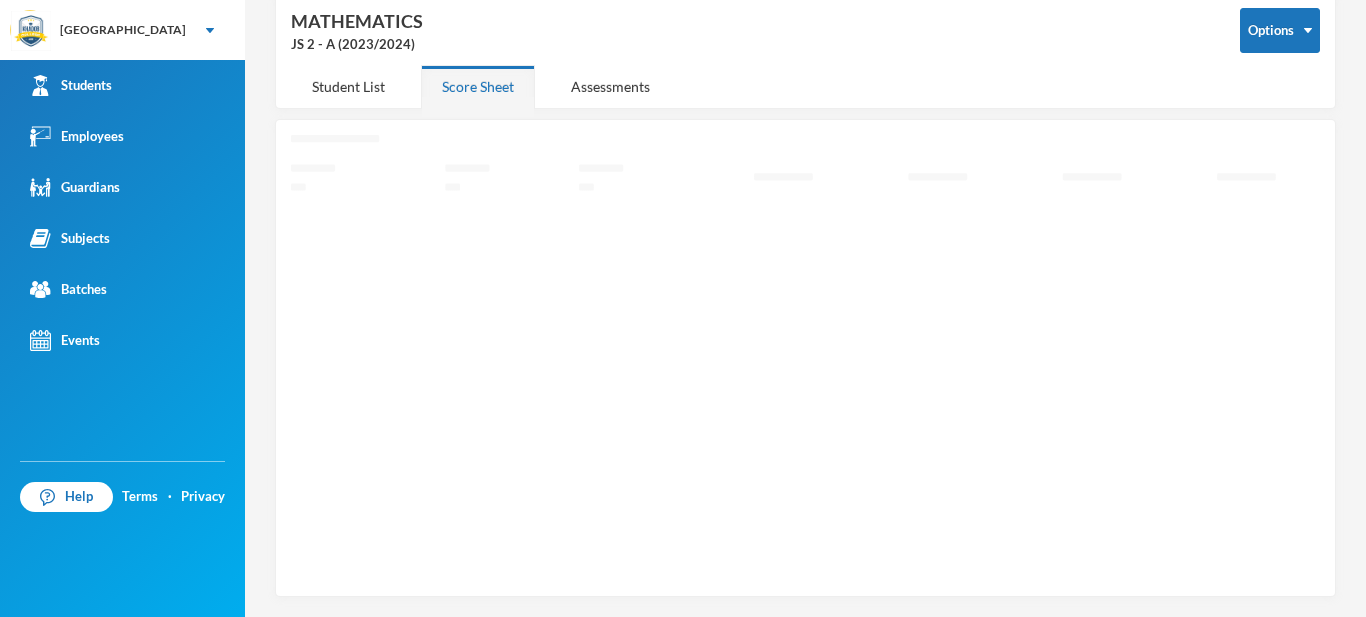 scroll, scrollTop: 96, scrollLeft: 0, axis: vertical 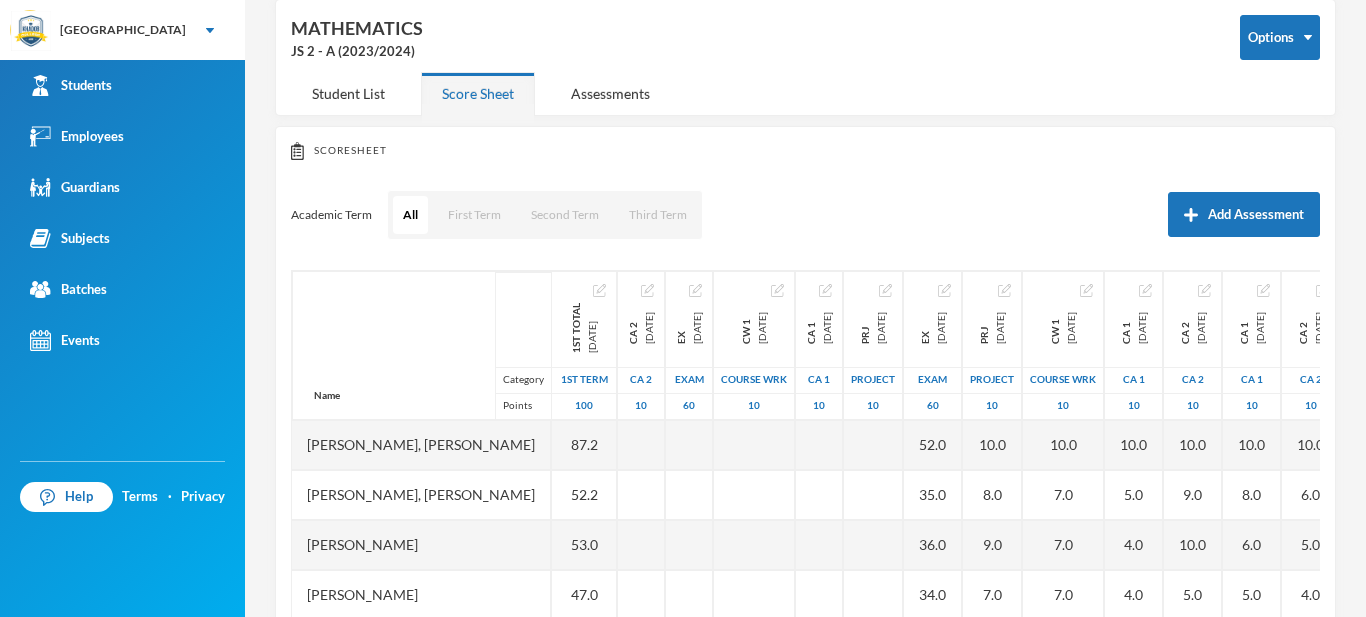click on "Scoresheet" at bounding box center (805, 151) 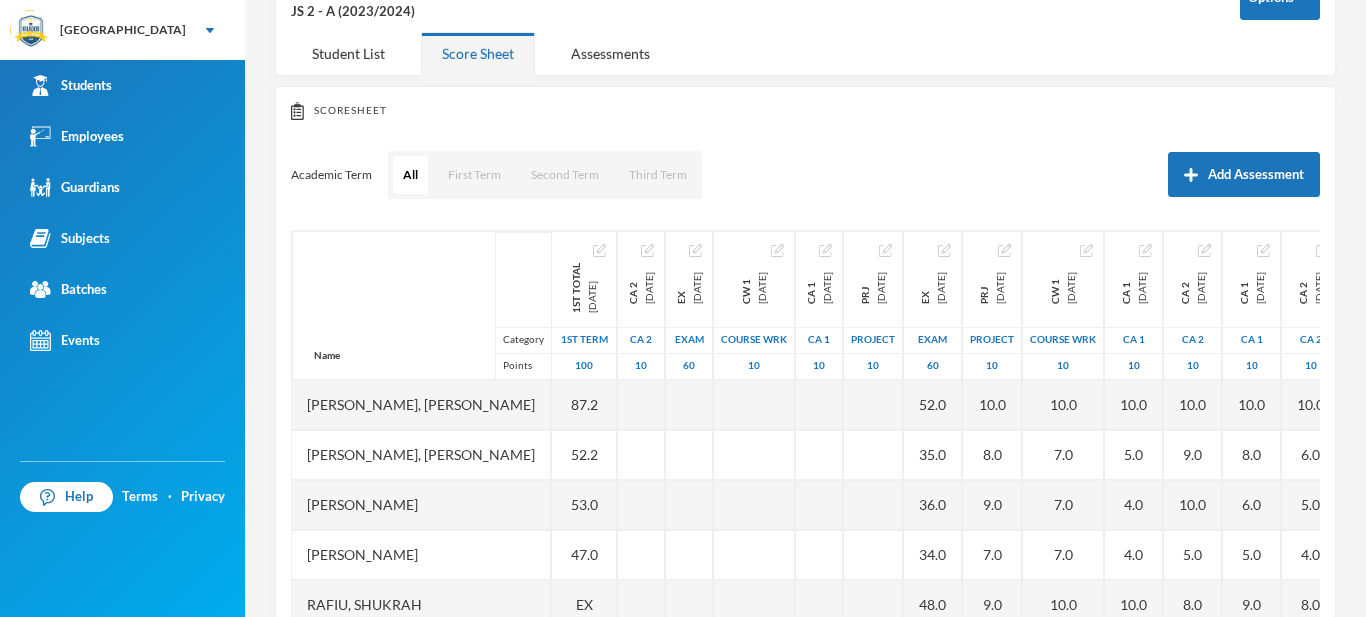 scroll, scrollTop: 295, scrollLeft: 0, axis: vertical 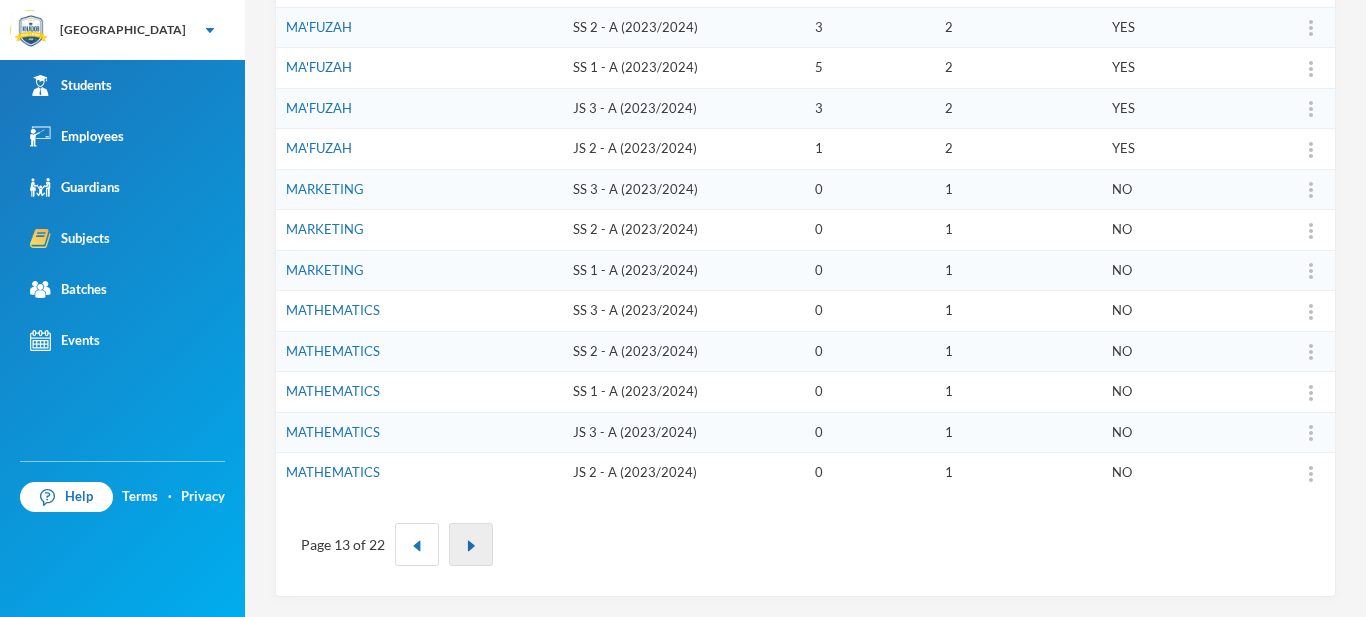 click at bounding box center [471, 544] 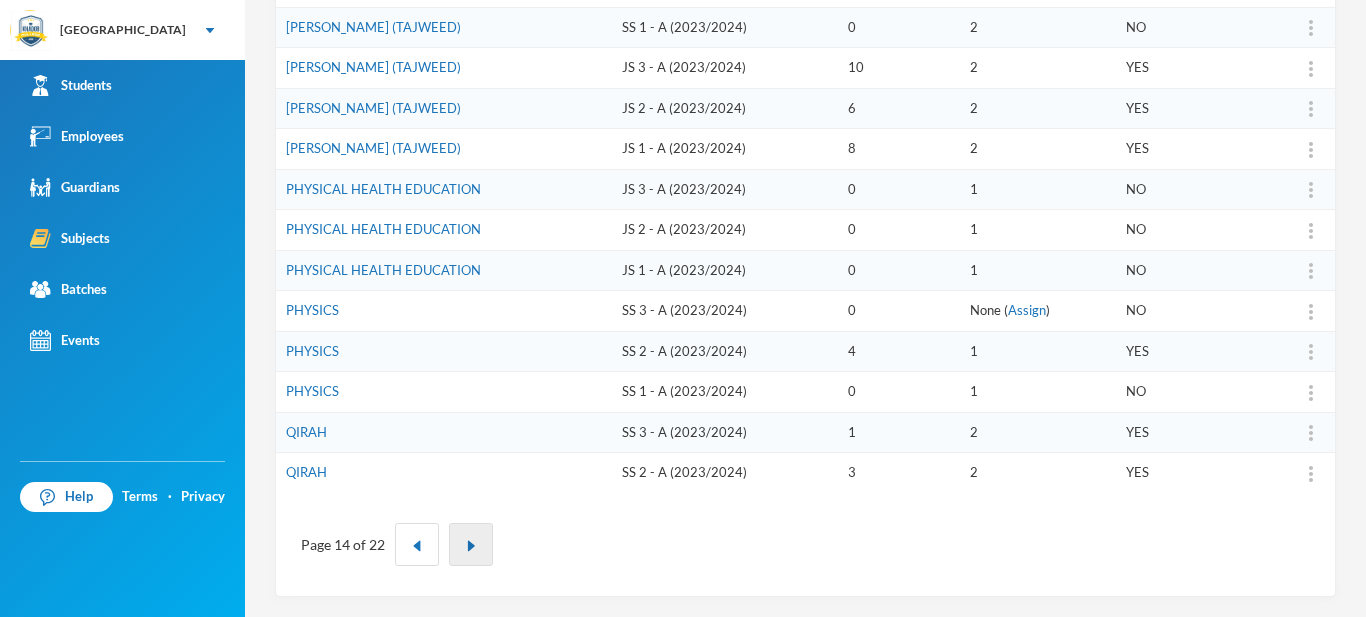 type 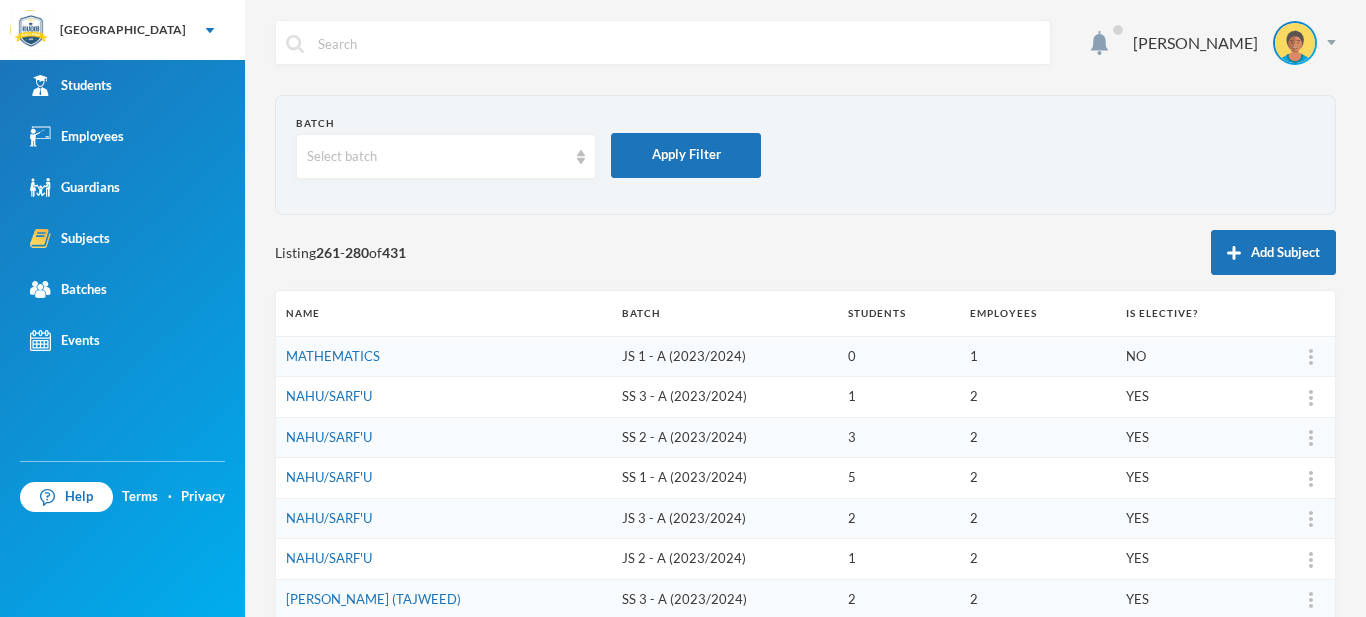 scroll, scrollTop: 40, scrollLeft: 0, axis: vertical 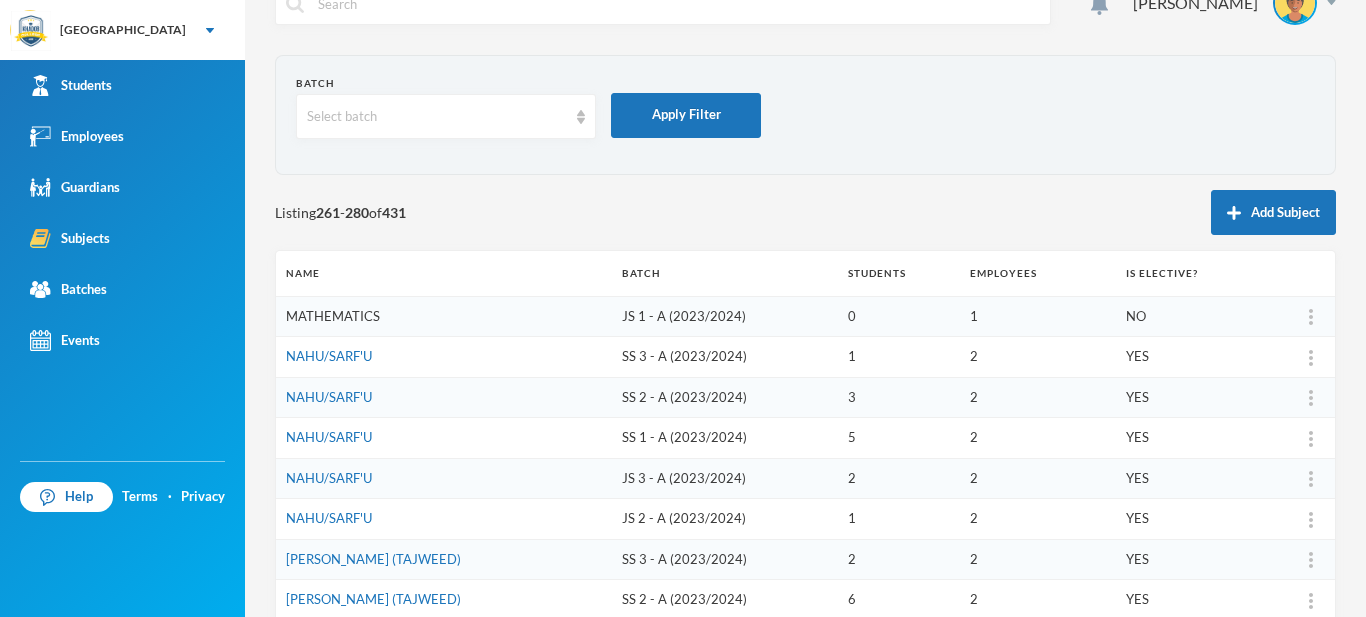 click on "MATHEMATICS" at bounding box center [333, 316] 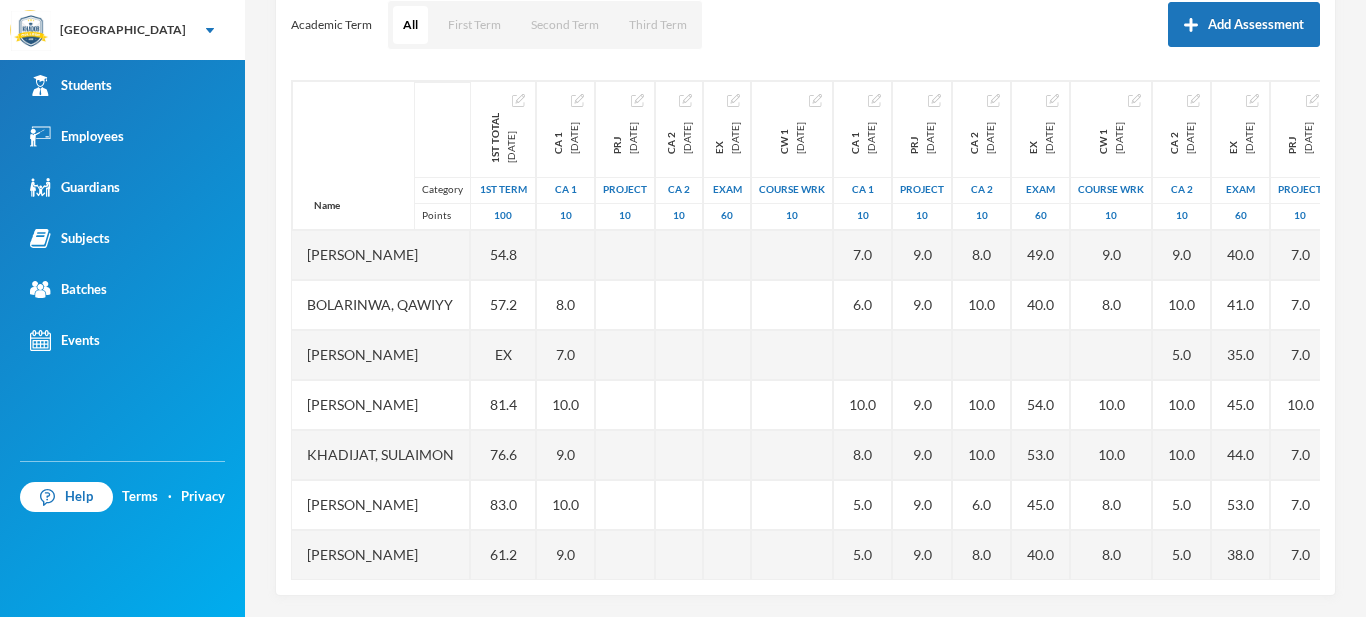 scroll, scrollTop: 295, scrollLeft: 0, axis: vertical 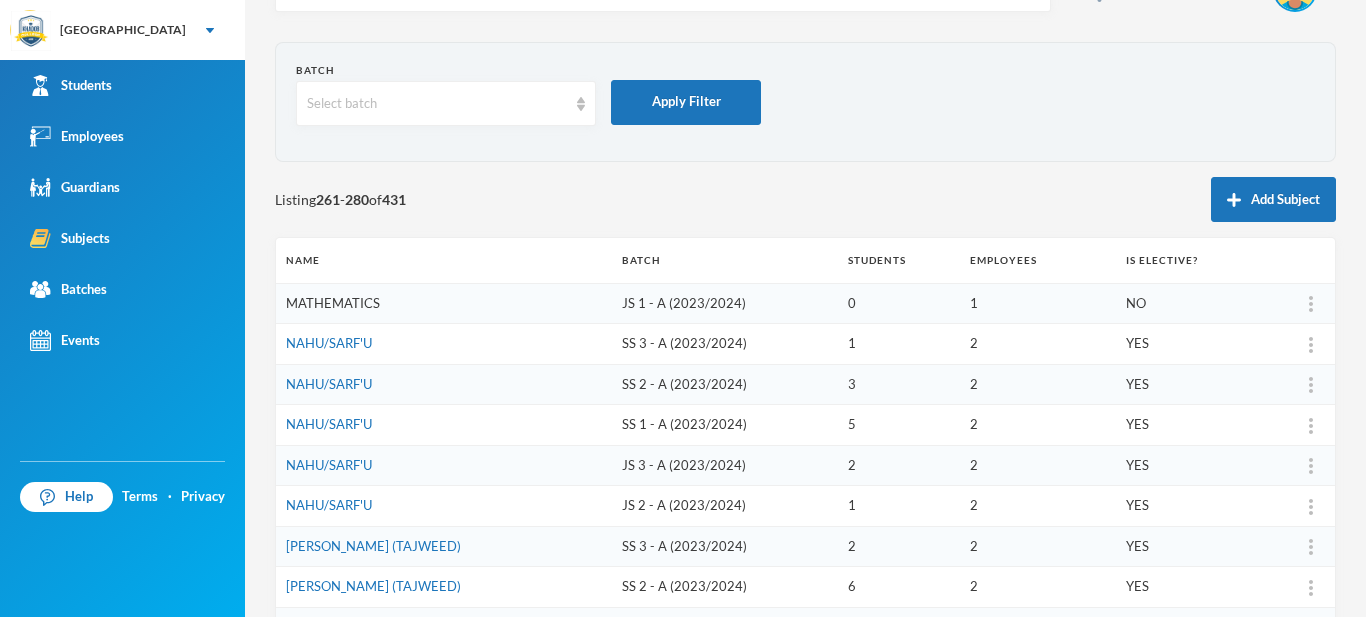 click on "MATHEMATICS" at bounding box center [333, 303] 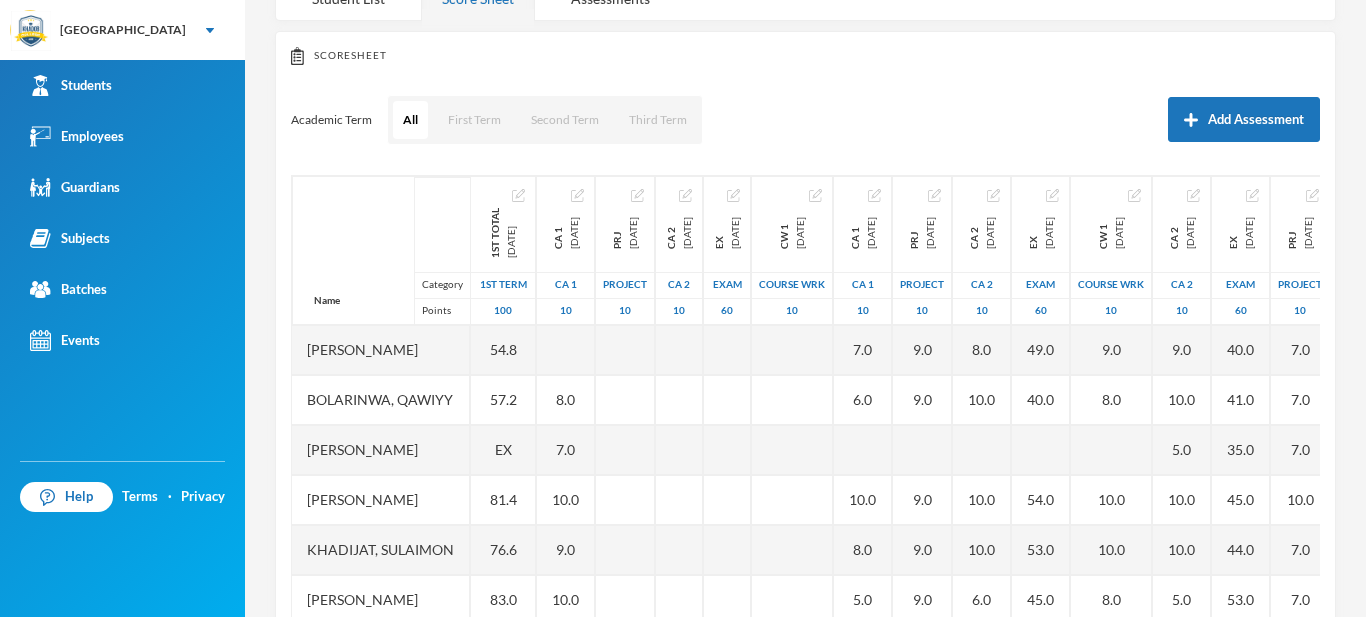 scroll, scrollTop: 295, scrollLeft: 0, axis: vertical 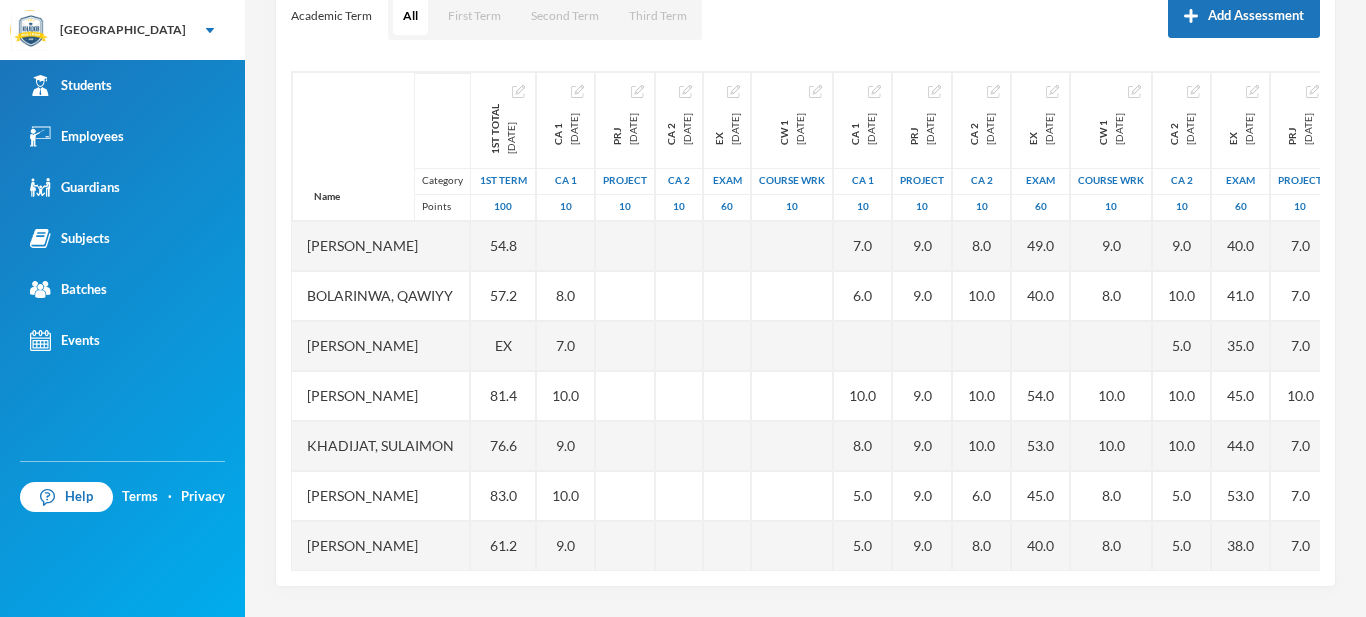 click on "[PERSON_NAME]" at bounding box center (381, 246) 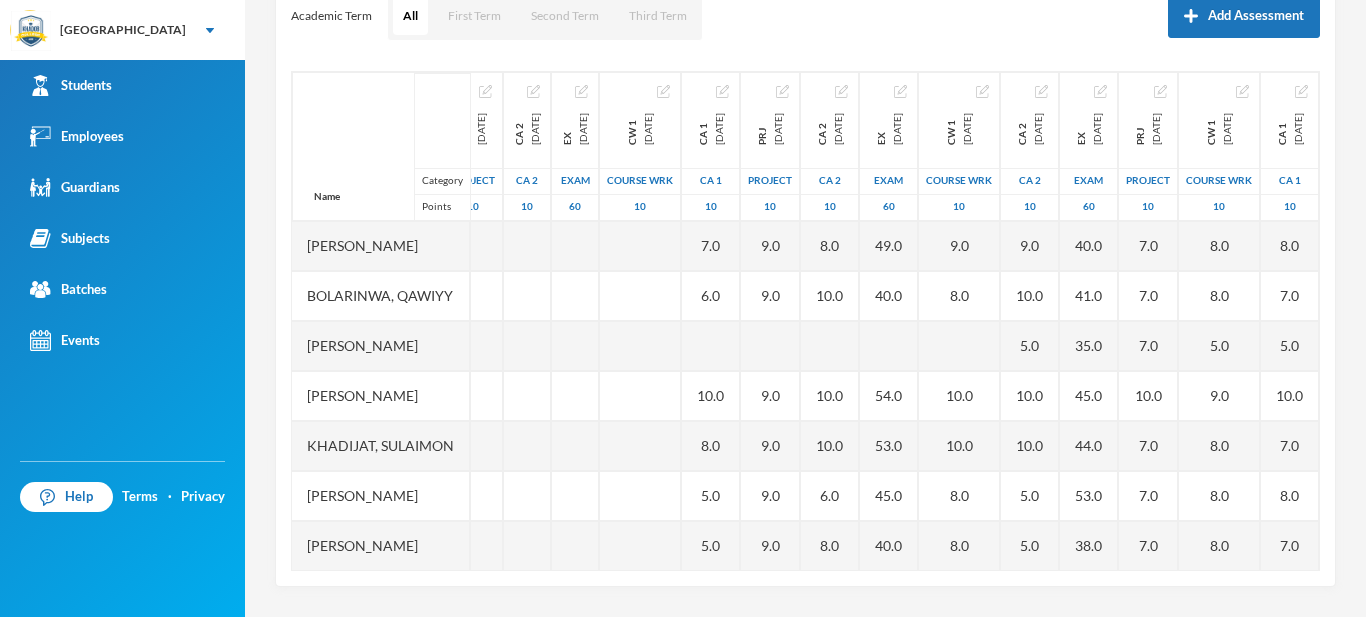 scroll, scrollTop: 0, scrollLeft: 390, axis: horizontal 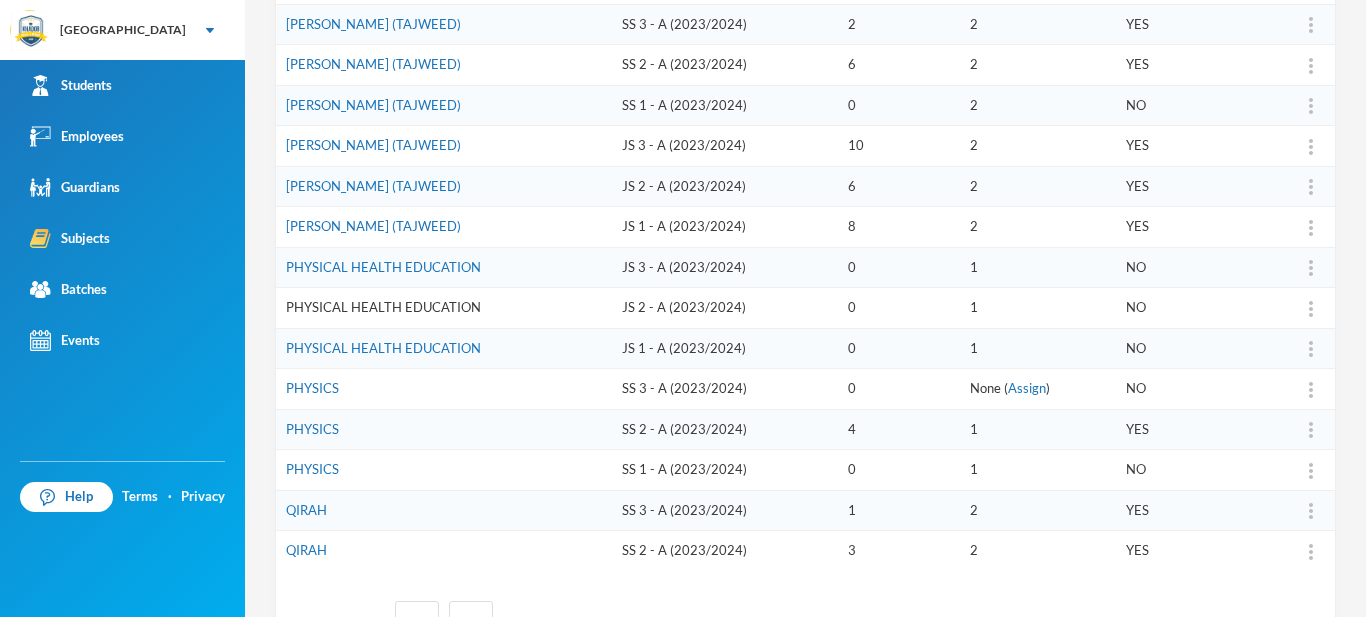 click on "PHYSICAL HEALTH EDUCATION" at bounding box center [383, 307] 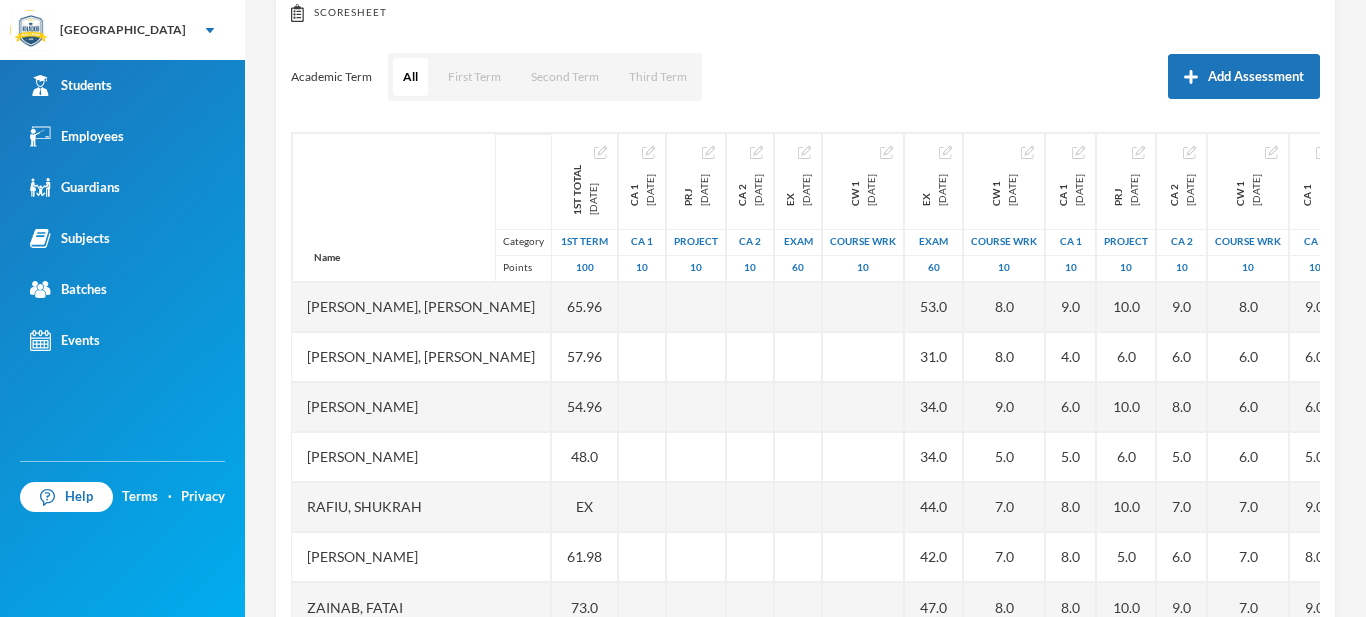 scroll, scrollTop: 295, scrollLeft: 0, axis: vertical 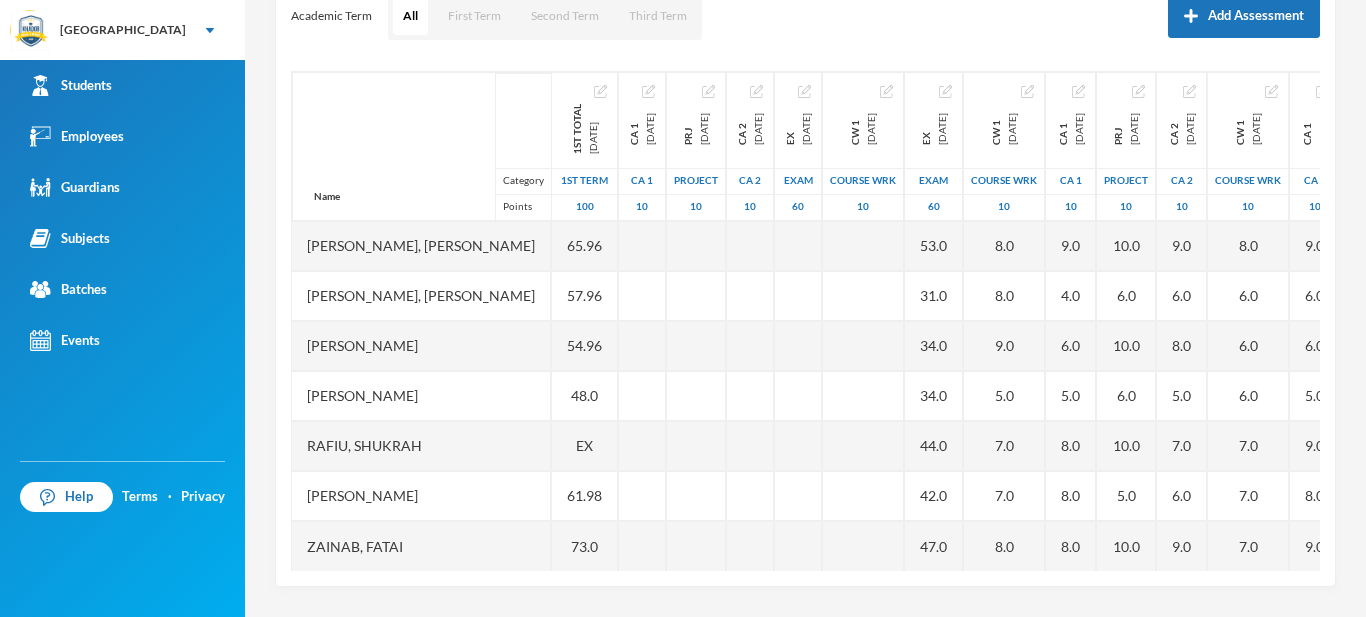 click on "[PERSON_NAME], [PERSON_NAME]" at bounding box center (421, 246) 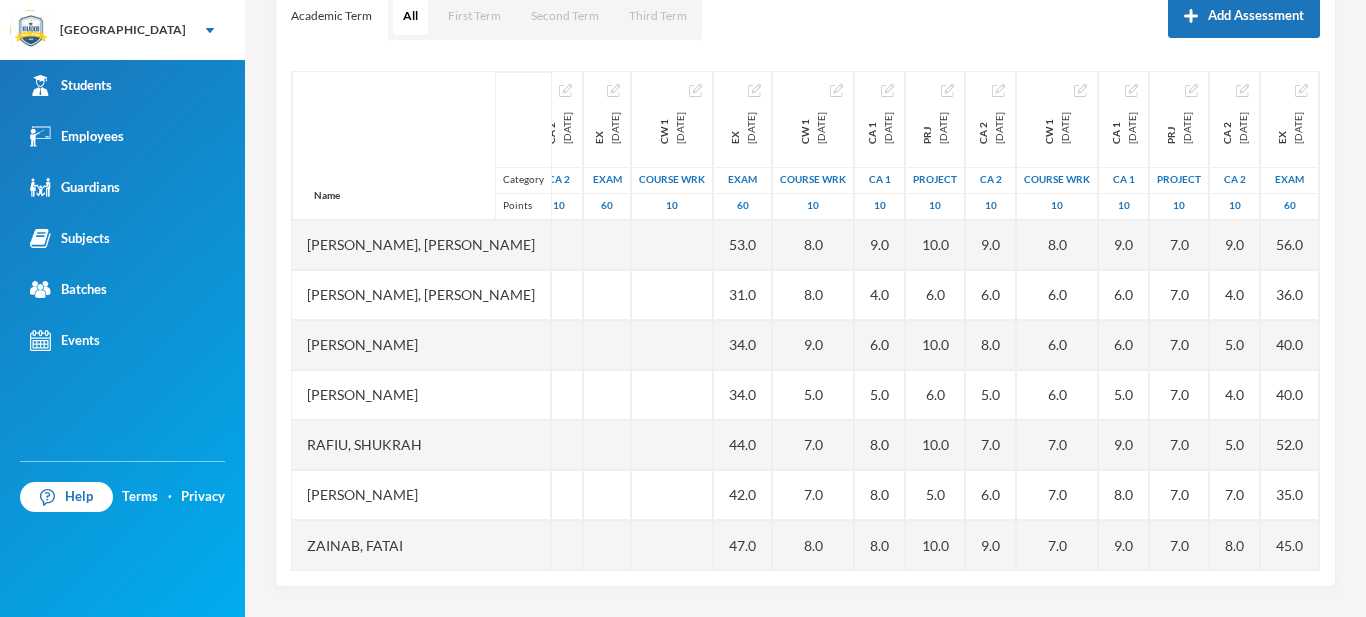scroll, scrollTop: 0, scrollLeft: 371, axis: horizontal 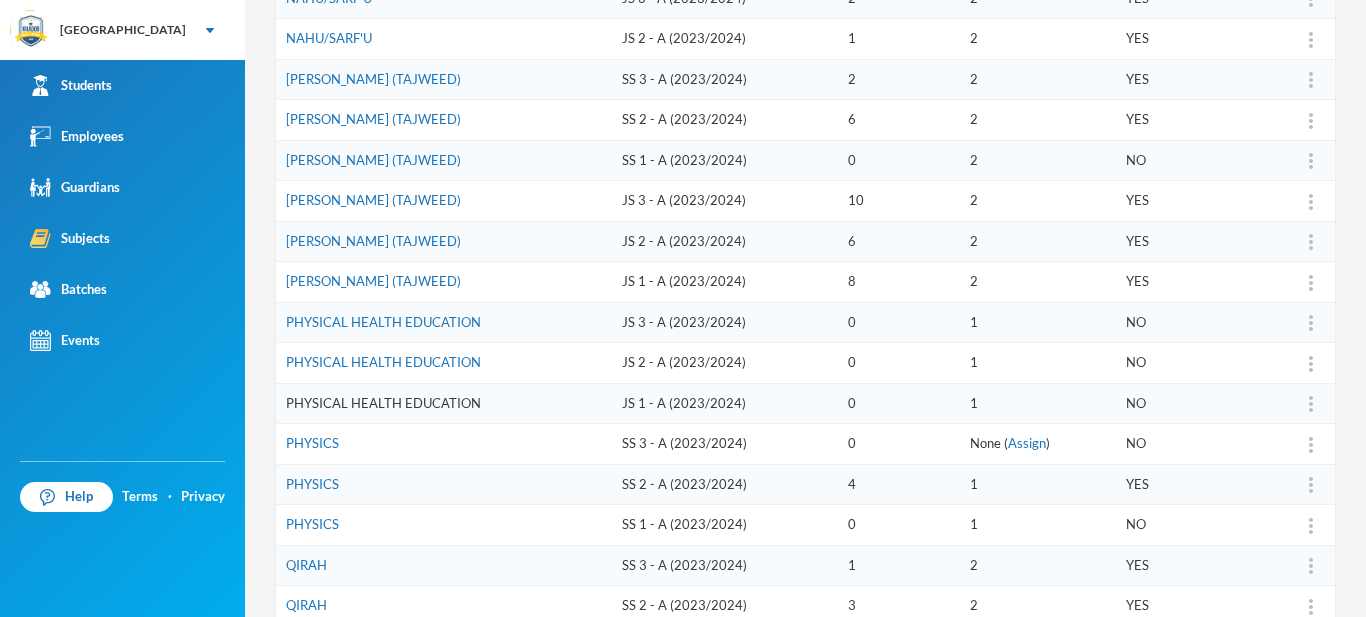 click on "PHYSICAL HEALTH EDUCATION" at bounding box center [383, 403] 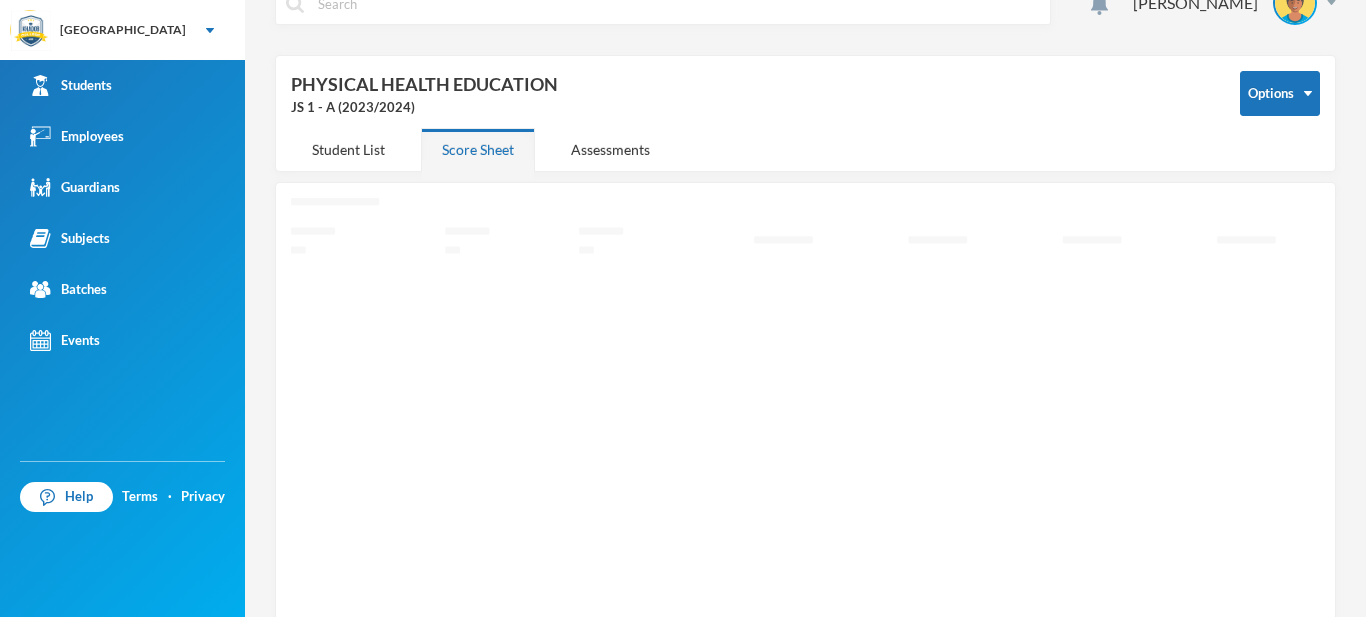 scroll, scrollTop: 0, scrollLeft: 0, axis: both 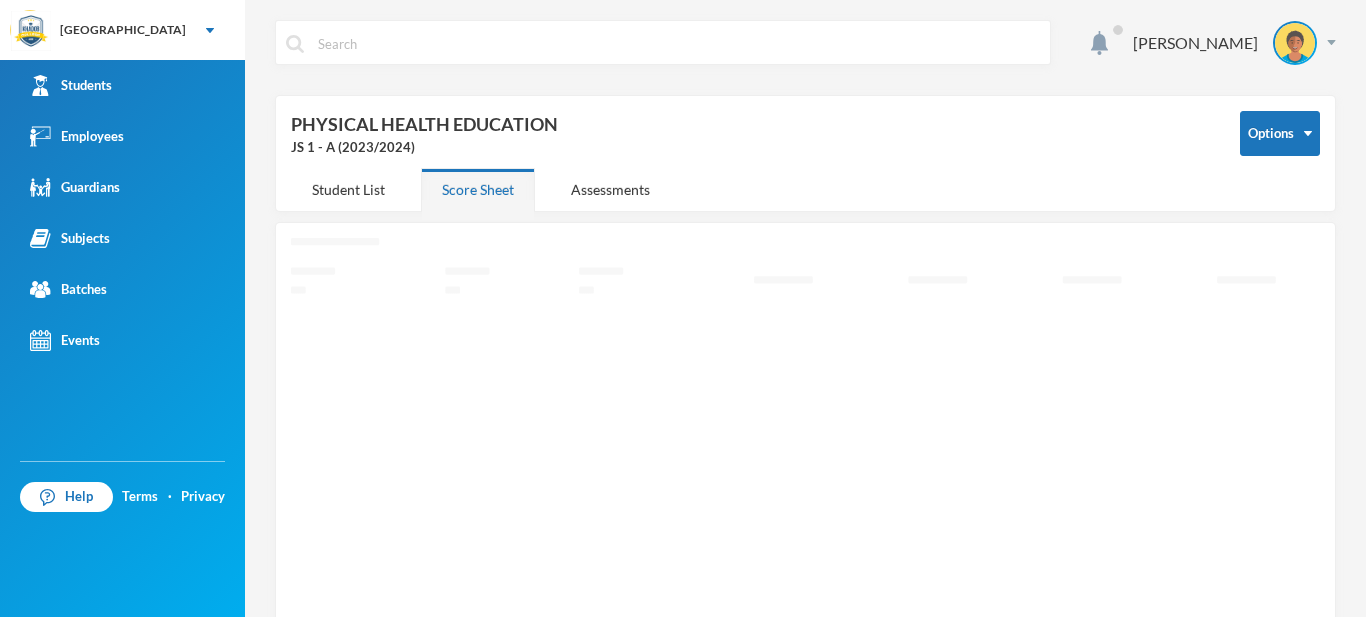 click on "[PERSON_NAME]" at bounding box center [805, 57] 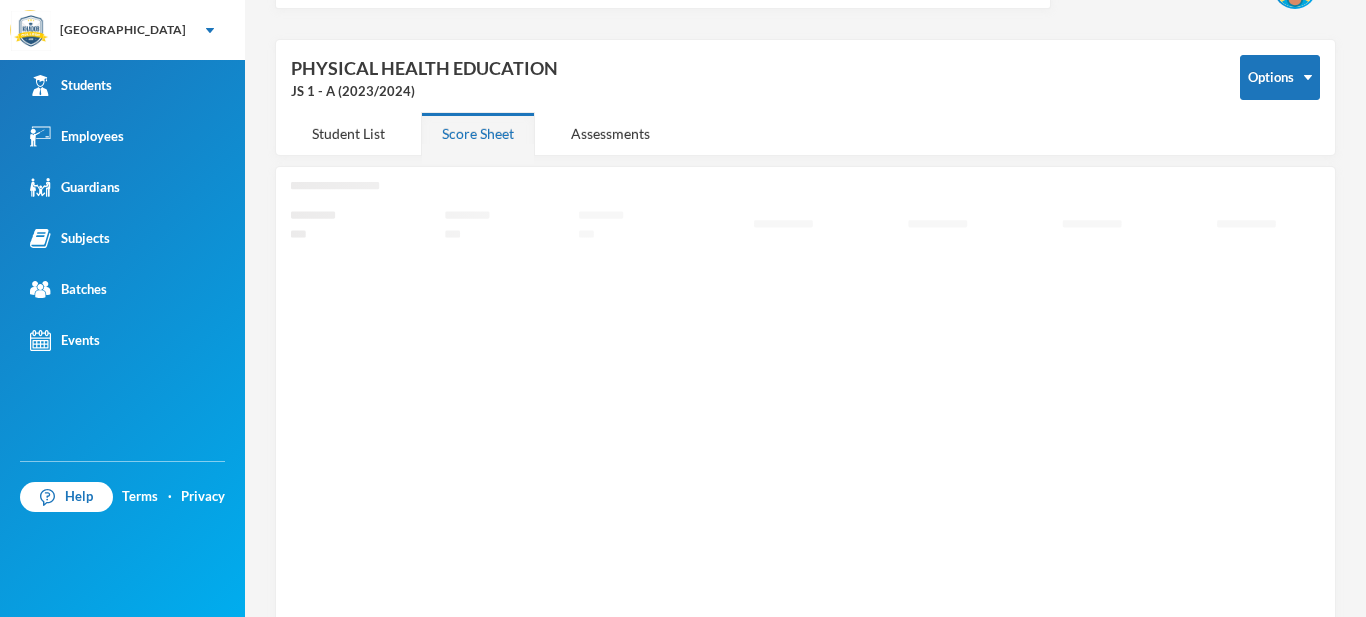 scroll, scrollTop: 0, scrollLeft: 0, axis: both 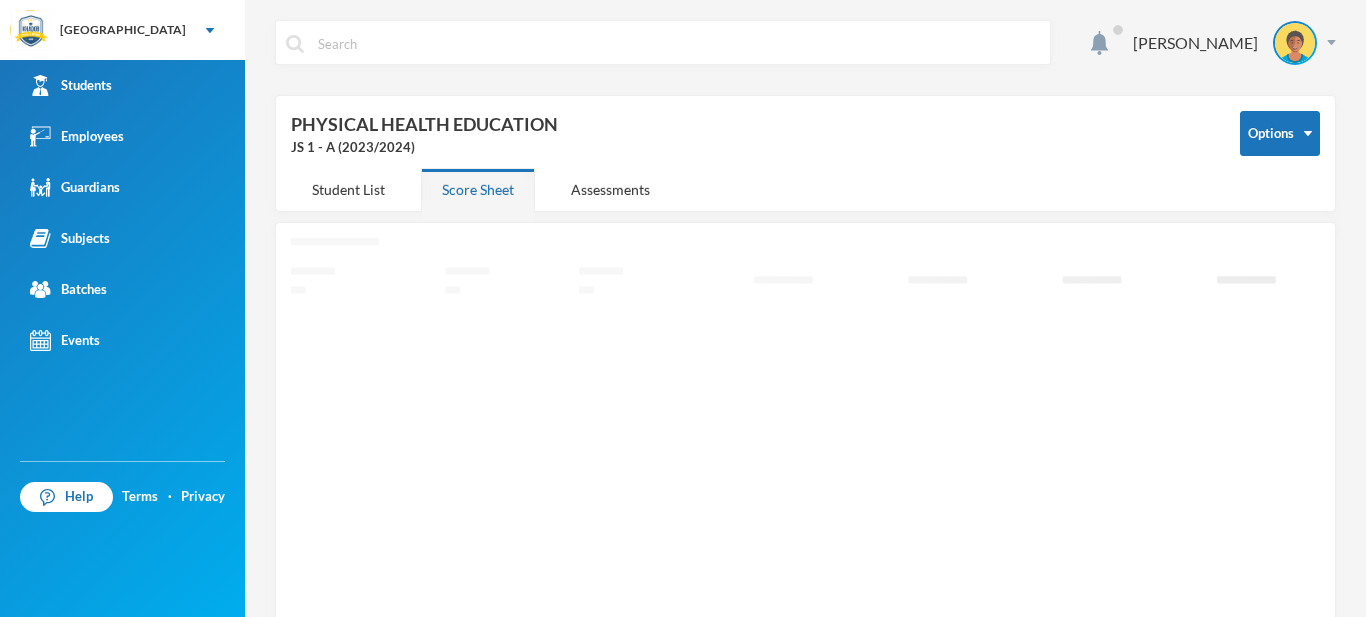 click on "[PERSON_NAME]" at bounding box center (805, 57) 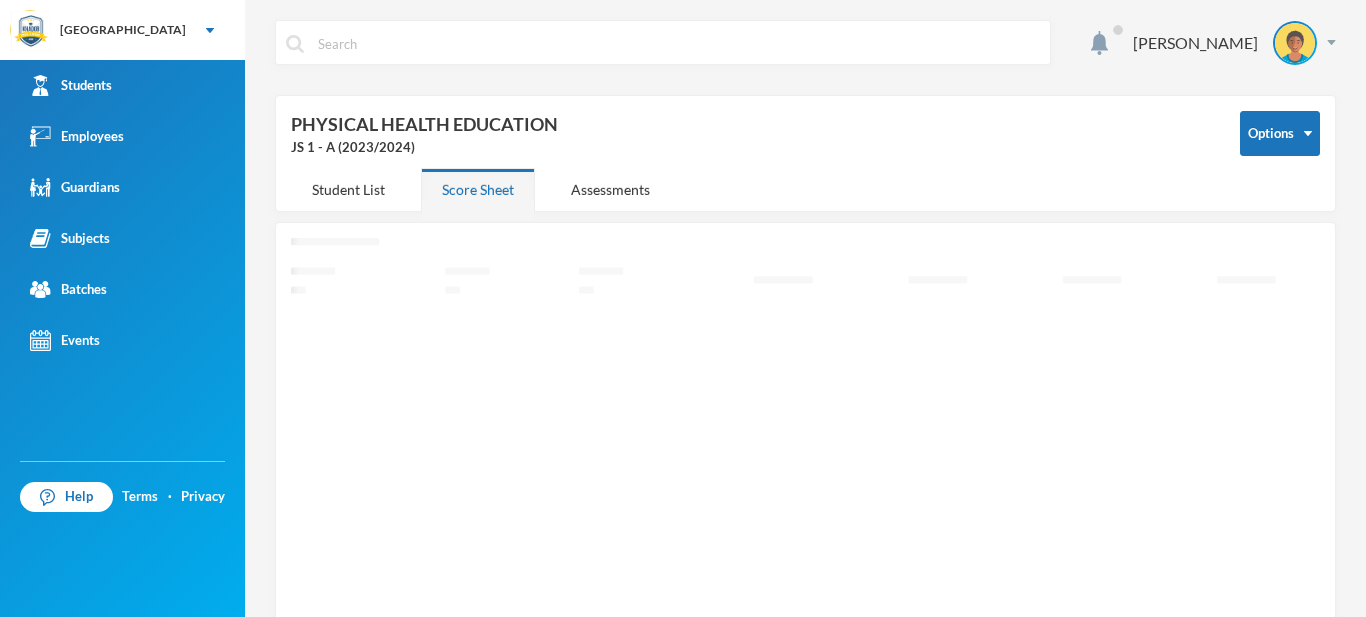 click on "[PERSON_NAME]" at bounding box center (805, 57) 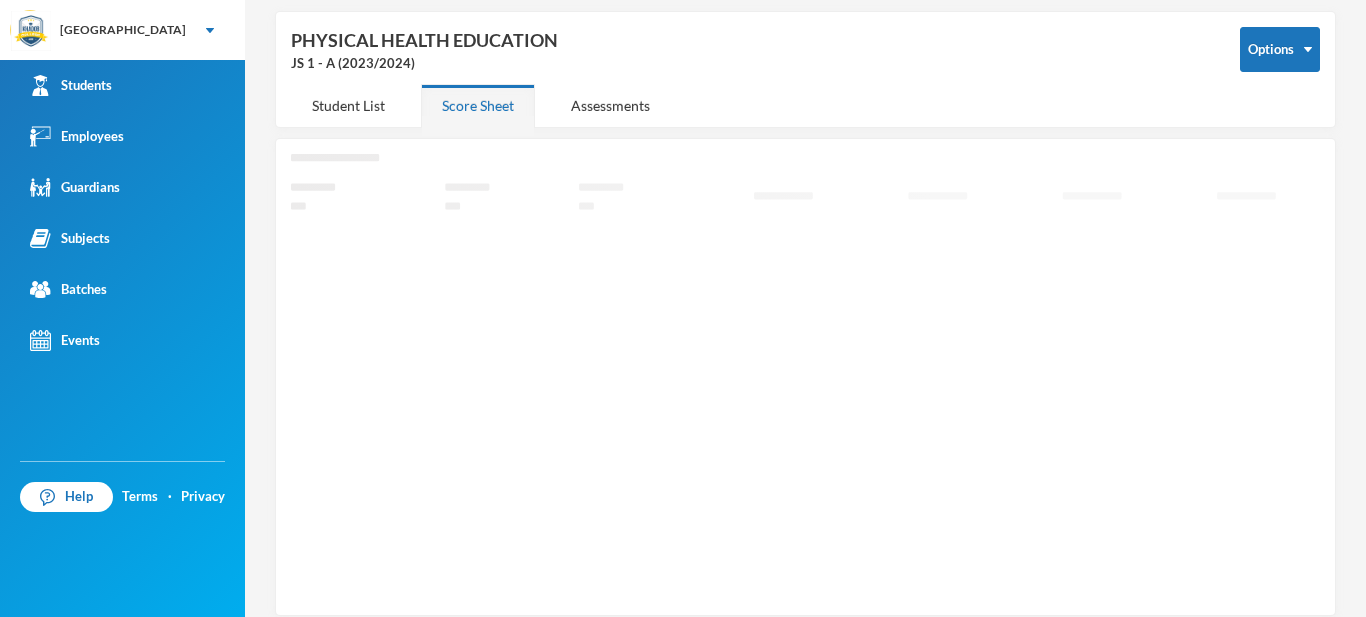 scroll, scrollTop: 96, scrollLeft: 0, axis: vertical 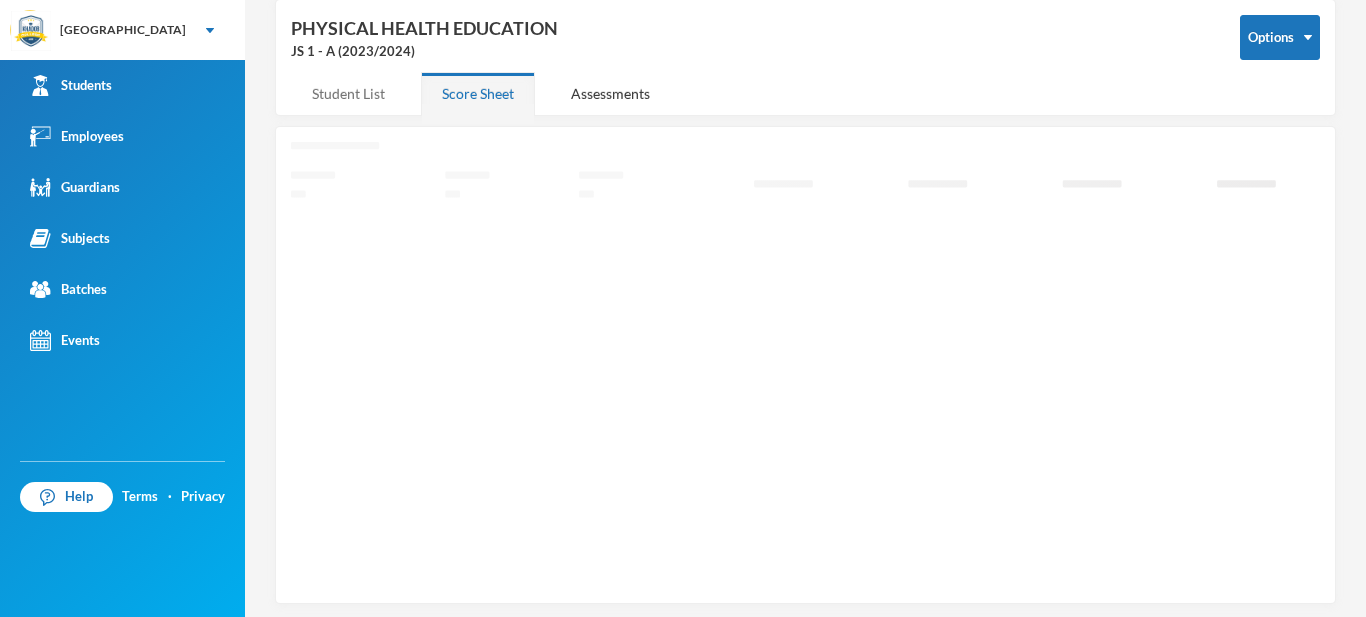 click on "Student List" at bounding box center [348, 93] 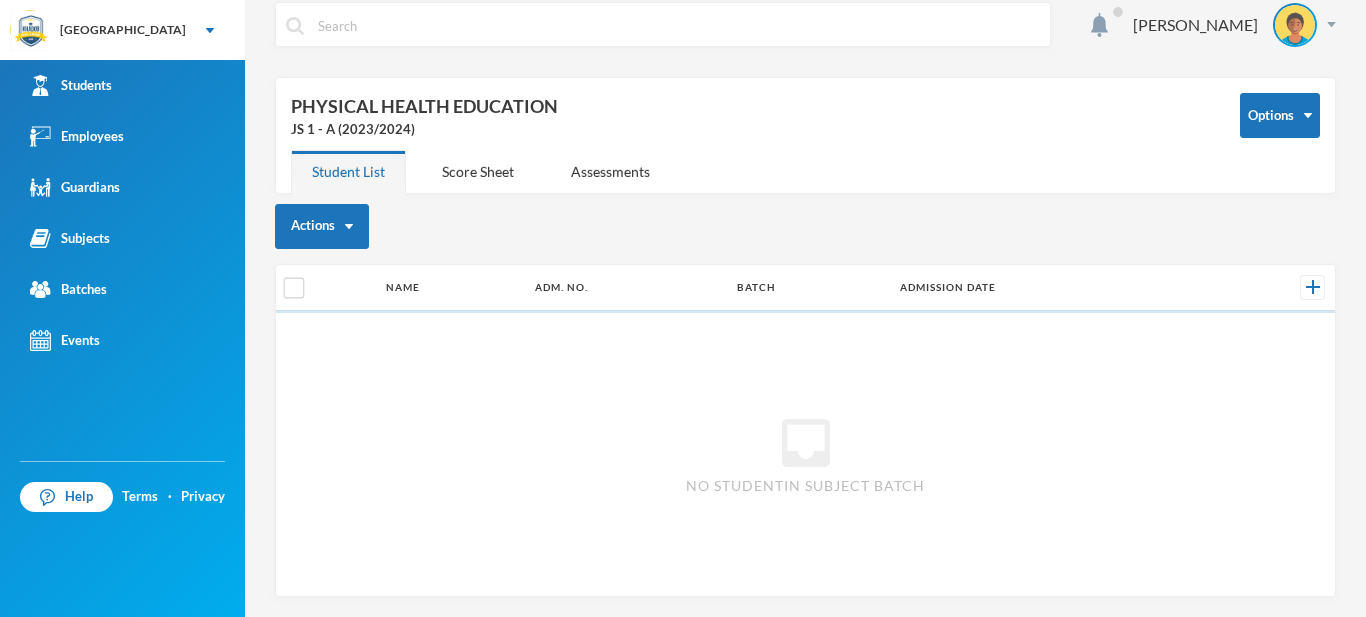 scroll, scrollTop: 18, scrollLeft: 0, axis: vertical 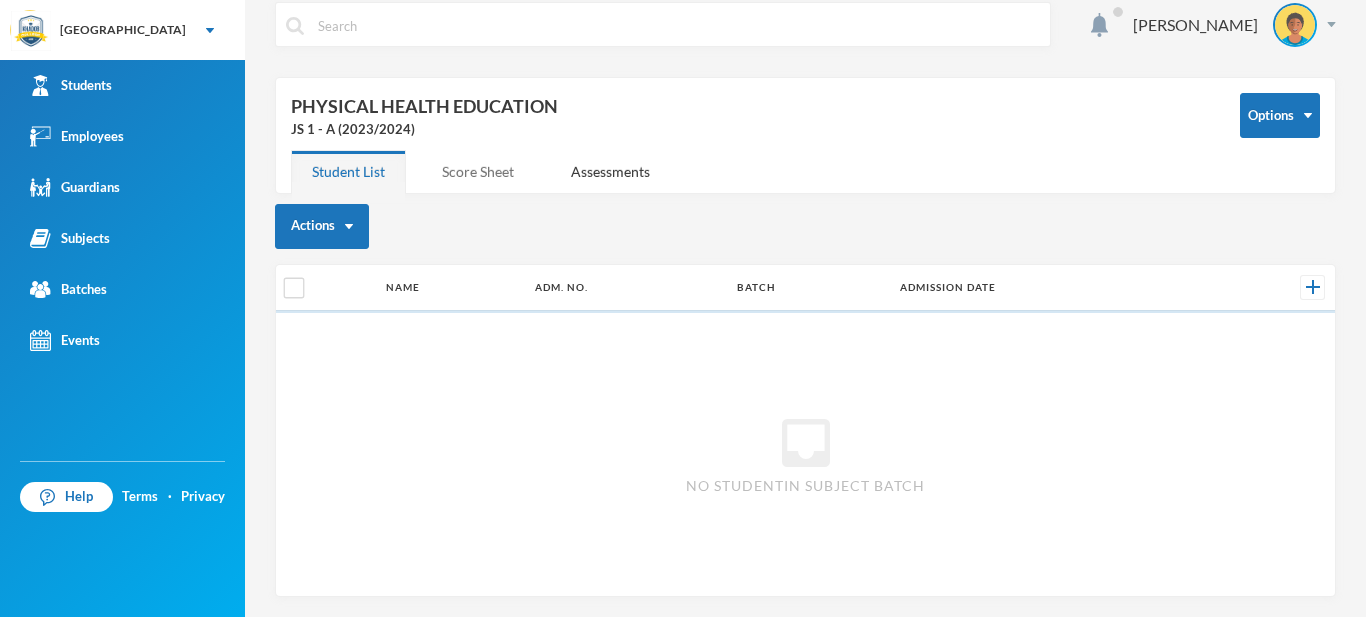 click on "Score Sheet" at bounding box center [478, 171] 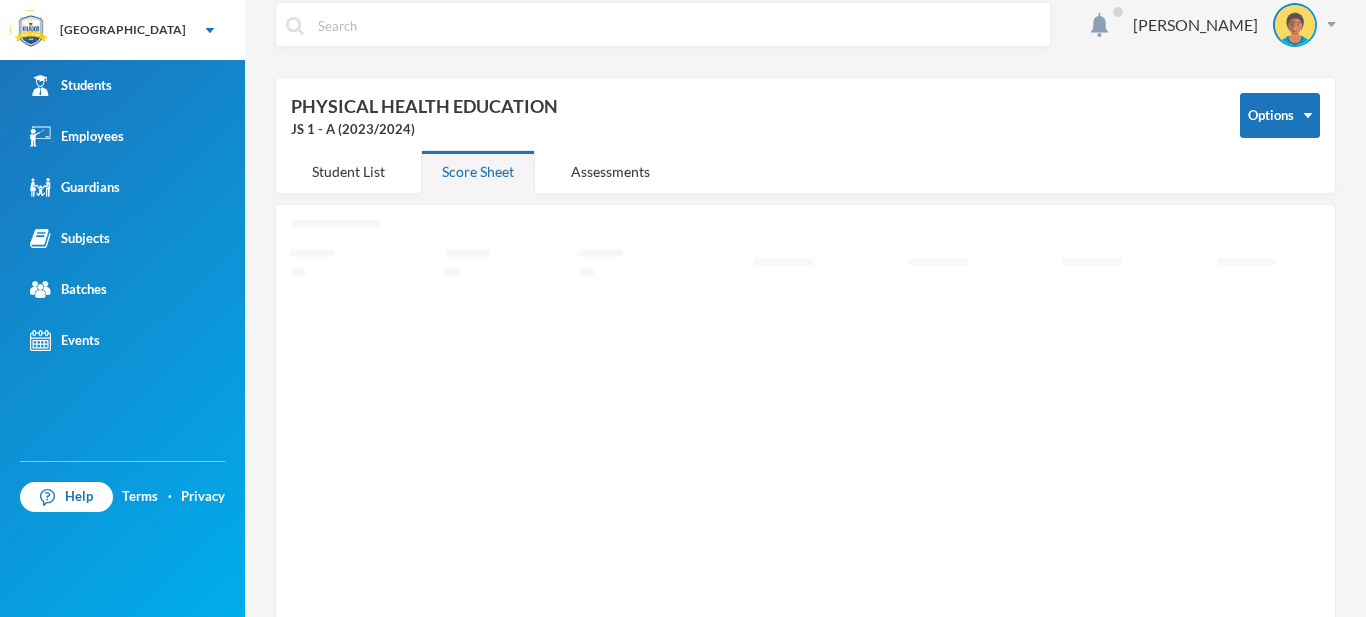scroll, scrollTop: 96, scrollLeft: 0, axis: vertical 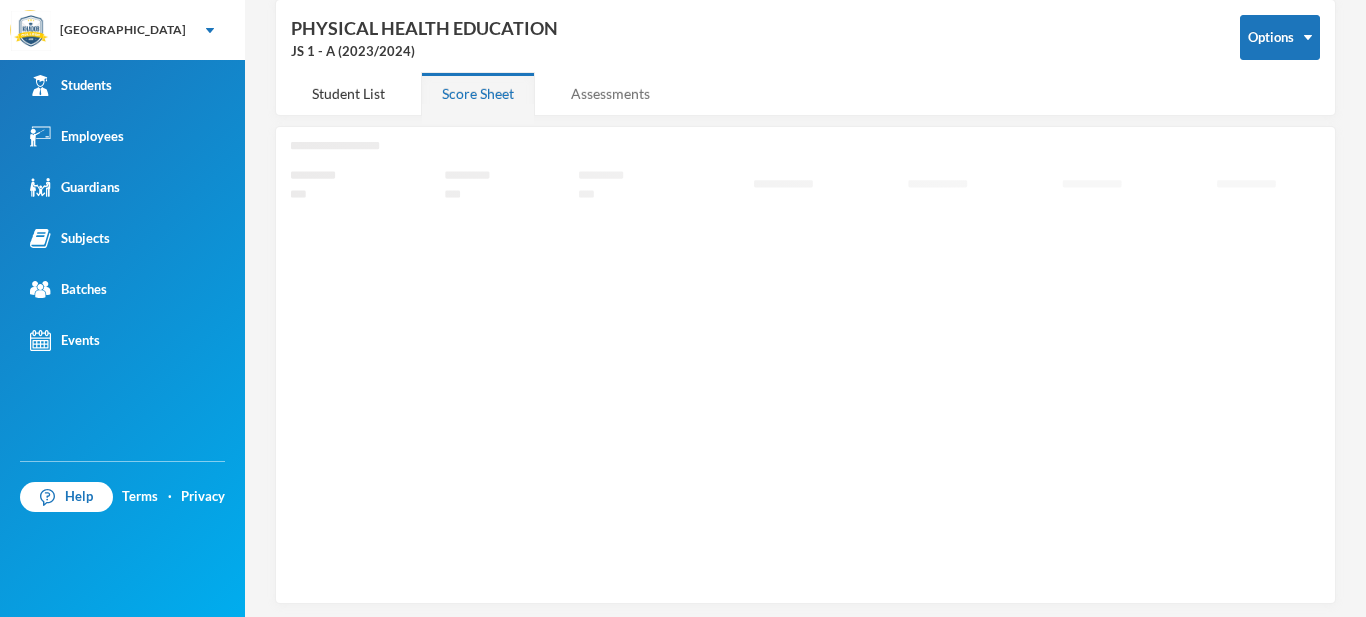 click on "Assessments" at bounding box center (610, 93) 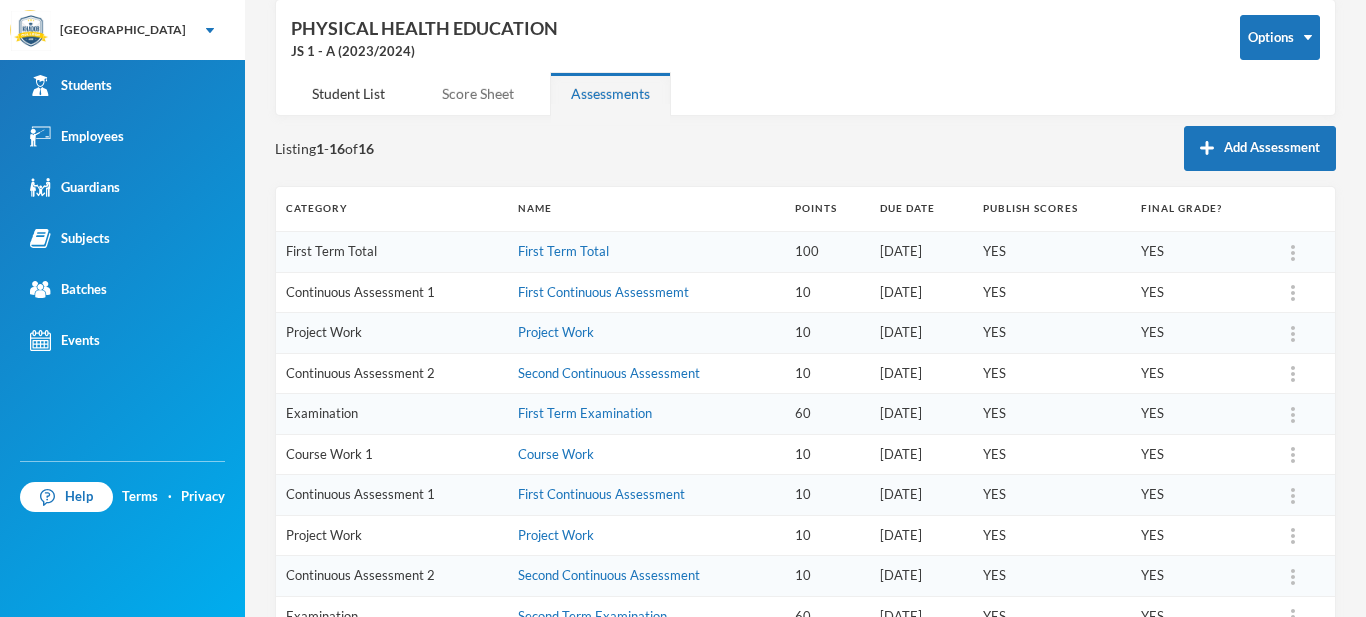 click on "Score Sheet" at bounding box center [478, 93] 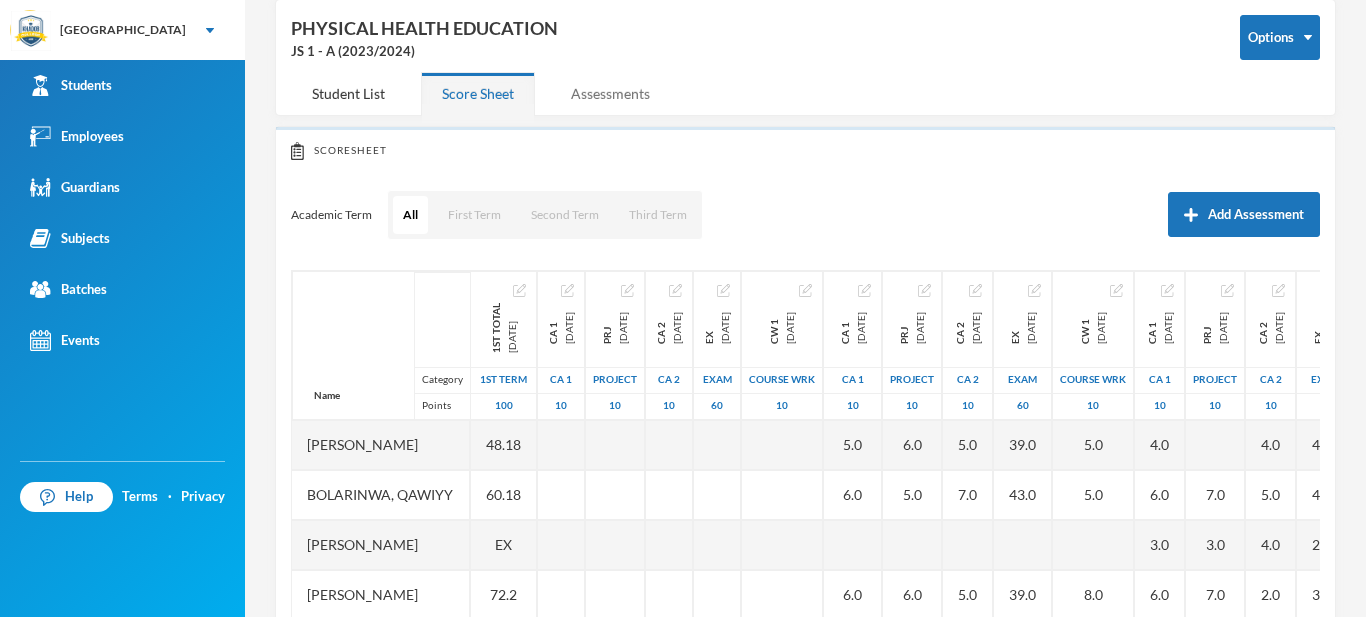 click on "Assessments" at bounding box center (610, 93) 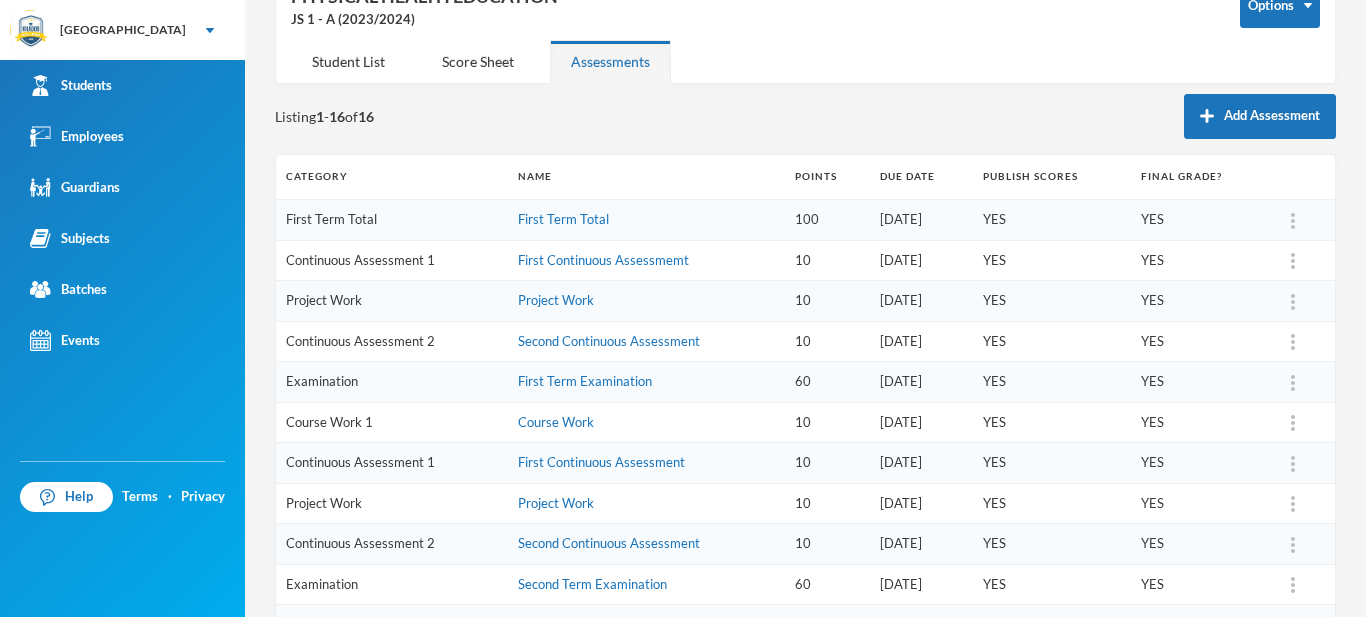 scroll, scrollTop: 0, scrollLeft: 0, axis: both 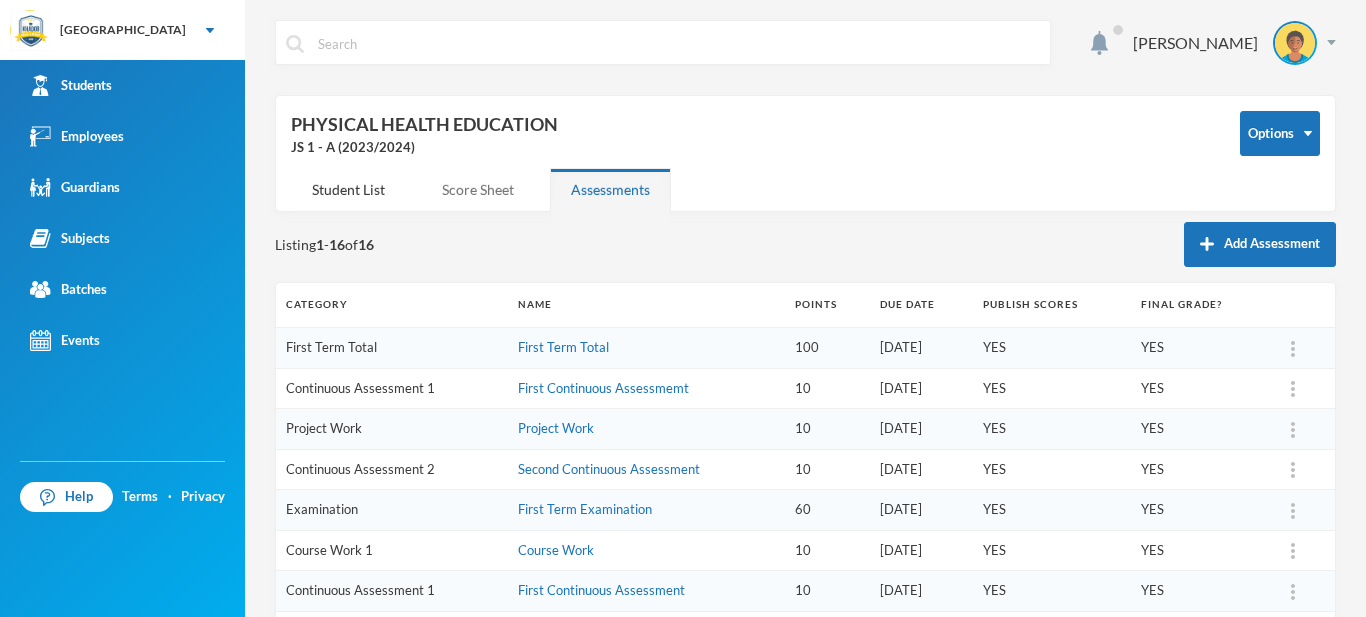 click on "Score Sheet" at bounding box center [478, 189] 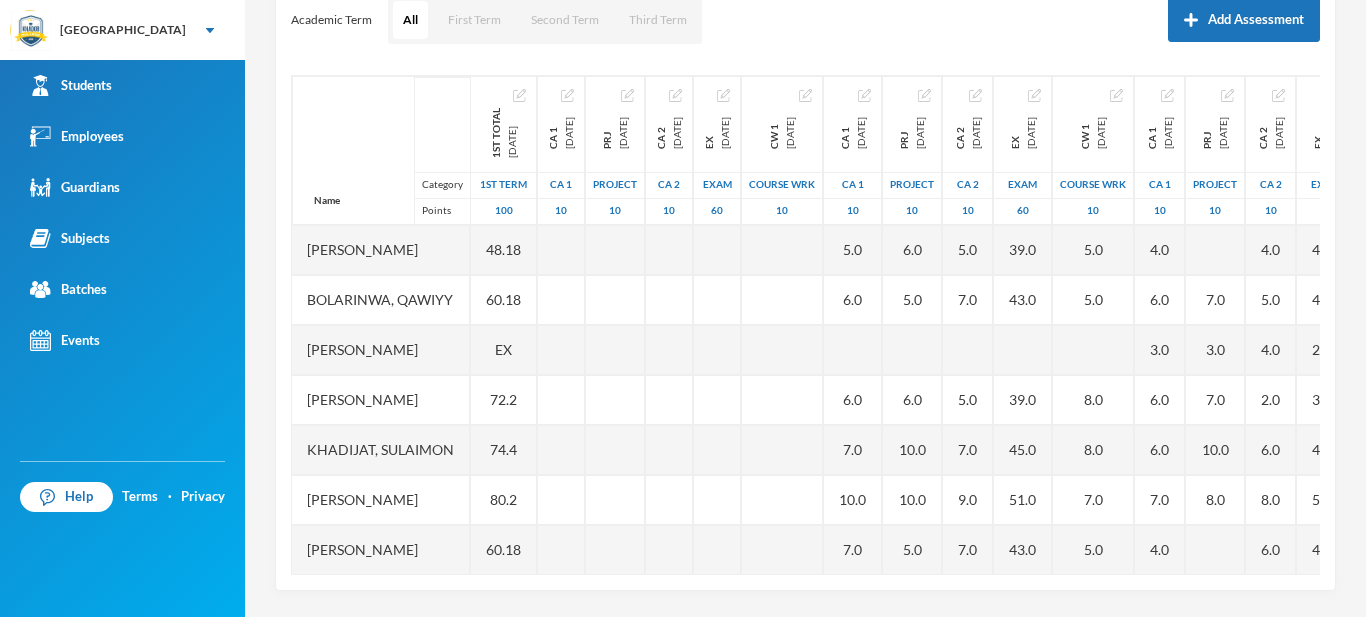 scroll, scrollTop: 295, scrollLeft: 0, axis: vertical 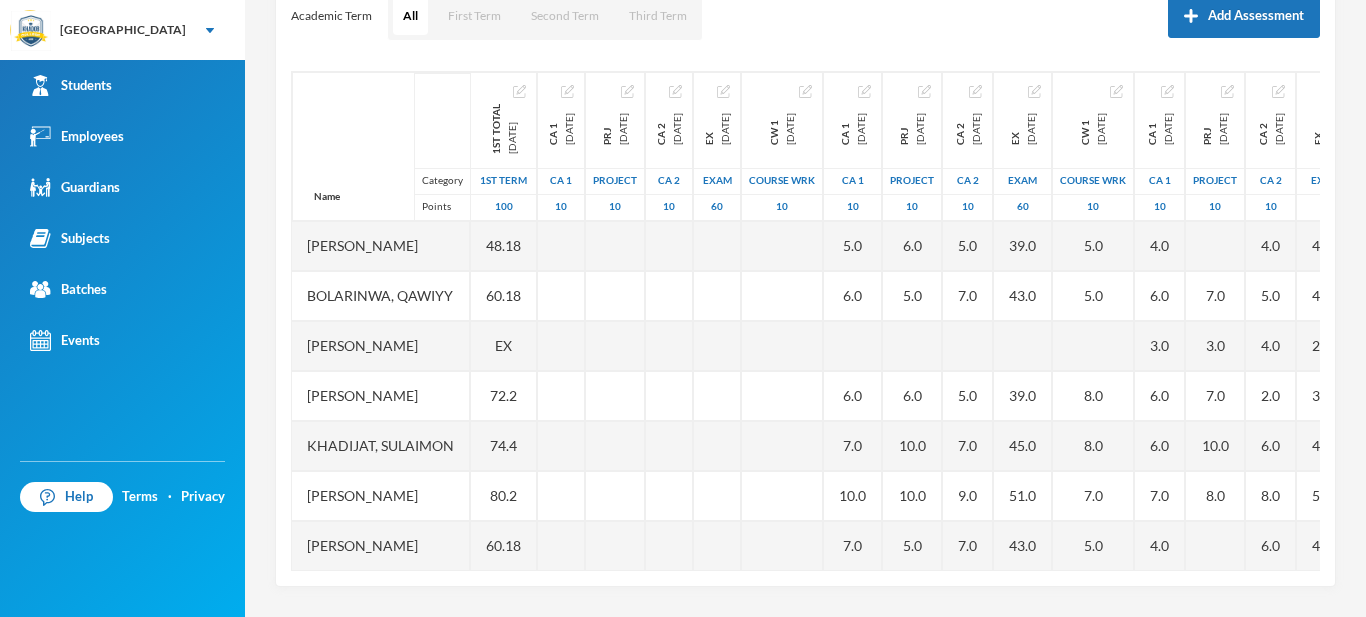 click on "[PERSON_NAME]" at bounding box center (381, 246) 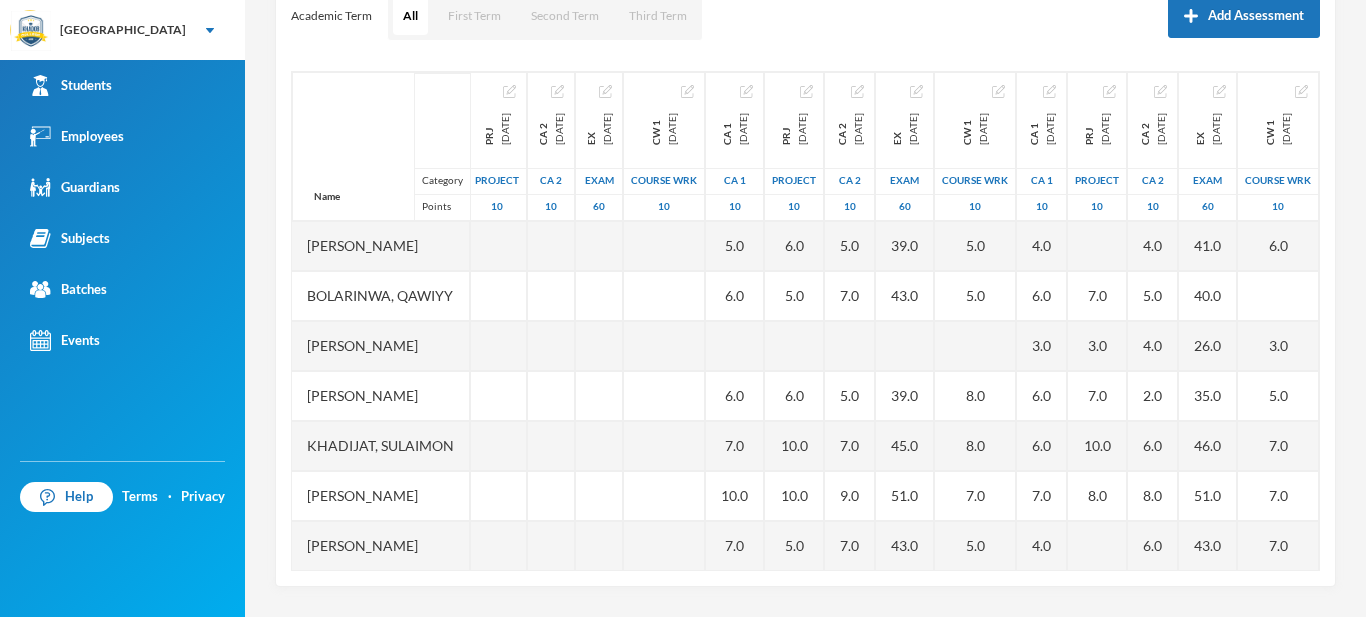 scroll, scrollTop: 0, scrollLeft: 390, axis: horizontal 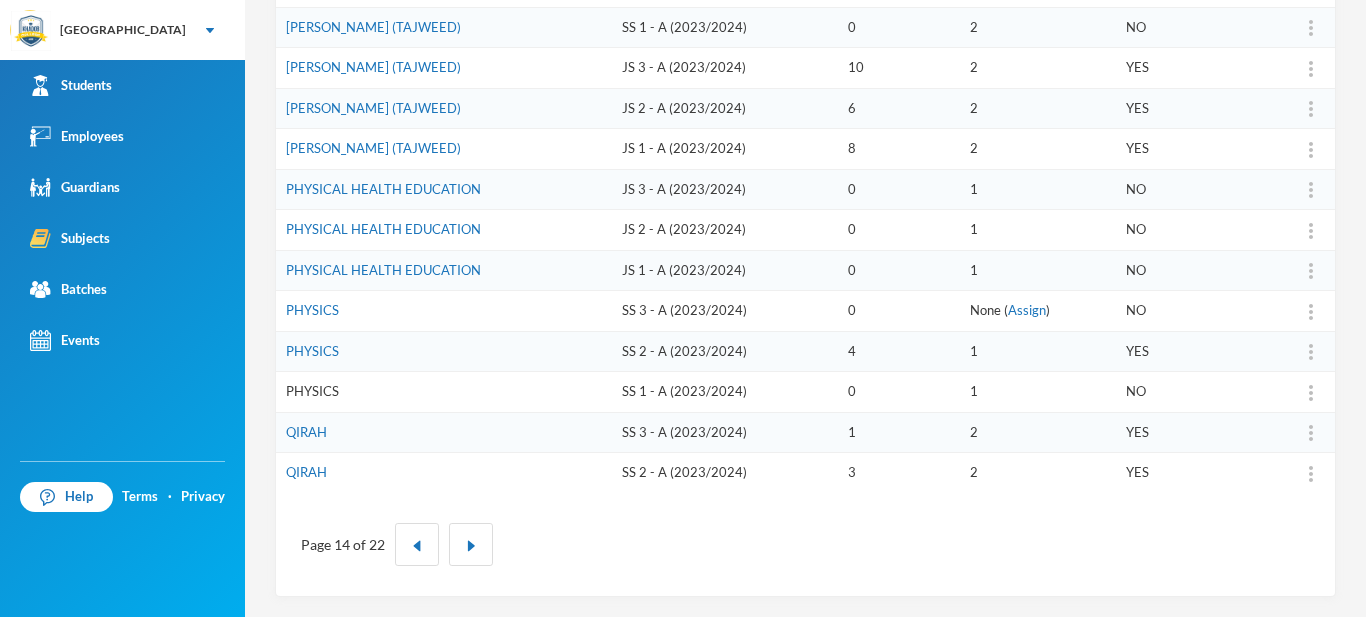 click on "PHYSICS" at bounding box center (312, 391) 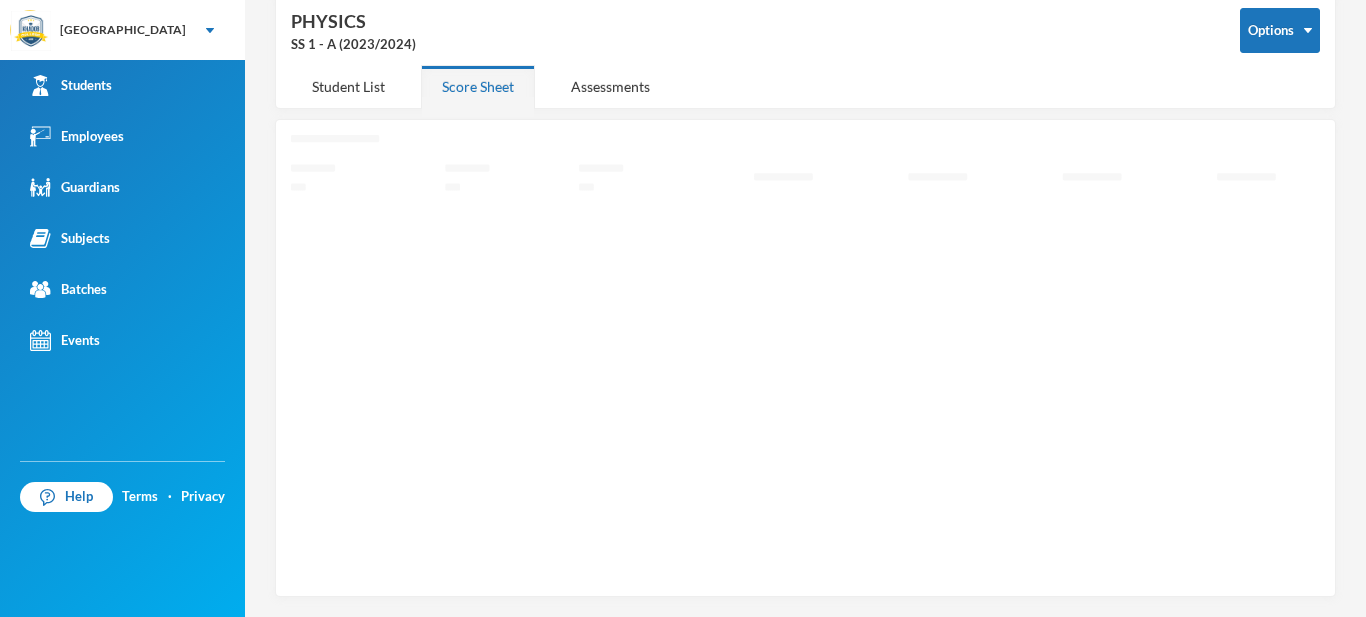 scroll, scrollTop: 96, scrollLeft: 0, axis: vertical 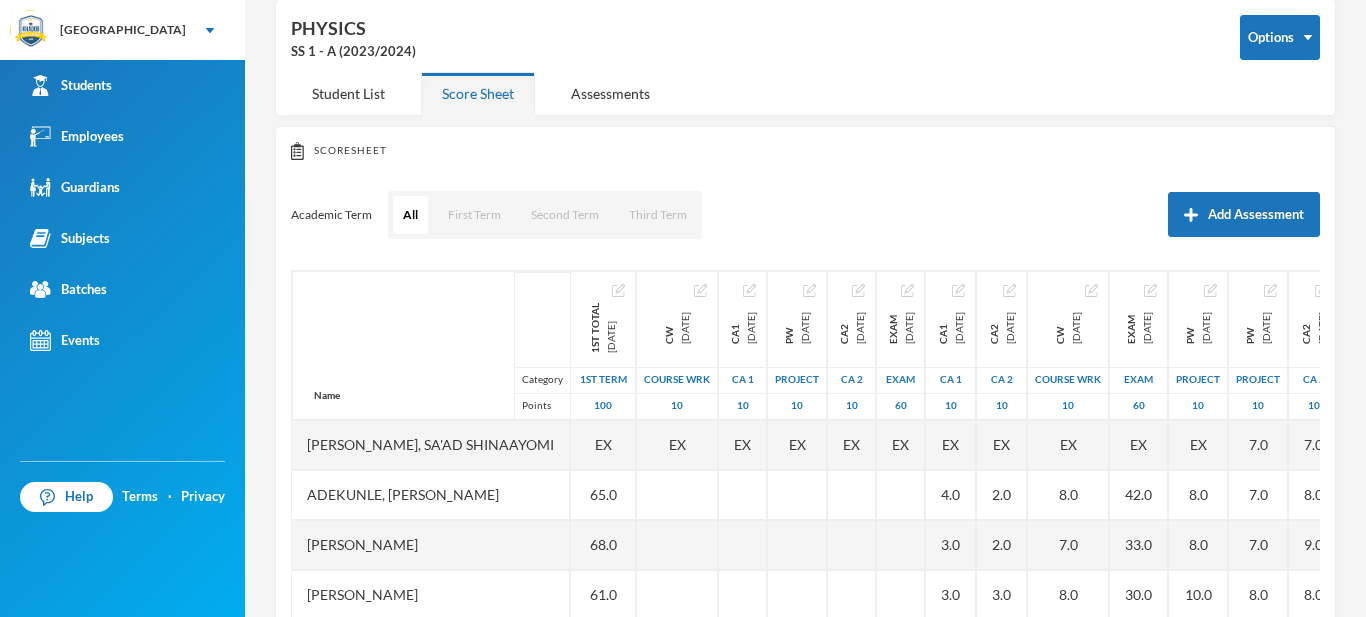 click on "Abdul, Sa'ad Shinaayomi" at bounding box center (431, 445) 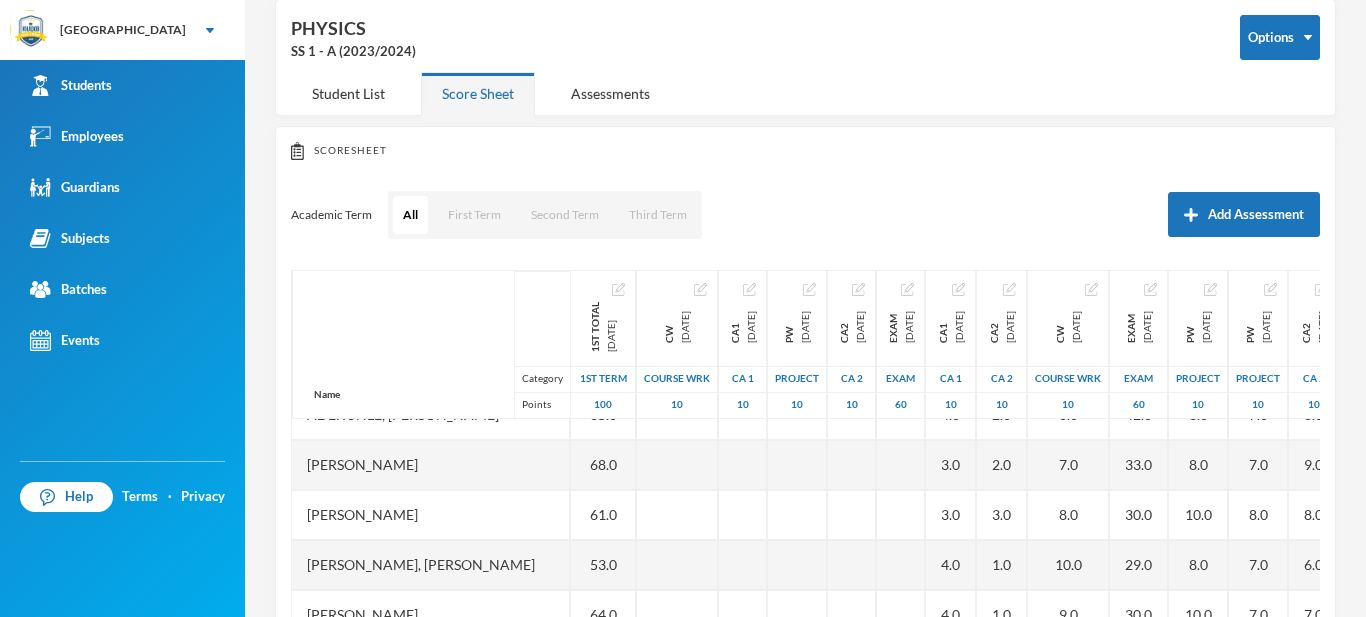 scroll, scrollTop: 116, scrollLeft: 0, axis: vertical 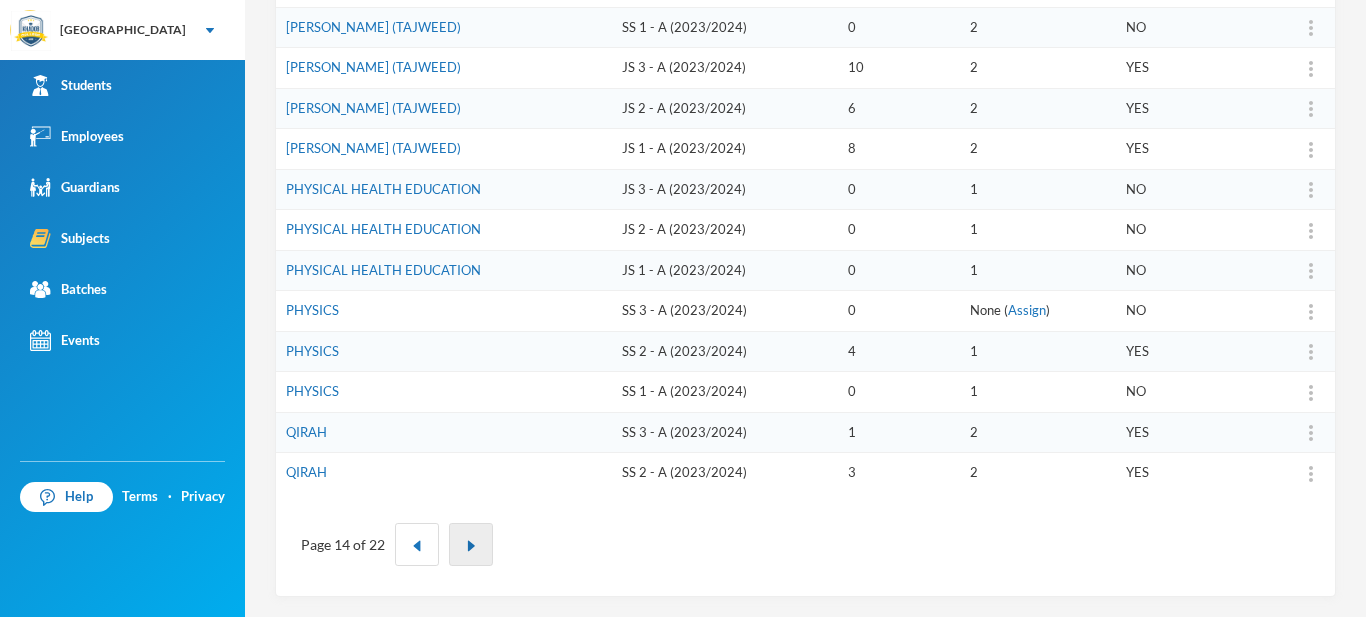 click at bounding box center (471, 546) 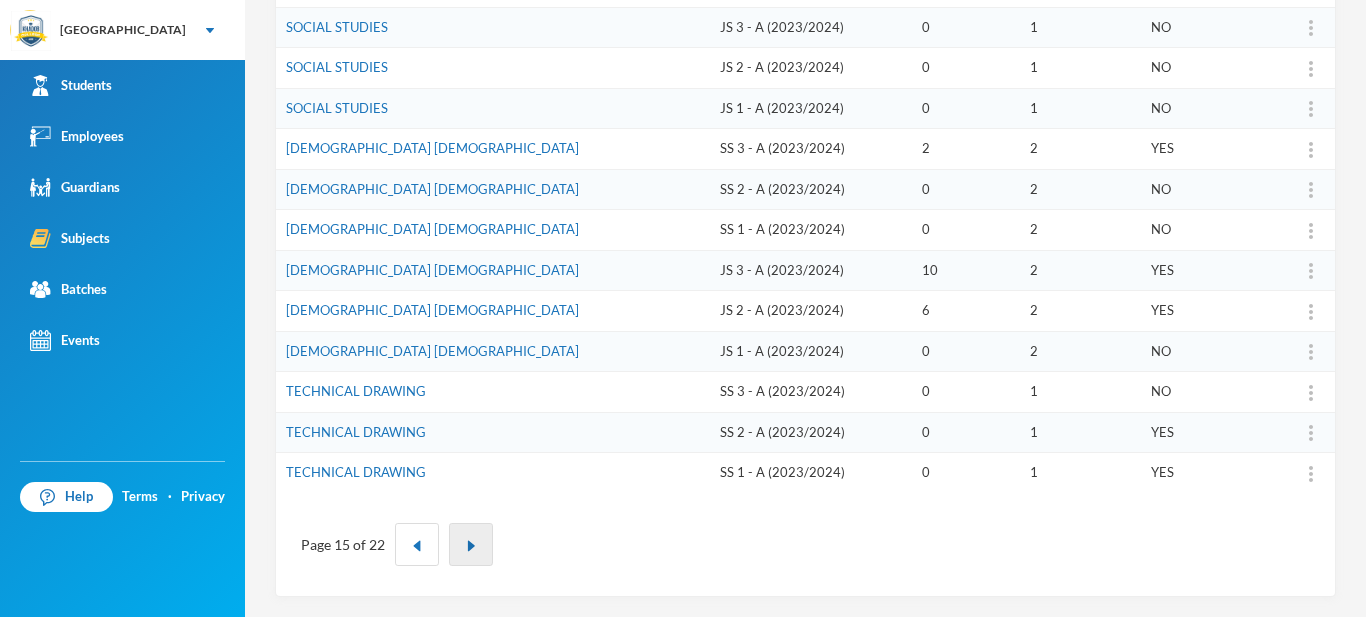 type 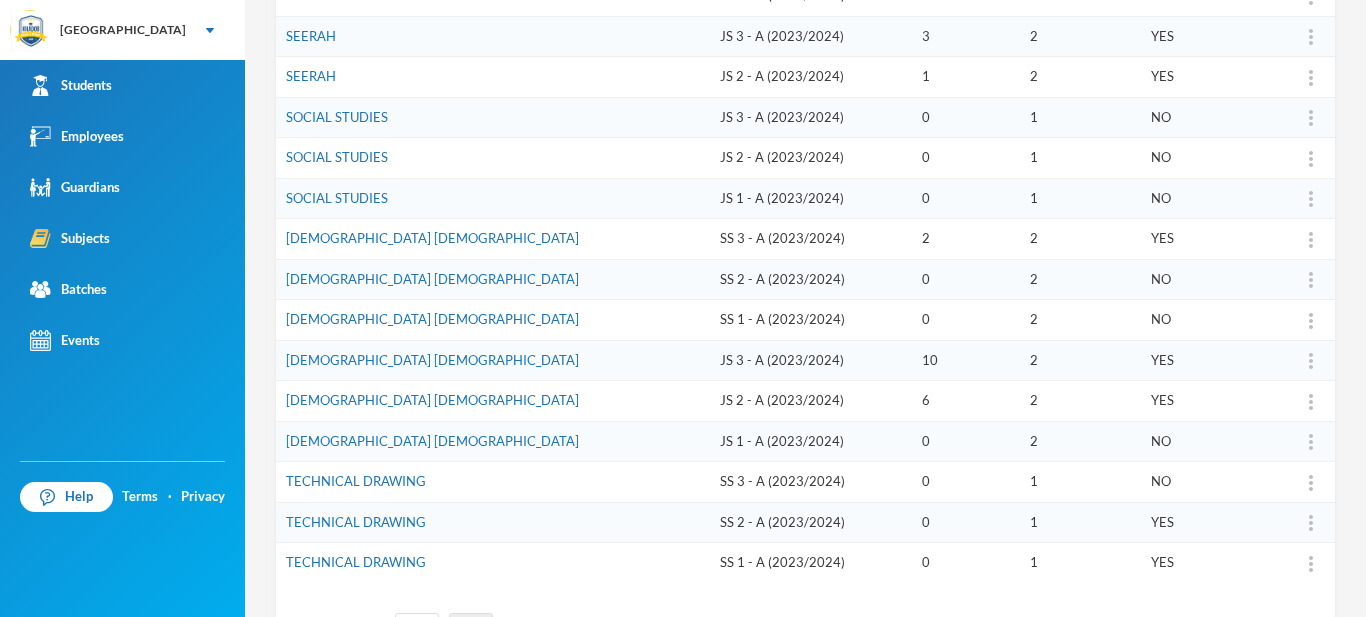 scroll, scrollTop: 653, scrollLeft: 0, axis: vertical 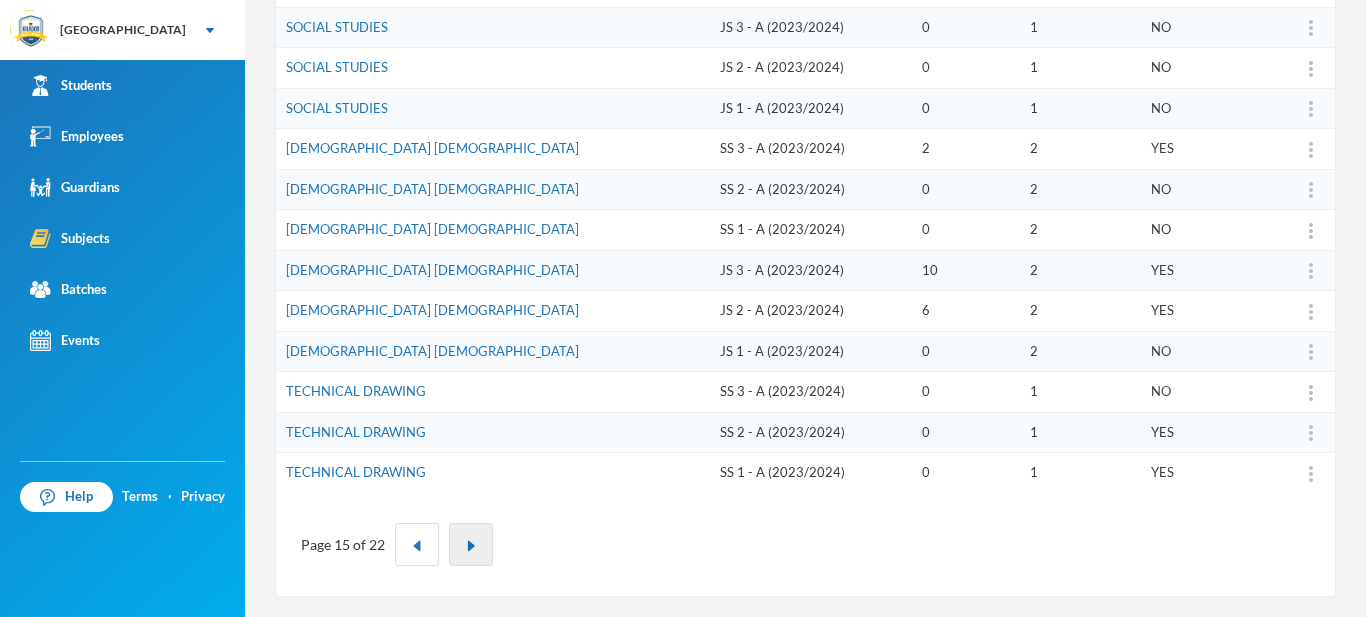 click at bounding box center [471, 546] 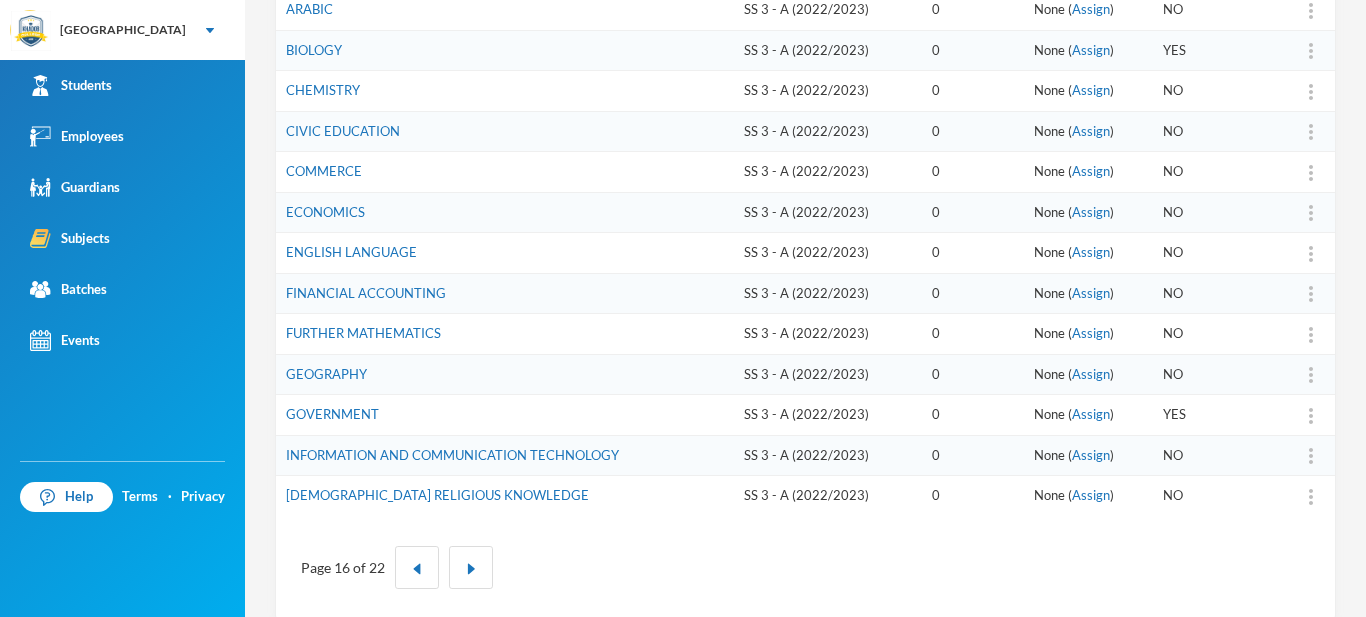 scroll, scrollTop: 653, scrollLeft: 0, axis: vertical 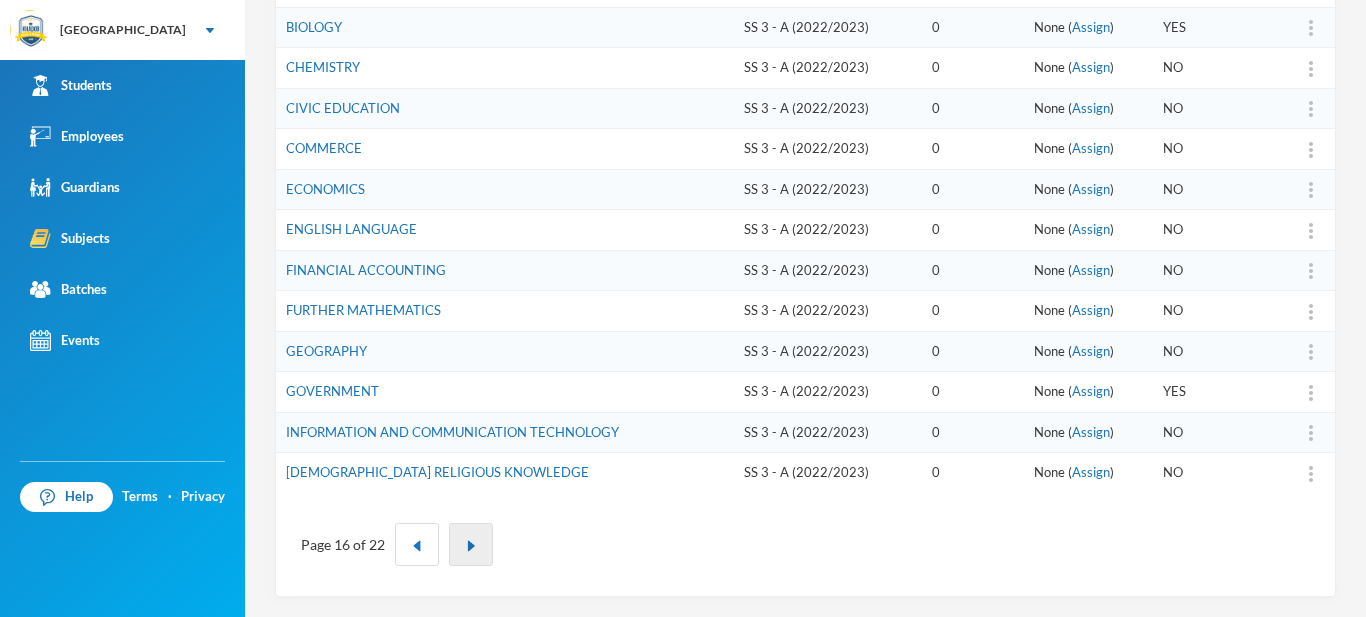 click at bounding box center [471, 544] 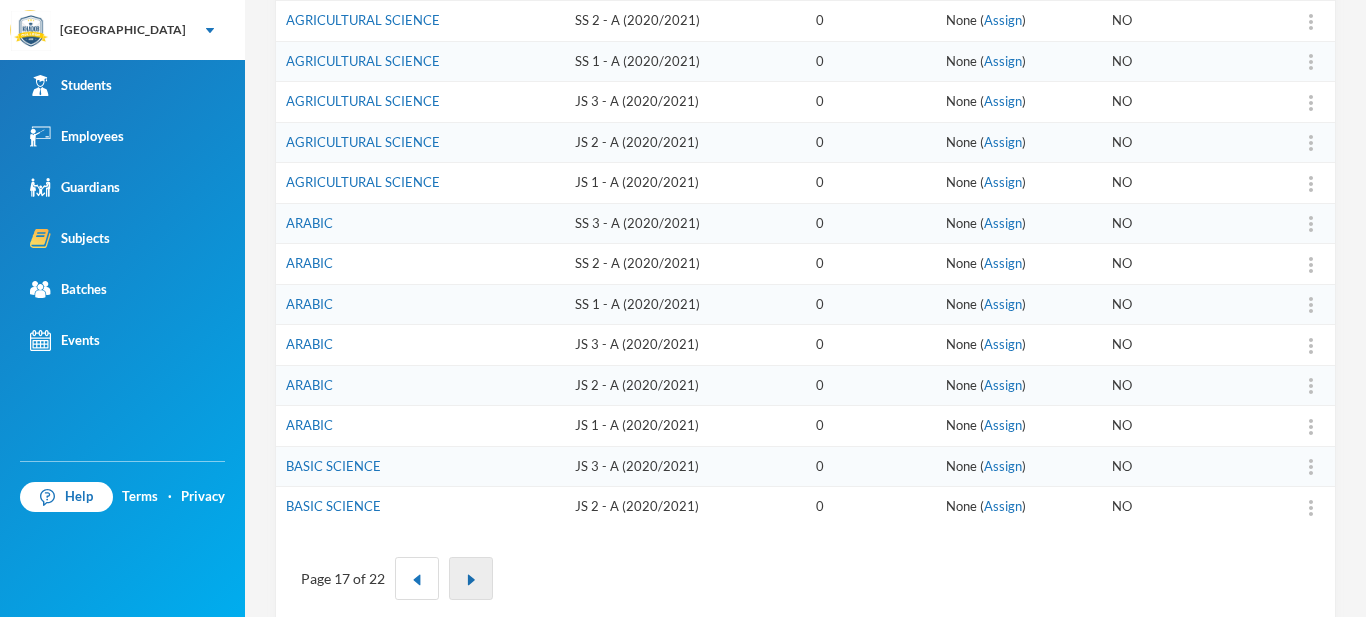 scroll, scrollTop: 653, scrollLeft: 0, axis: vertical 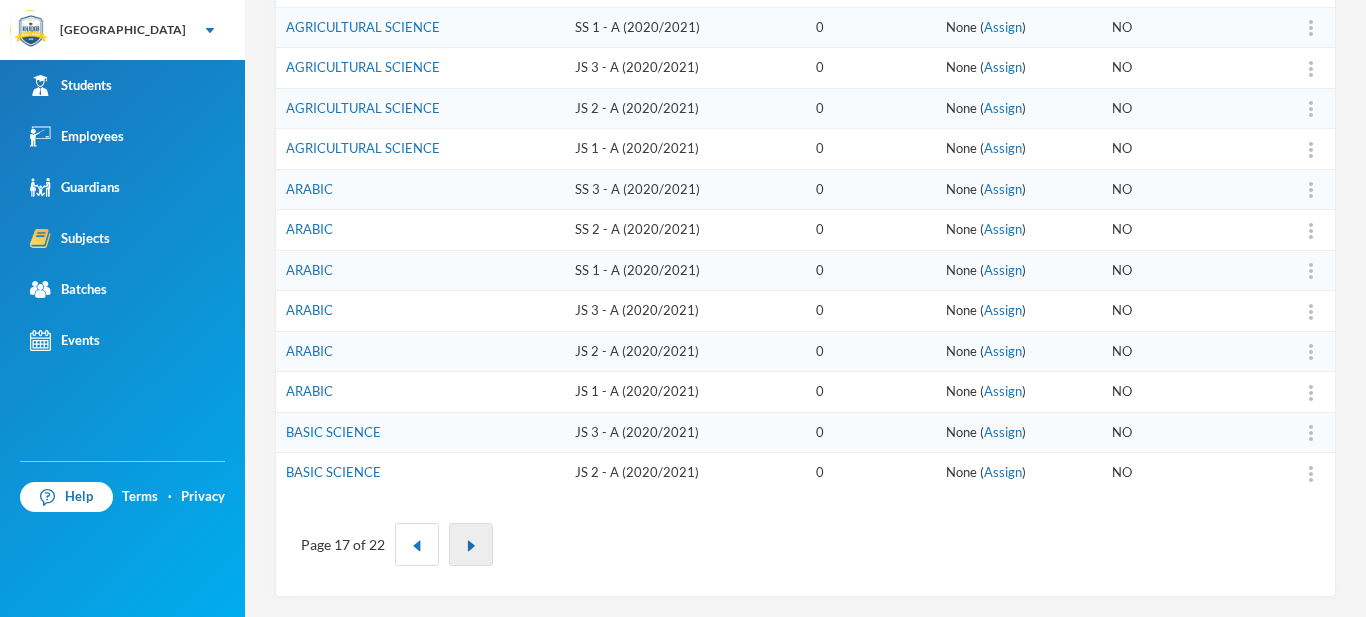 click at bounding box center (471, 544) 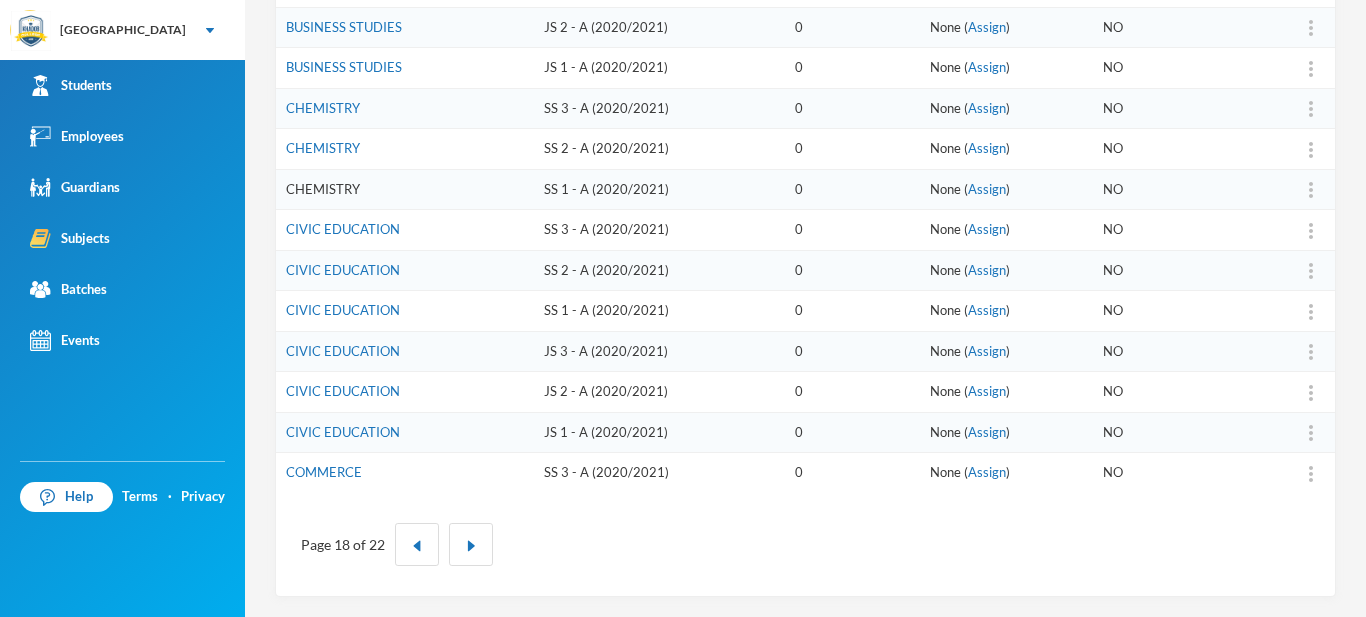 click on "CHEMISTRY" at bounding box center [323, 189] 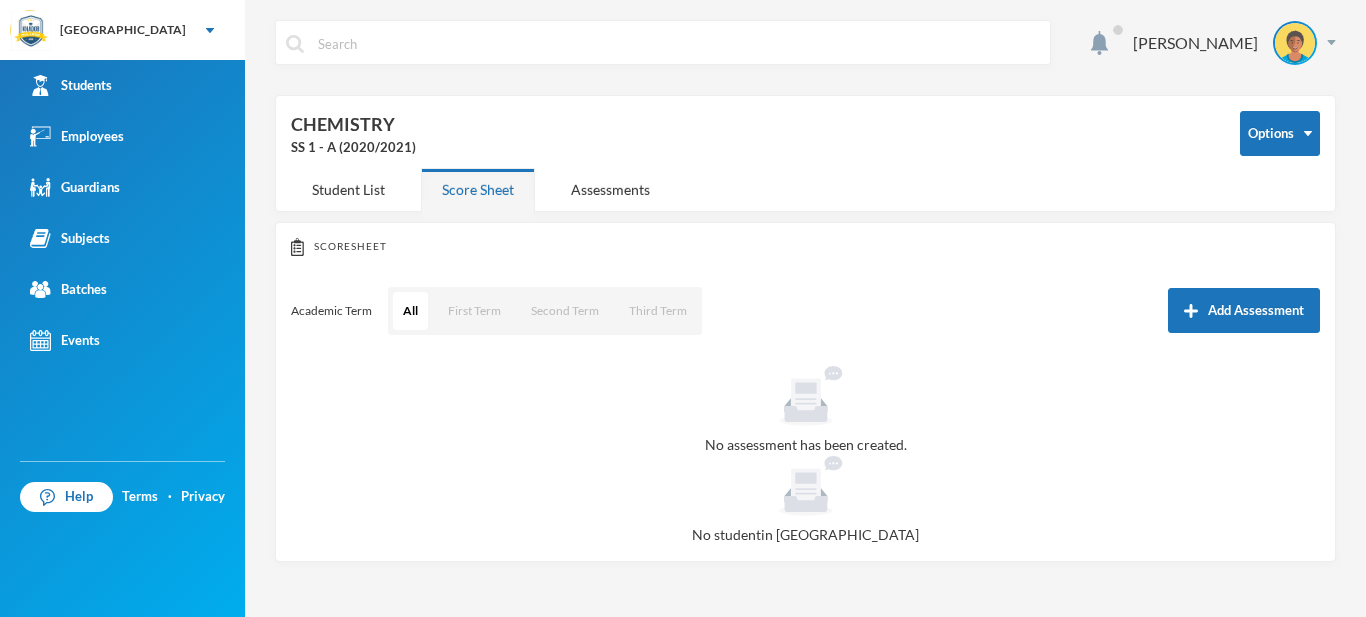scroll, scrollTop: 0, scrollLeft: 0, axis: both 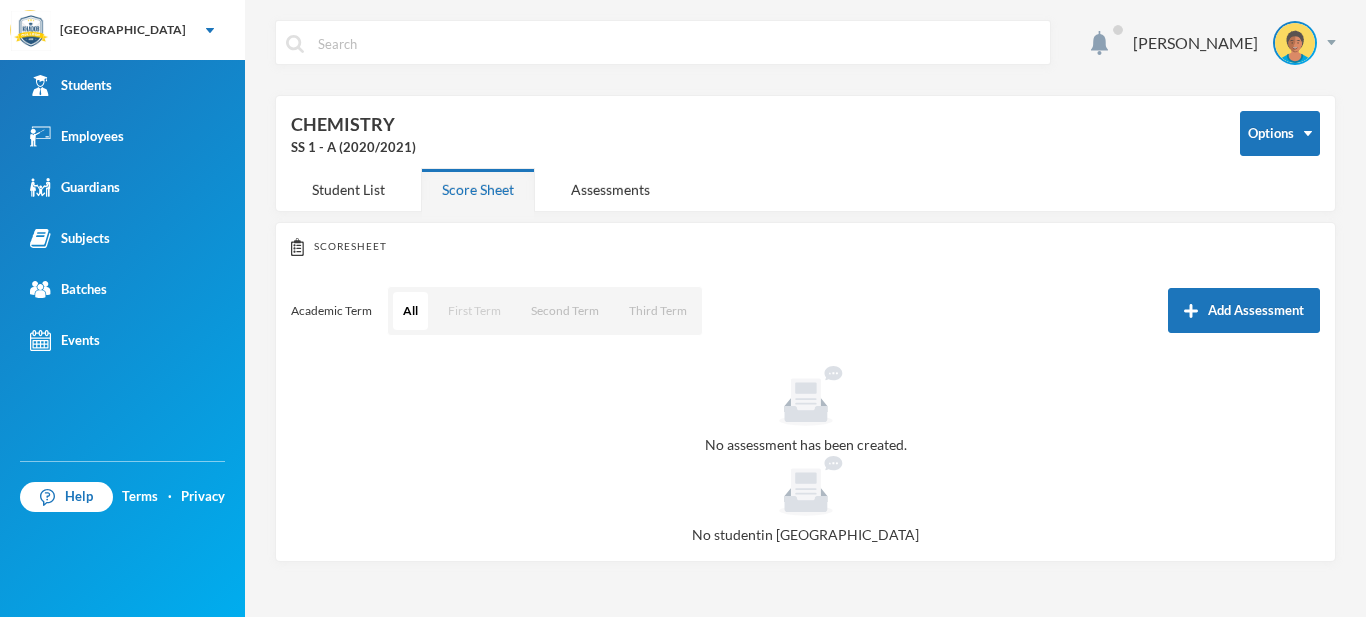 click on "First Term" at bounding box center [474, 311] 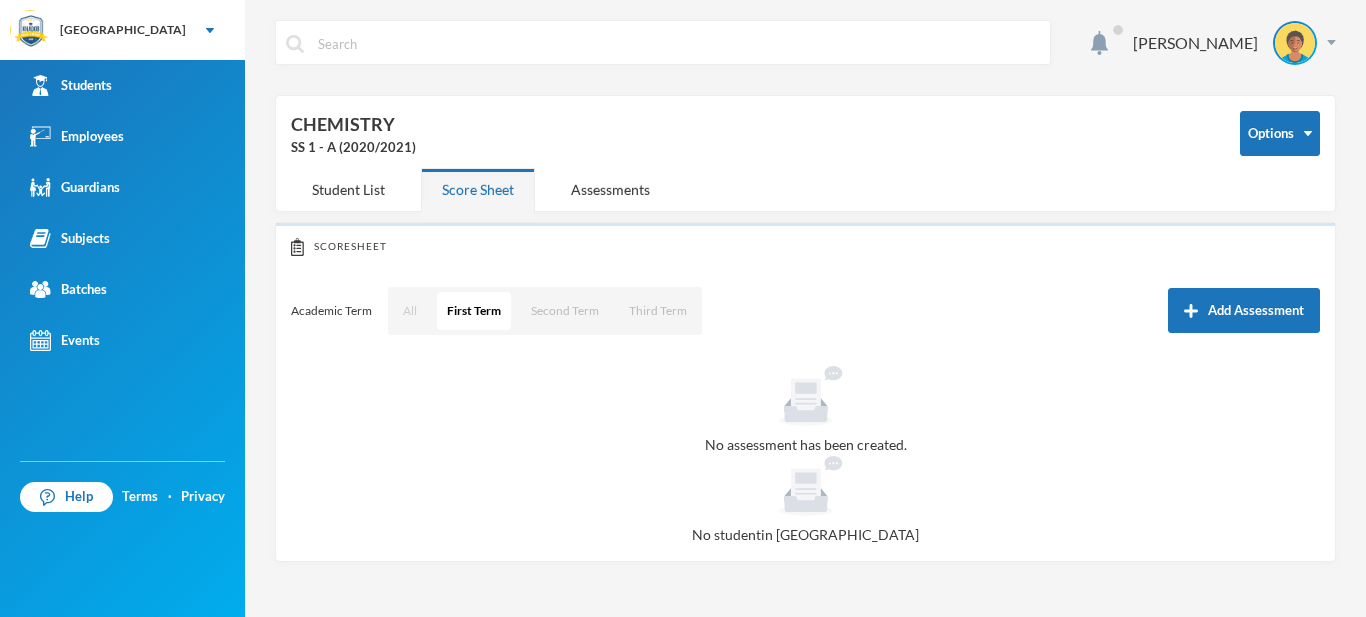 click on "All" at bounding box center [410, 311] 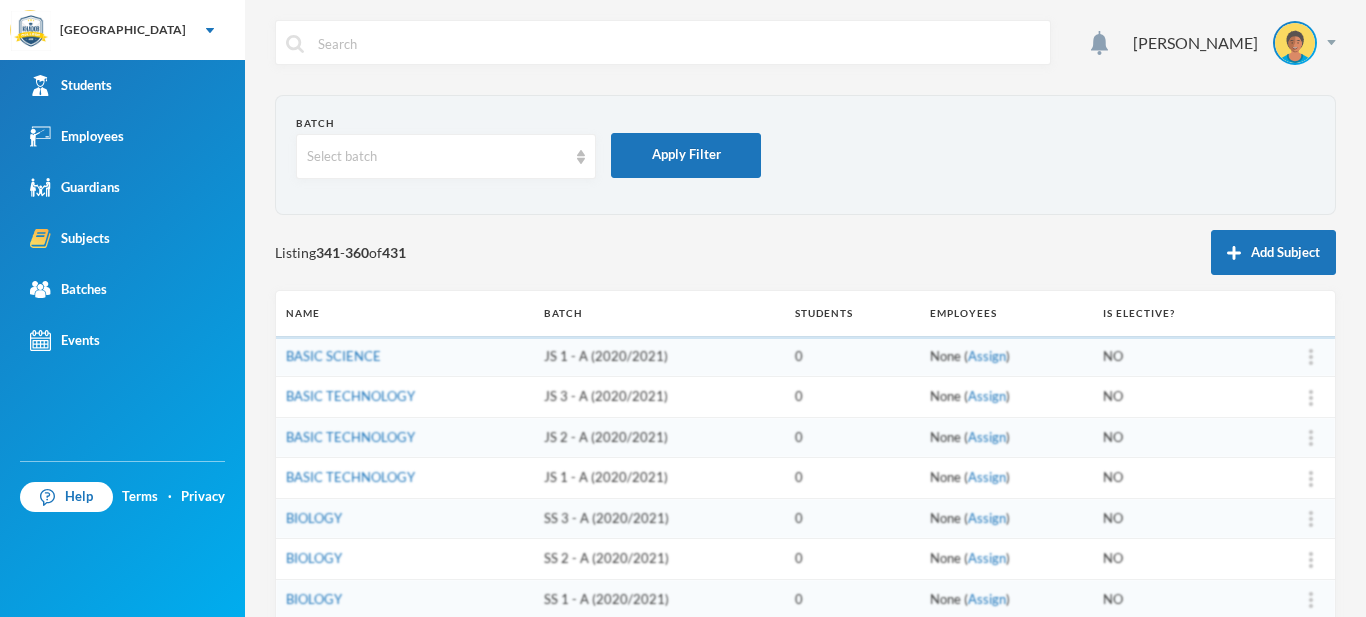 scroll, scrollTop: 0, scrollLeft: 0, axis: both 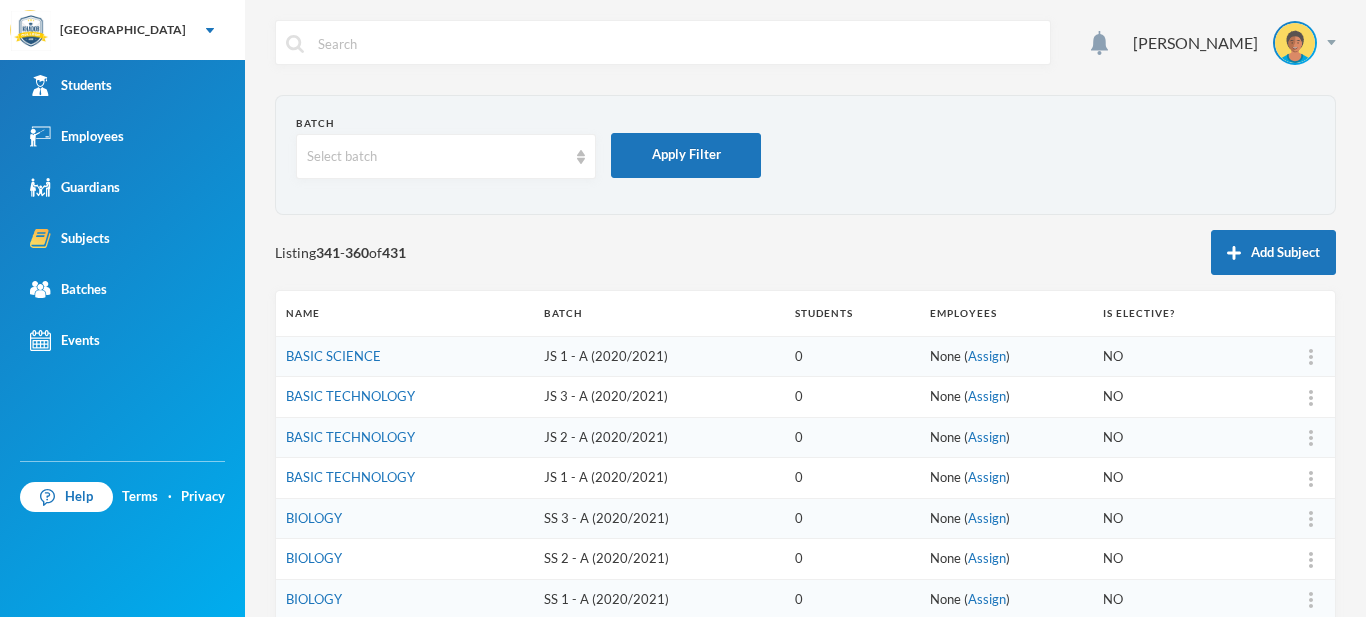 click on "Listing  341  -  360  of  431 Add Subject" at bounding box center (805, 252) 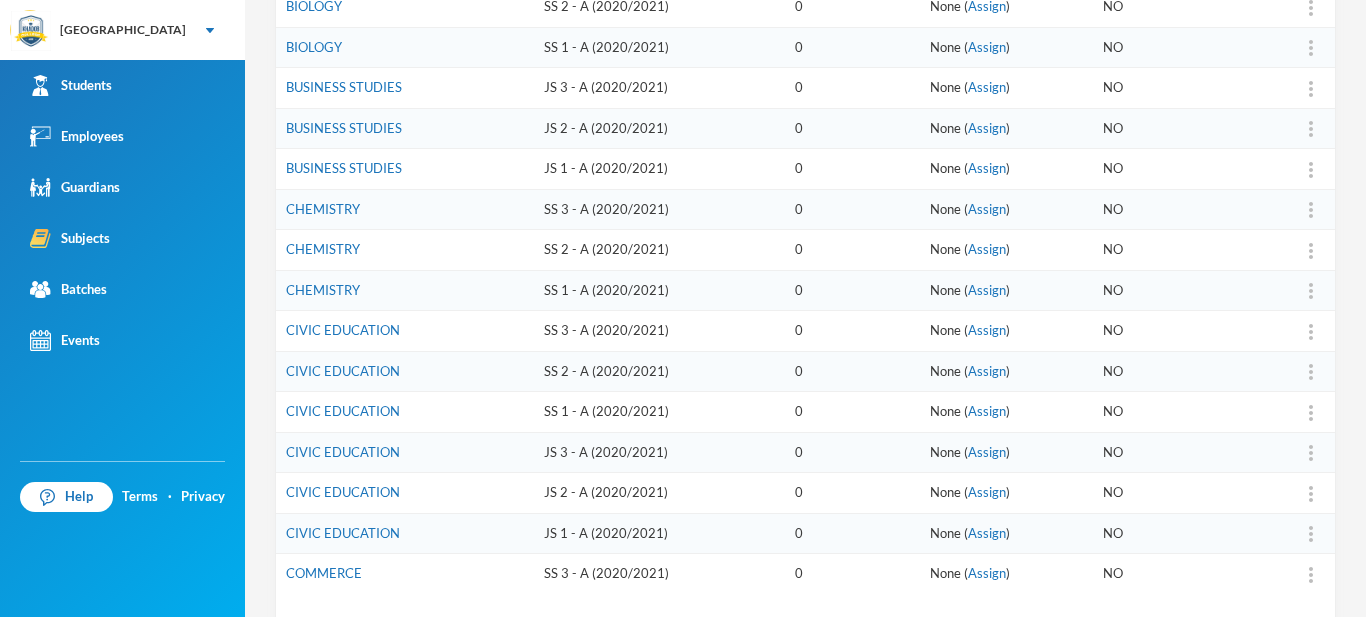 scroll, scrollTop: 653, scrollLeft: 0, axis: vertical 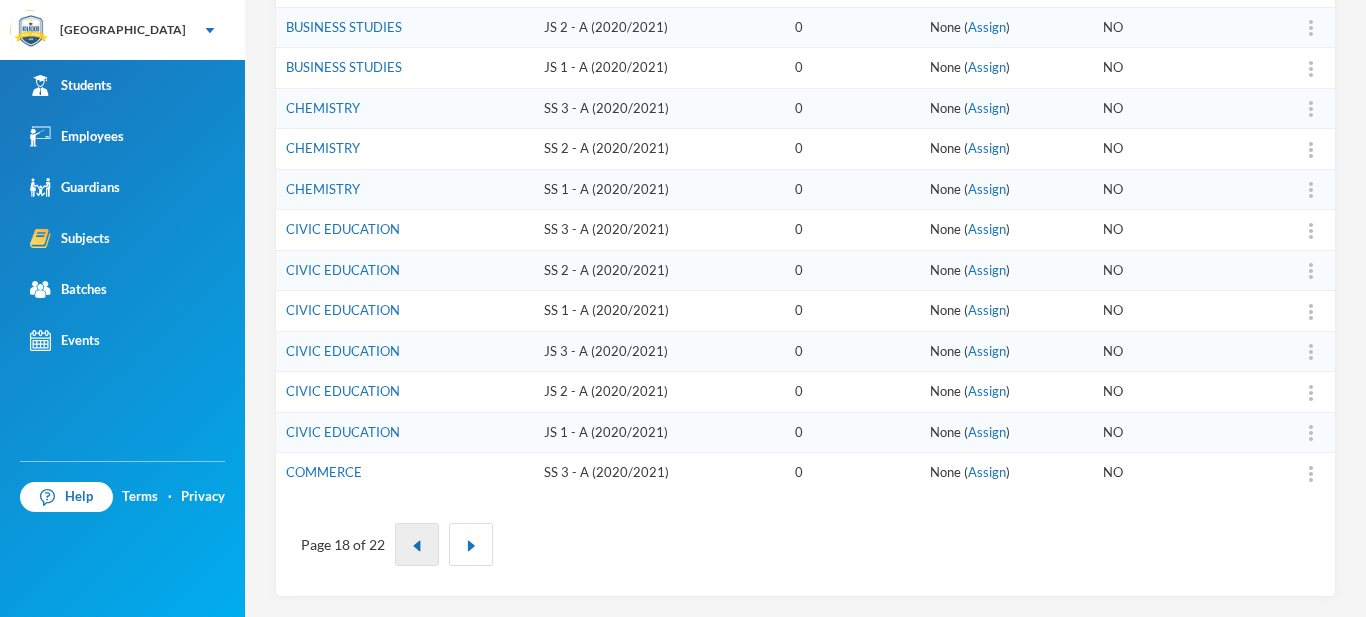 click at bounding box center [417, 544] 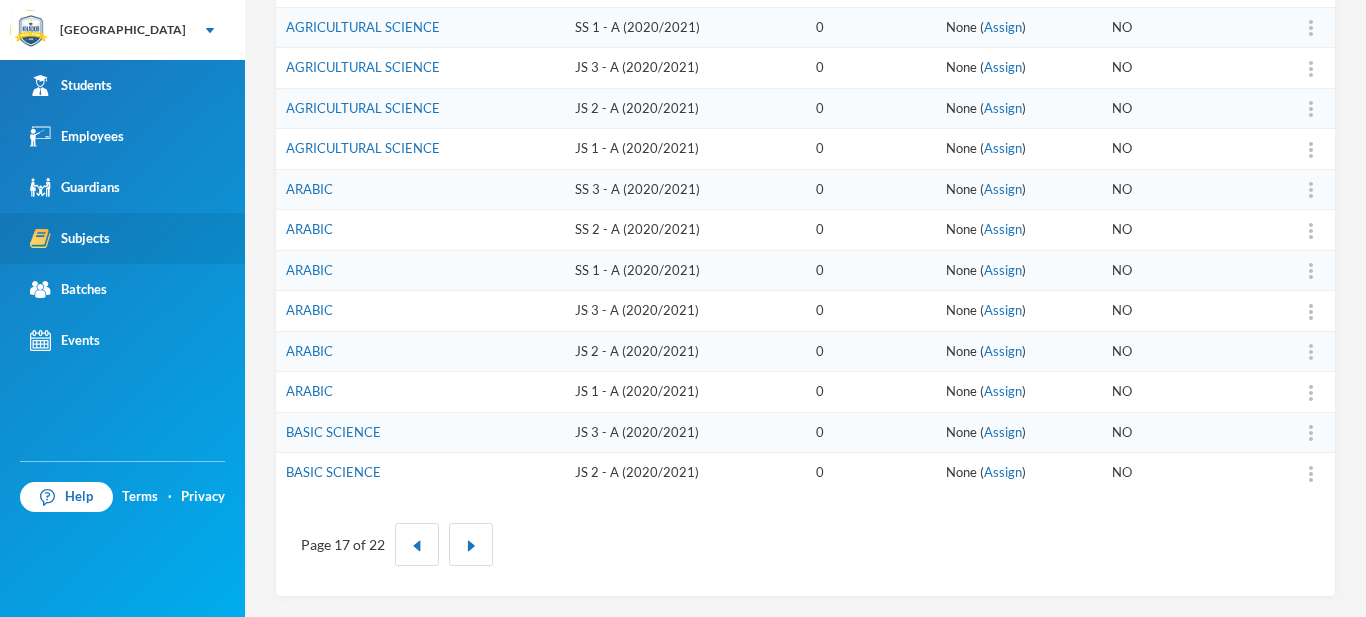 click on "Subjects" at bounding box center (70, 238) 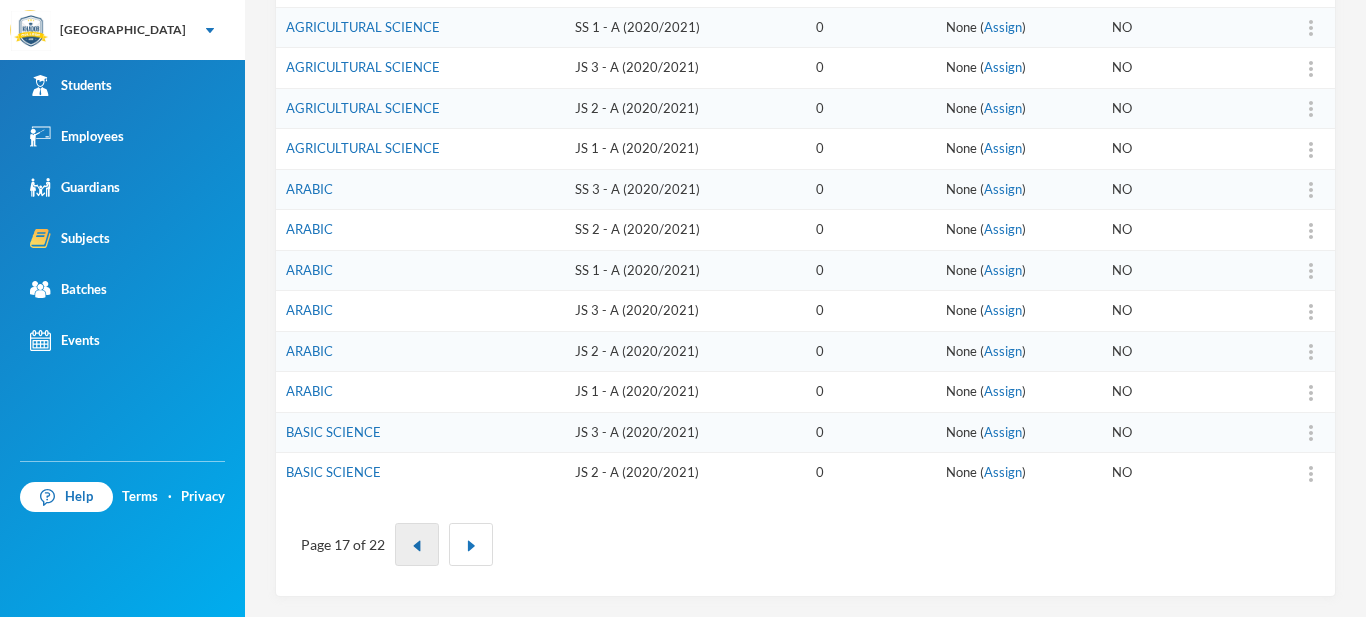 click at bounding box center [417, 544] 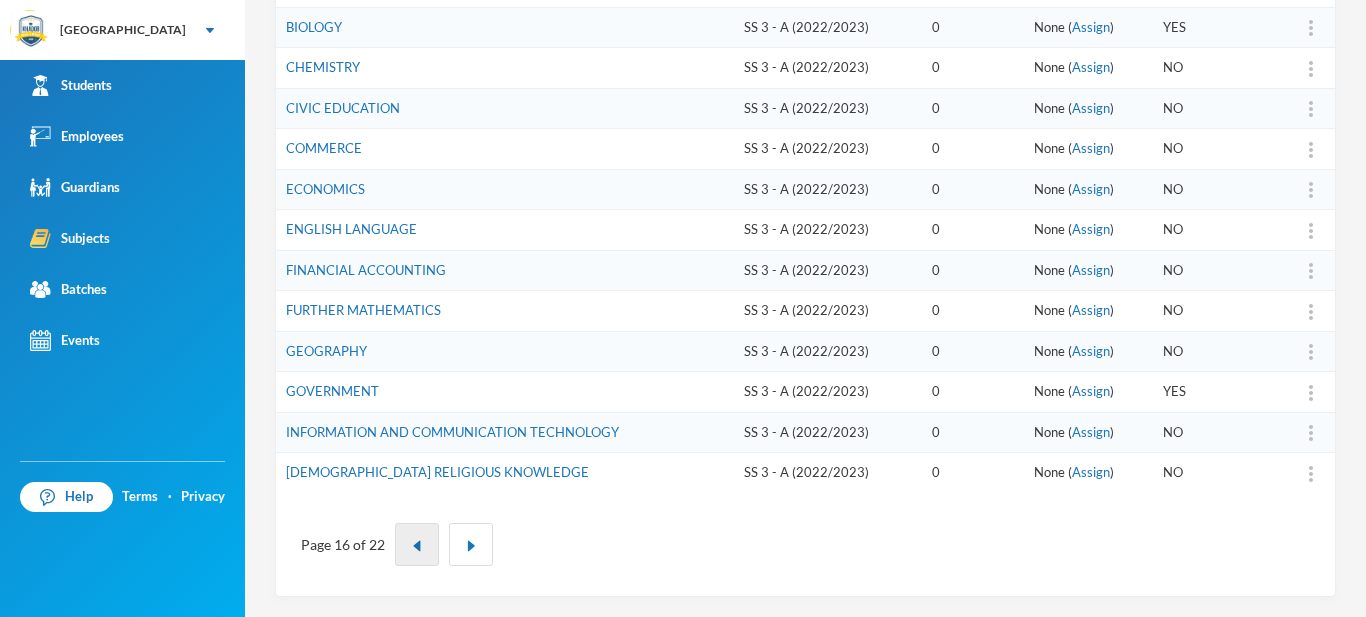type 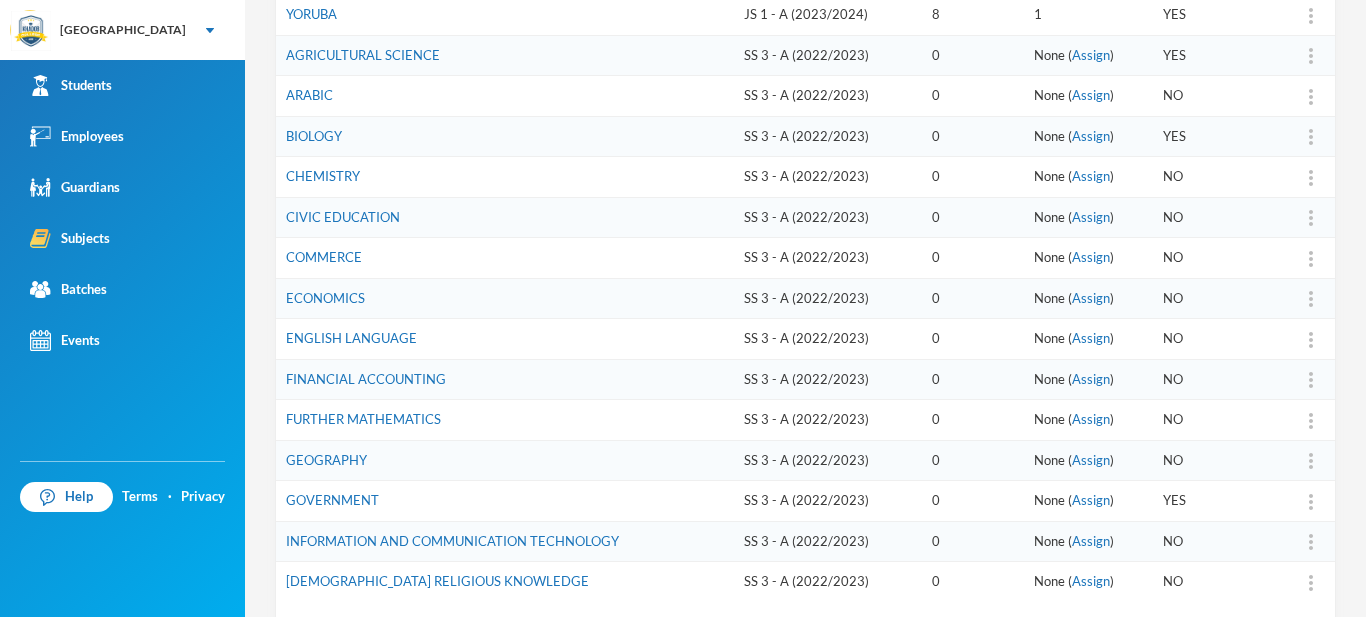 scroll, scrollTop: 653, scrollLeft: 0, axis: vertical 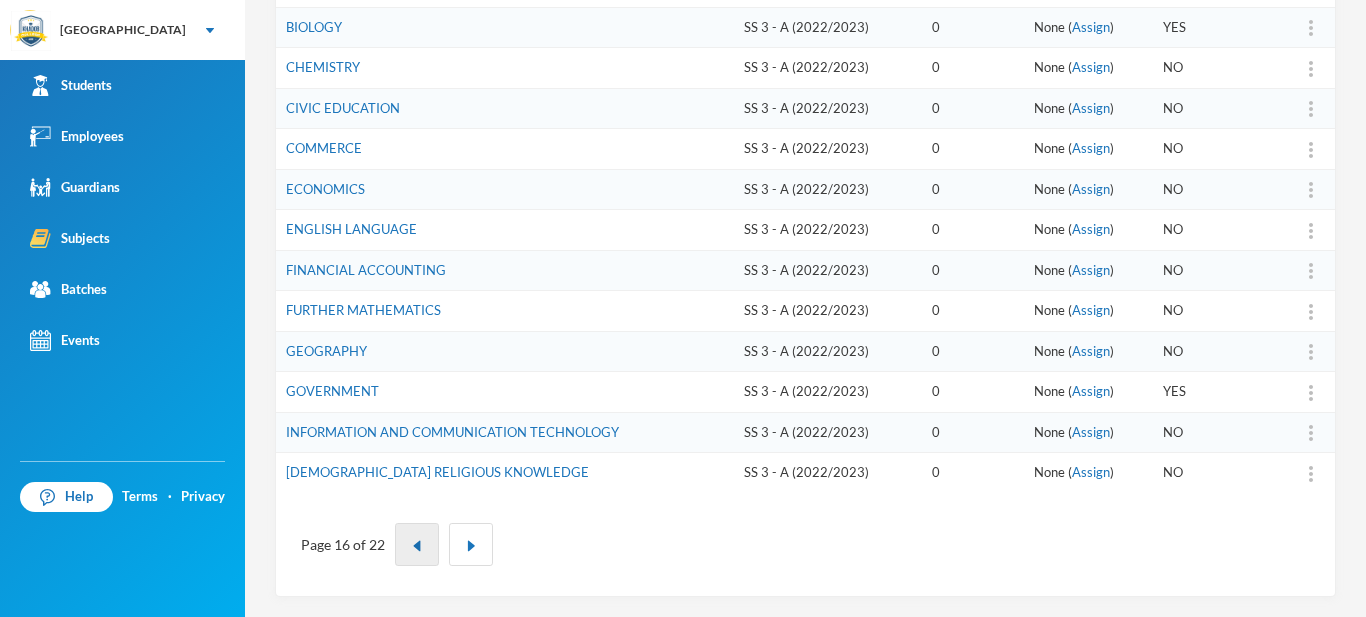 click at bounding box center (417, 546) 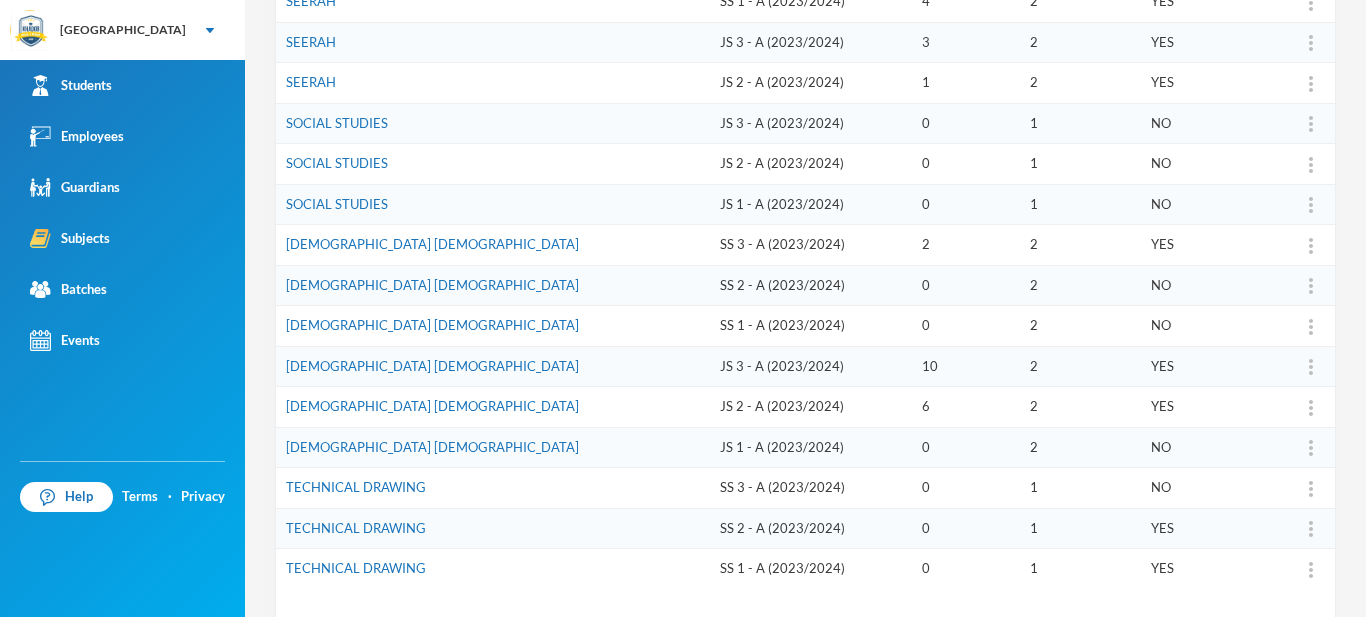 scroll, scrollTop: 653, scrollLeft: 0, axis: vertical 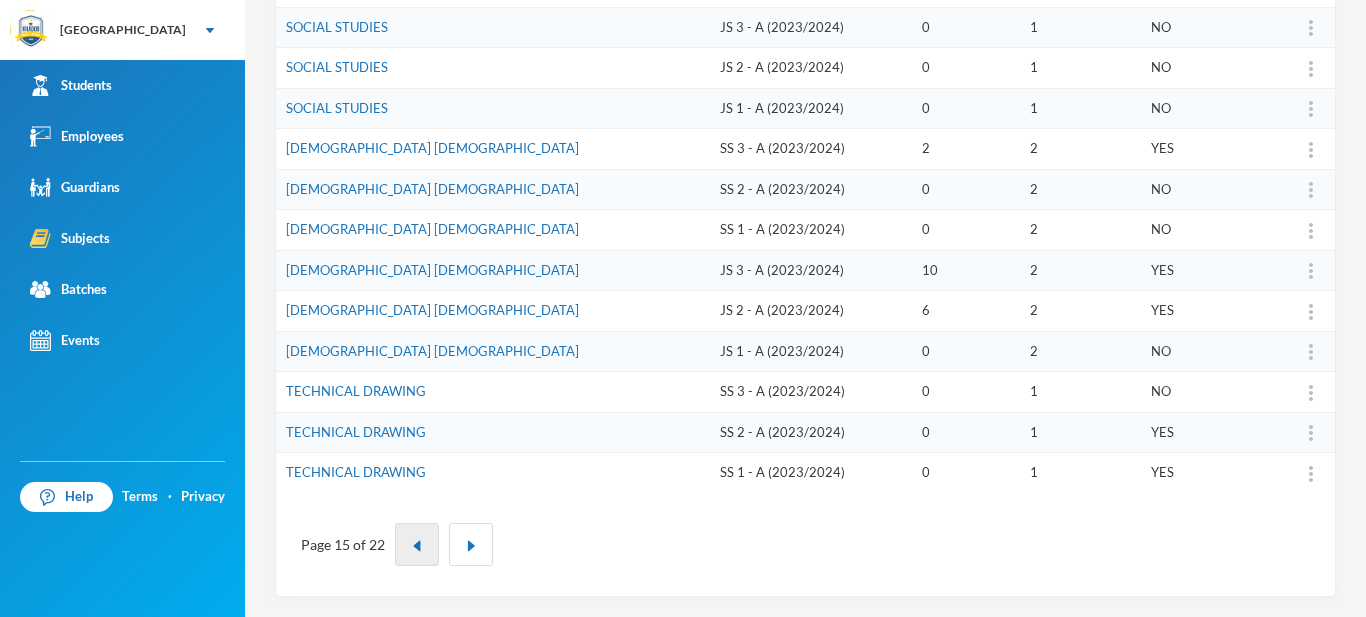 click at bounding box center (417, 546) 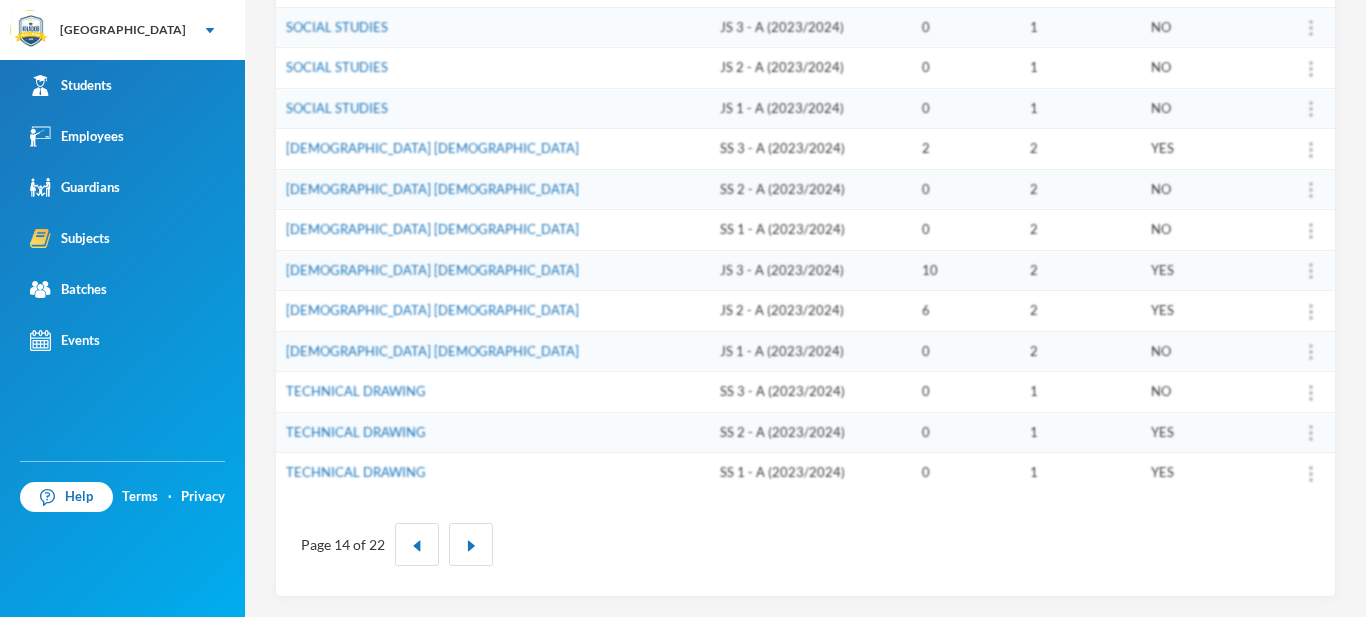 click on "Page 14 of 22" at bounding box center [805, 544] 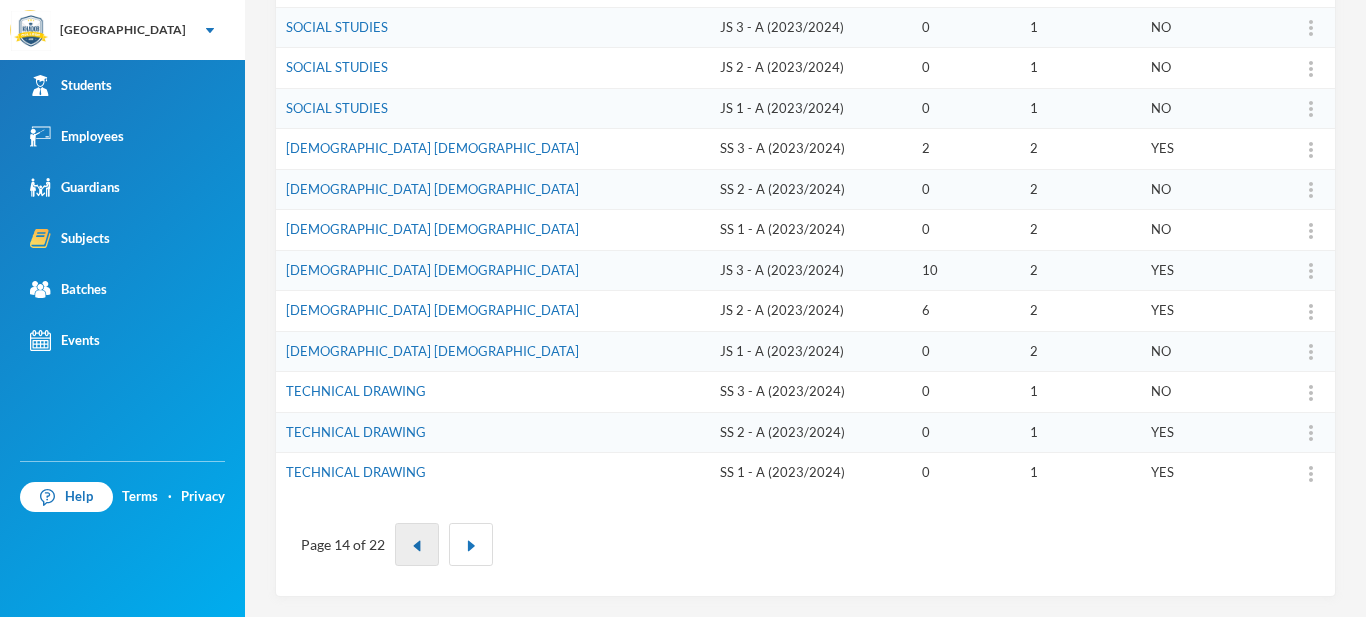 click at bounding box center [417, 544] 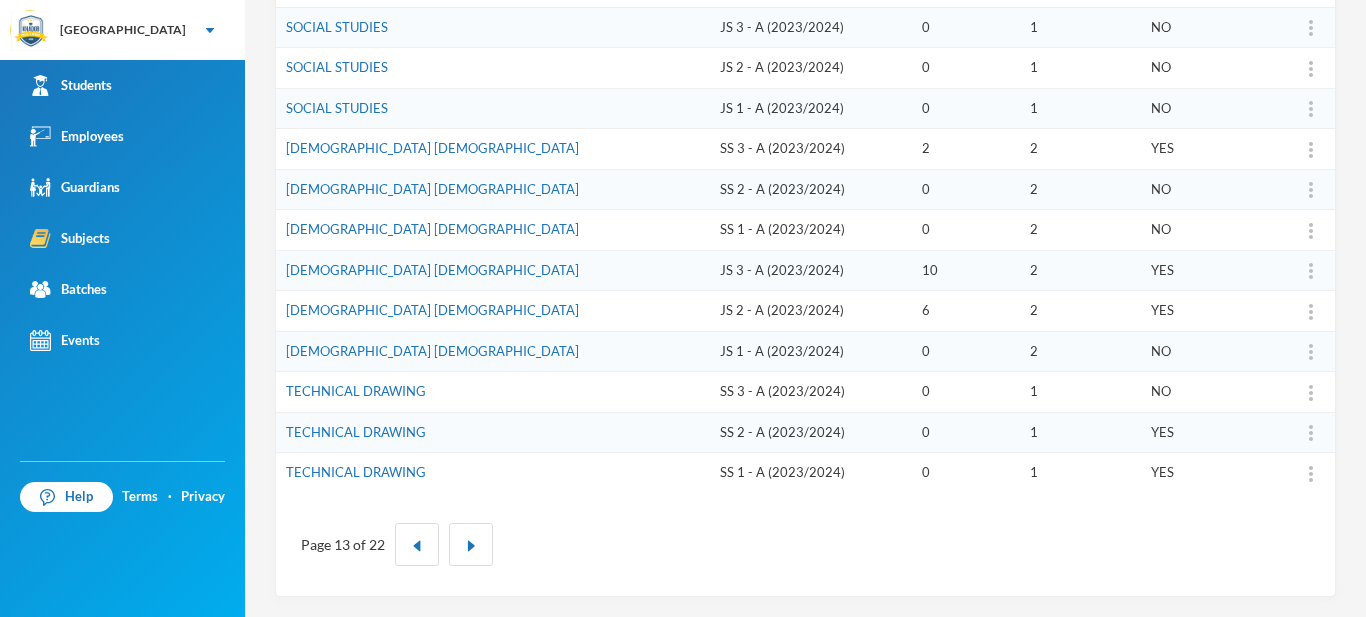 click on "TECHNICAL DRAWING" at bounding box center [493, 432] 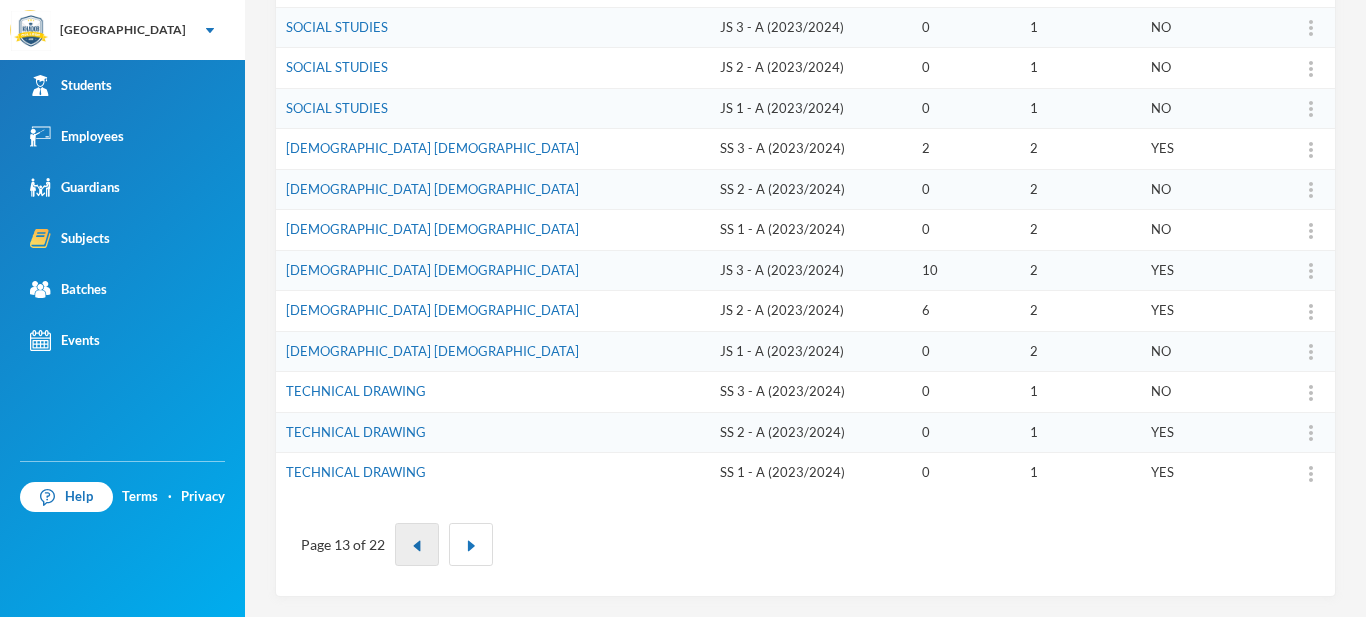 click at bounding box center (417, 546) 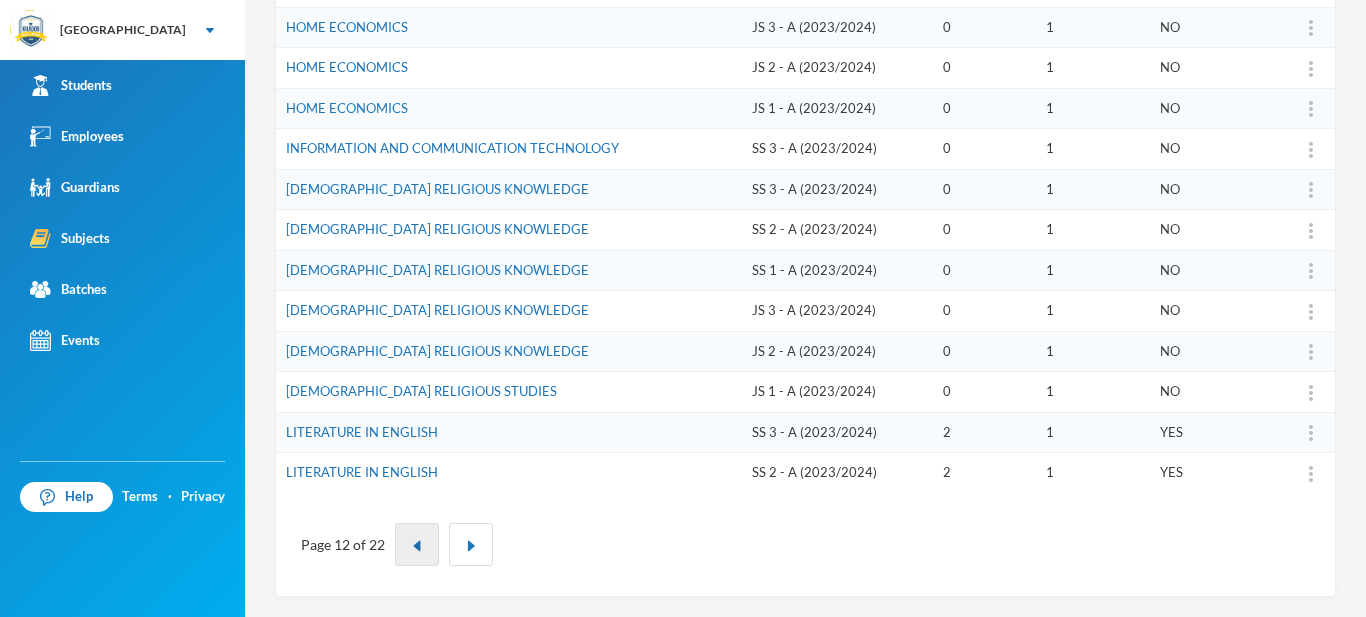 click at bounding box center [417, 546] 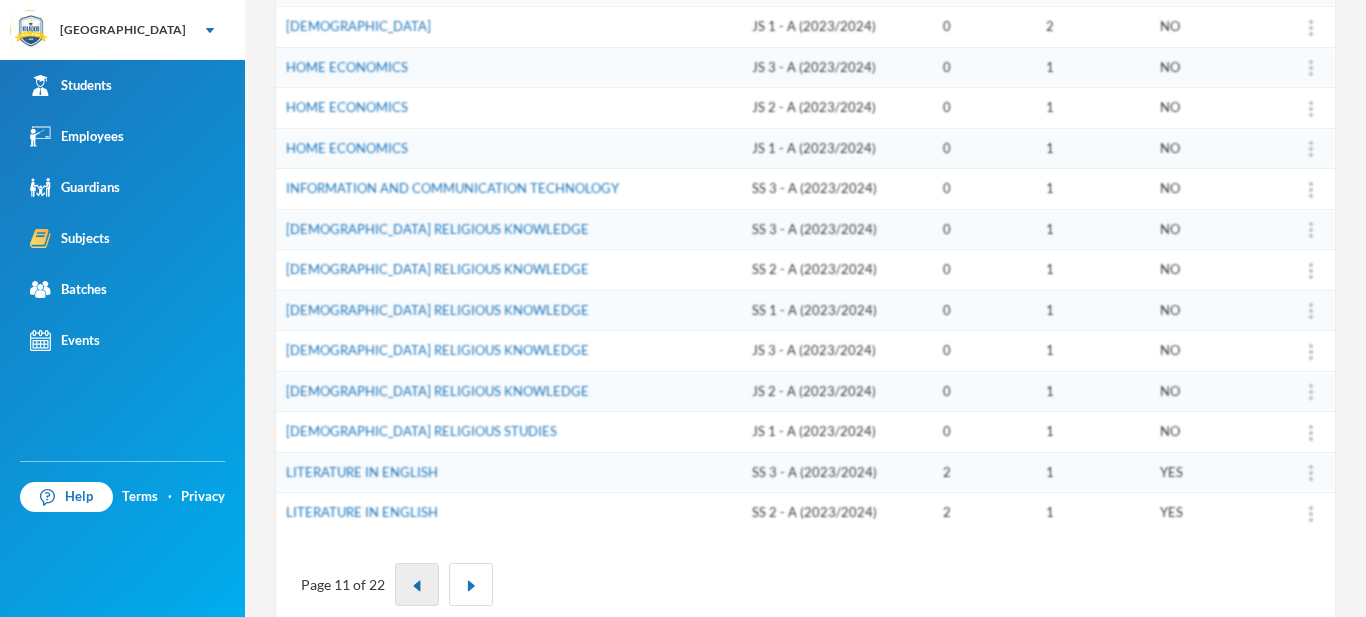 scroll, scrollTop: 653, scrollLeft: 0, axis: vertical 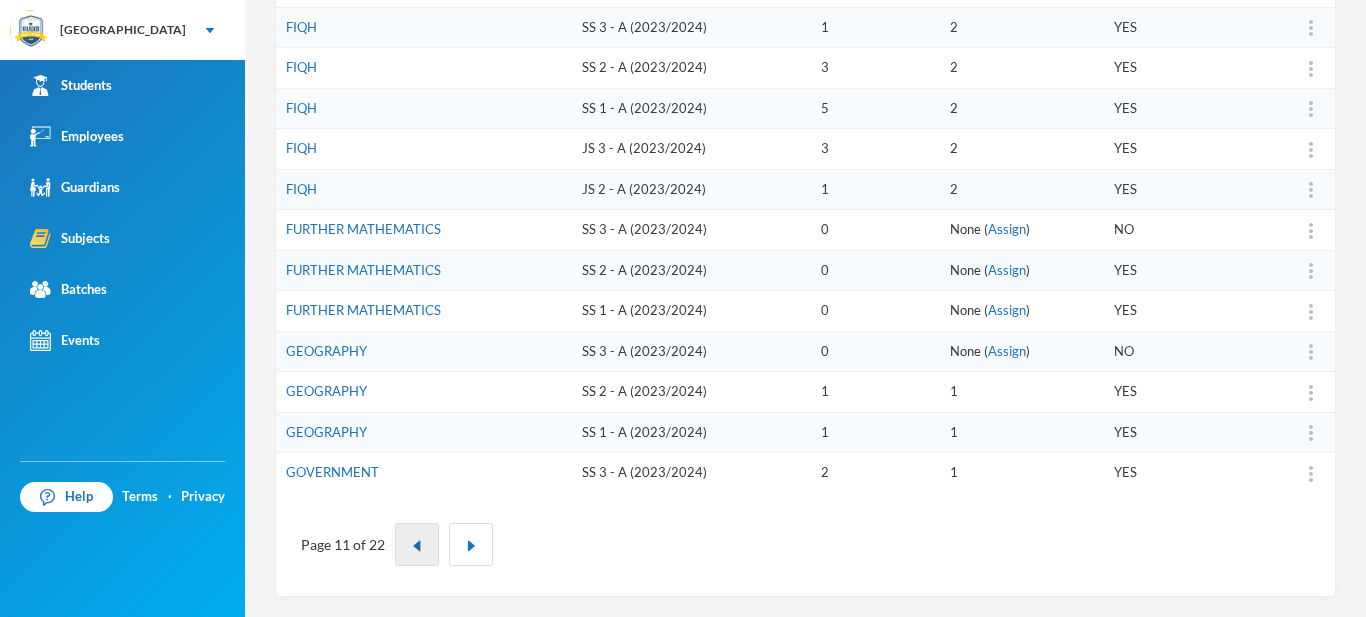 click at bounding box center (417, 546) 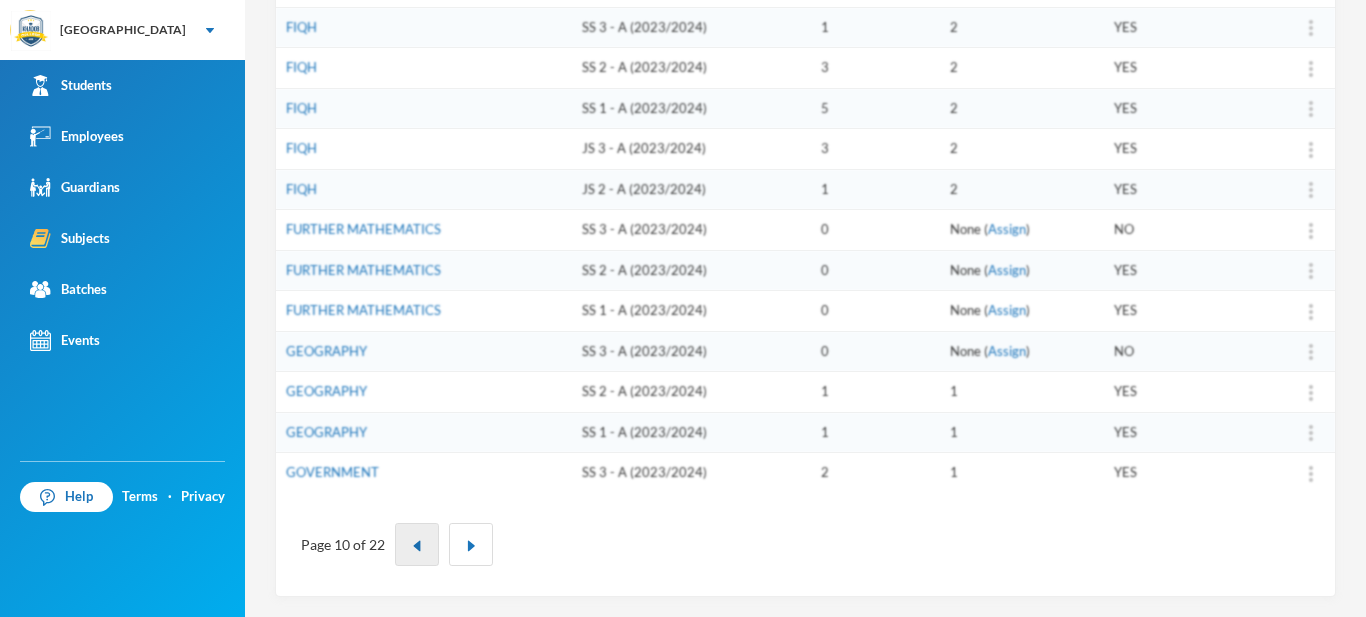click at bounding box center [417, 544] 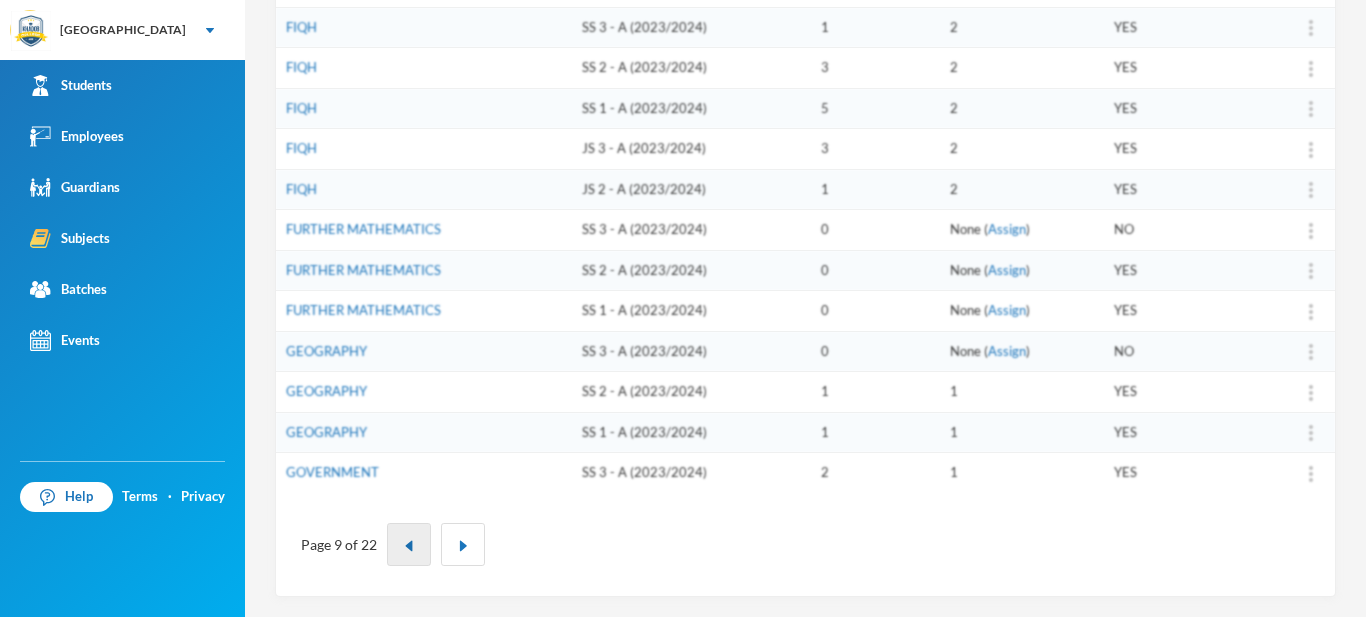 click at bounding box center [409, 544] 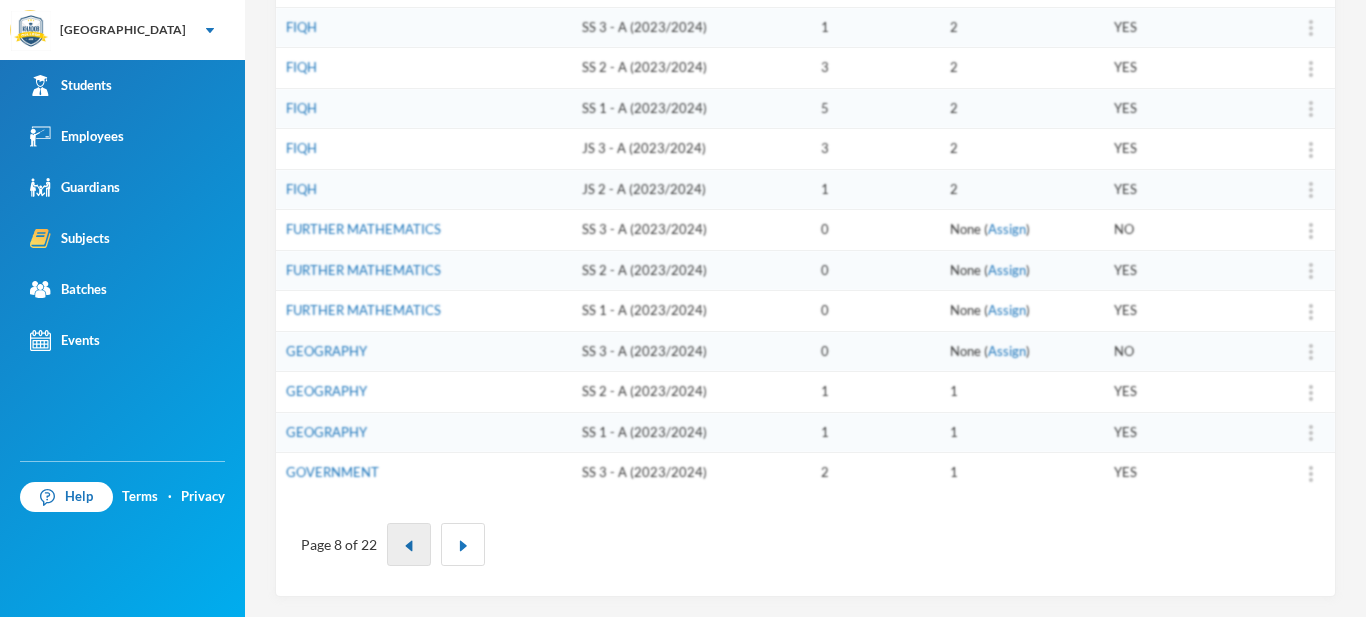 click at bounding box center (409, 544) 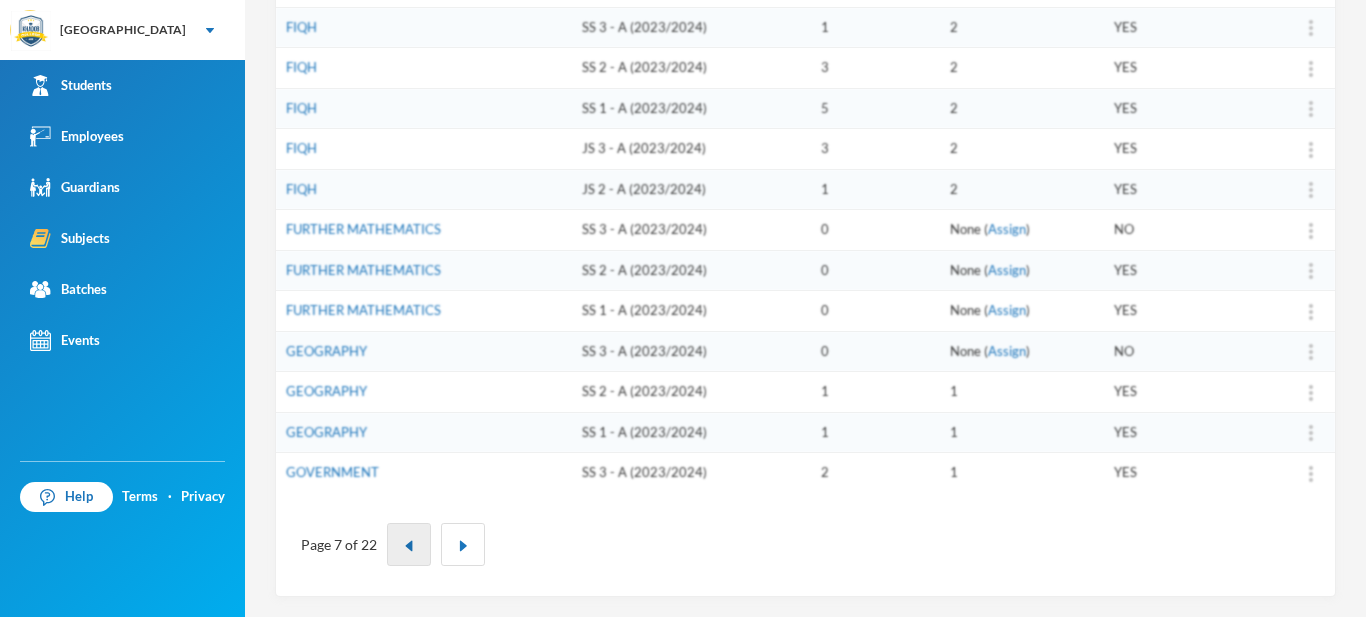 click at bounding box center [409, 544] 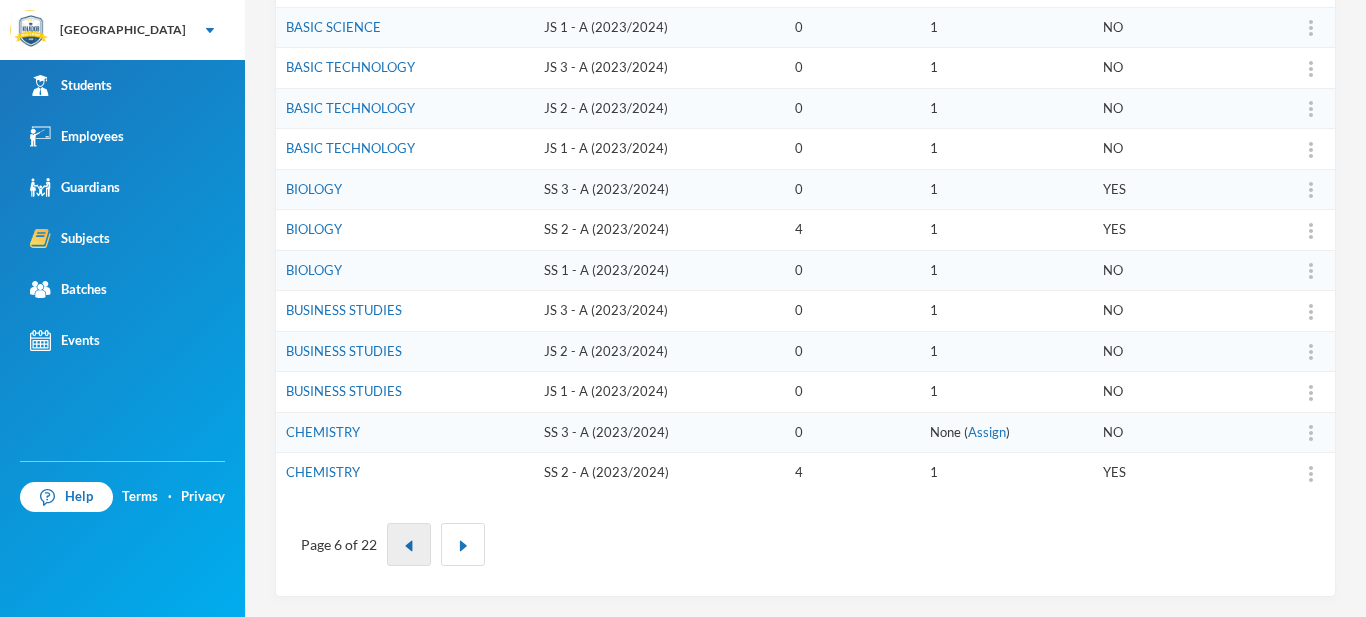 click at bounding box center (409, 544) 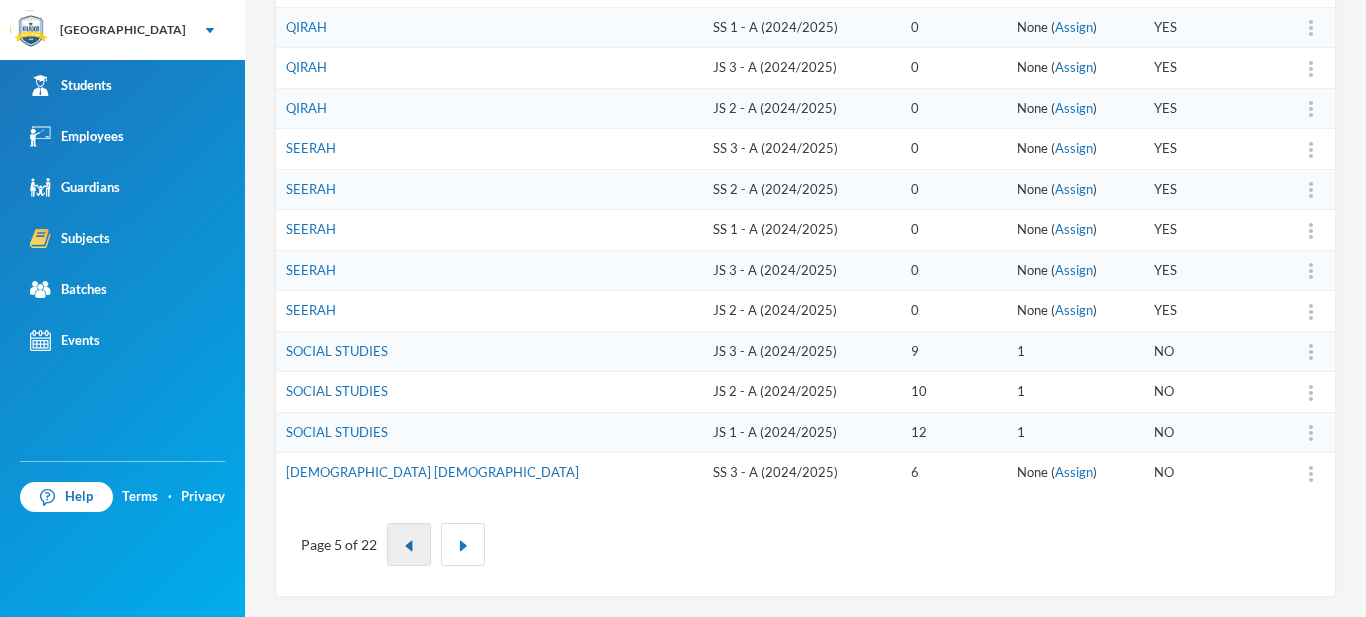 click at bounding box center [409, 544] 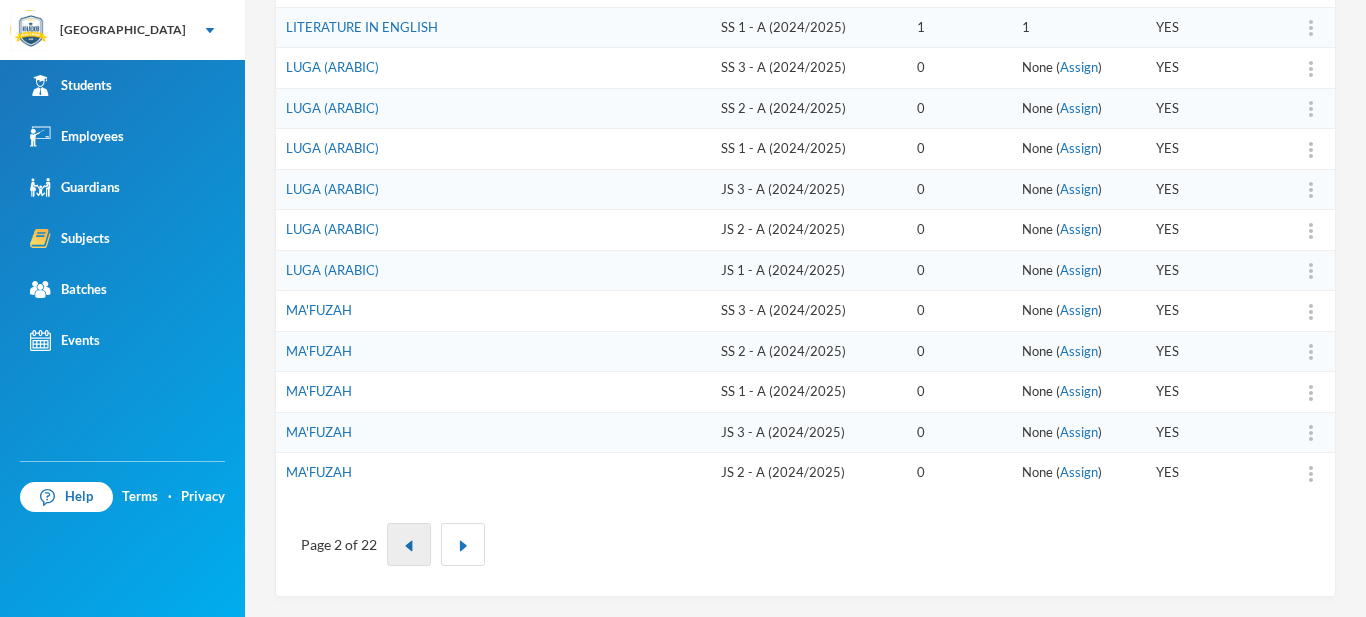 click at bounding box center (409, 544) 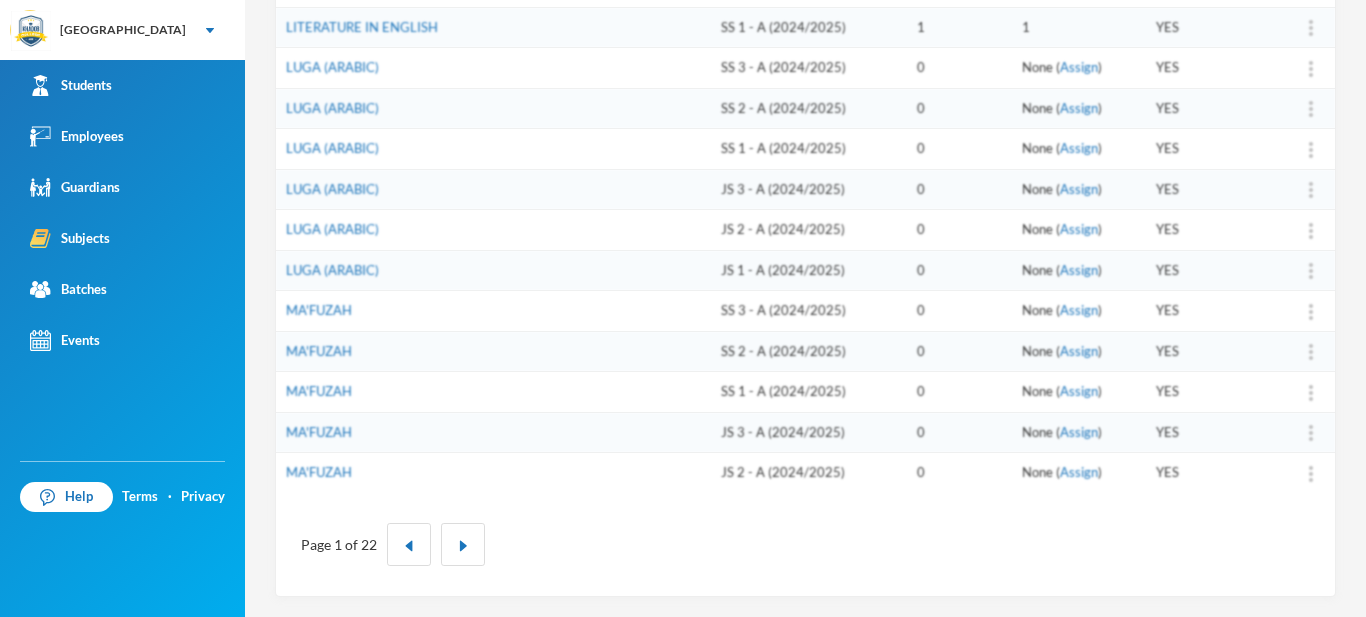 click on "Students Employees Guardians Subjects Batches Events" at bounding box center [122, 260] 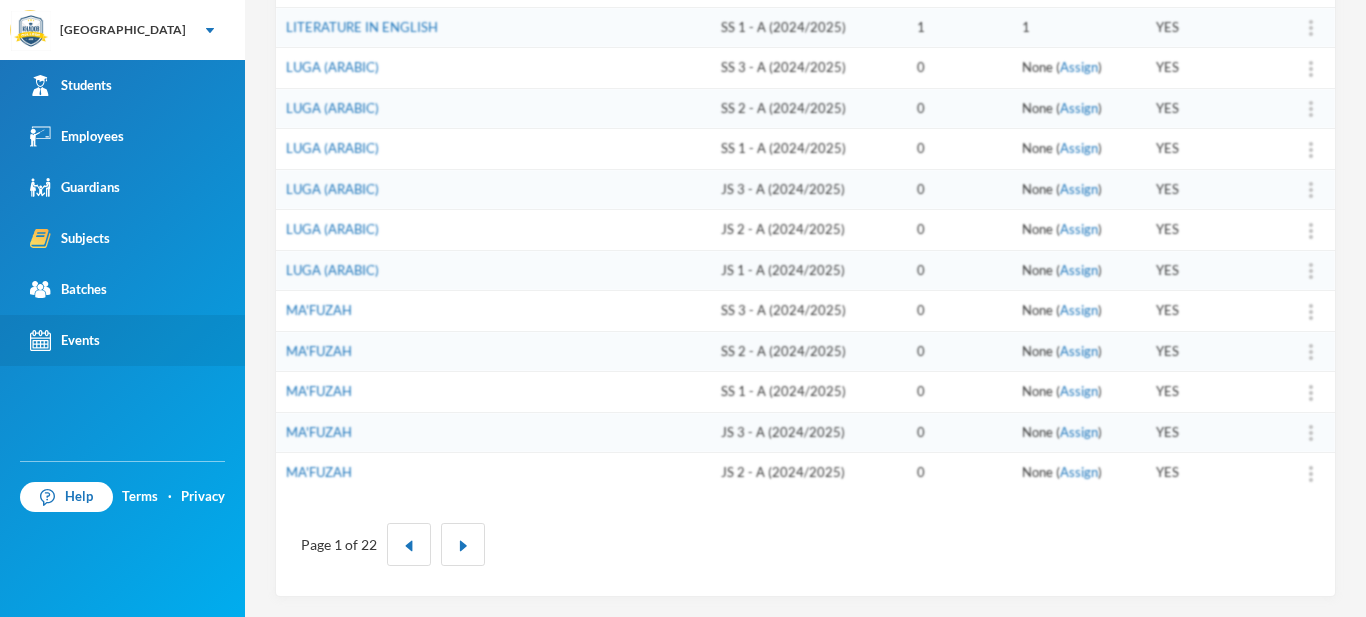 click on "Events" at bounding box center (122, 340) 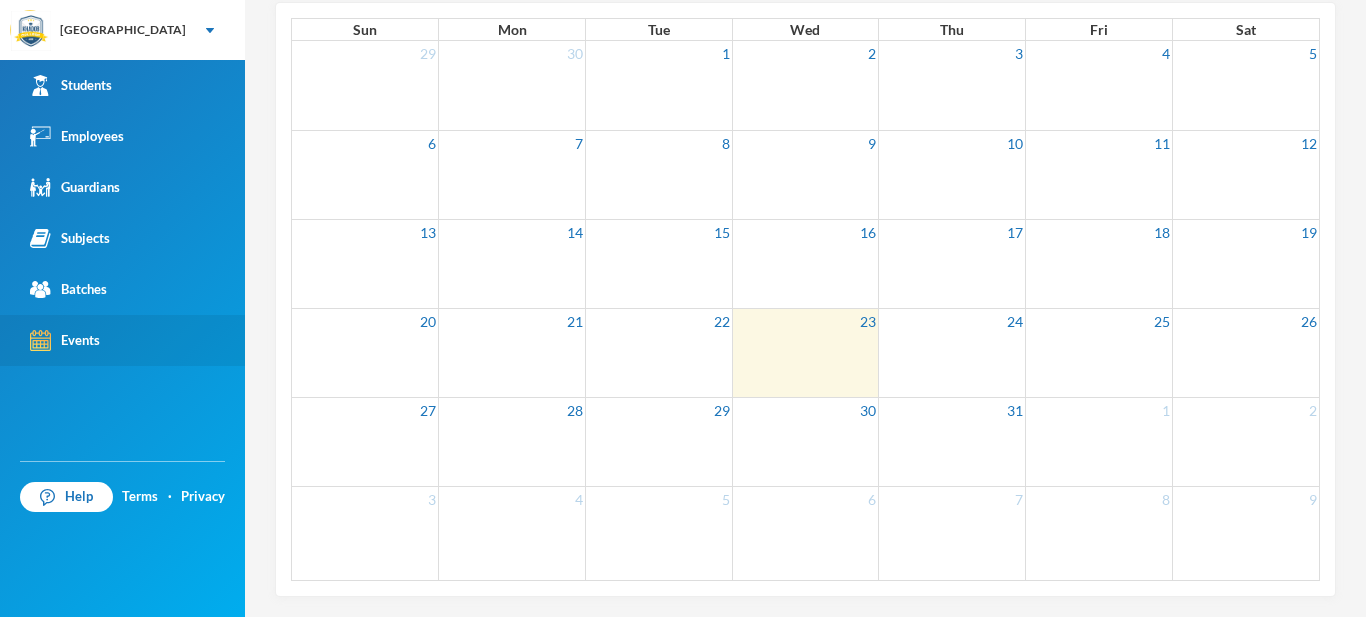 scroll, scrollTop: 0, scrollLeft: 0, axis: both 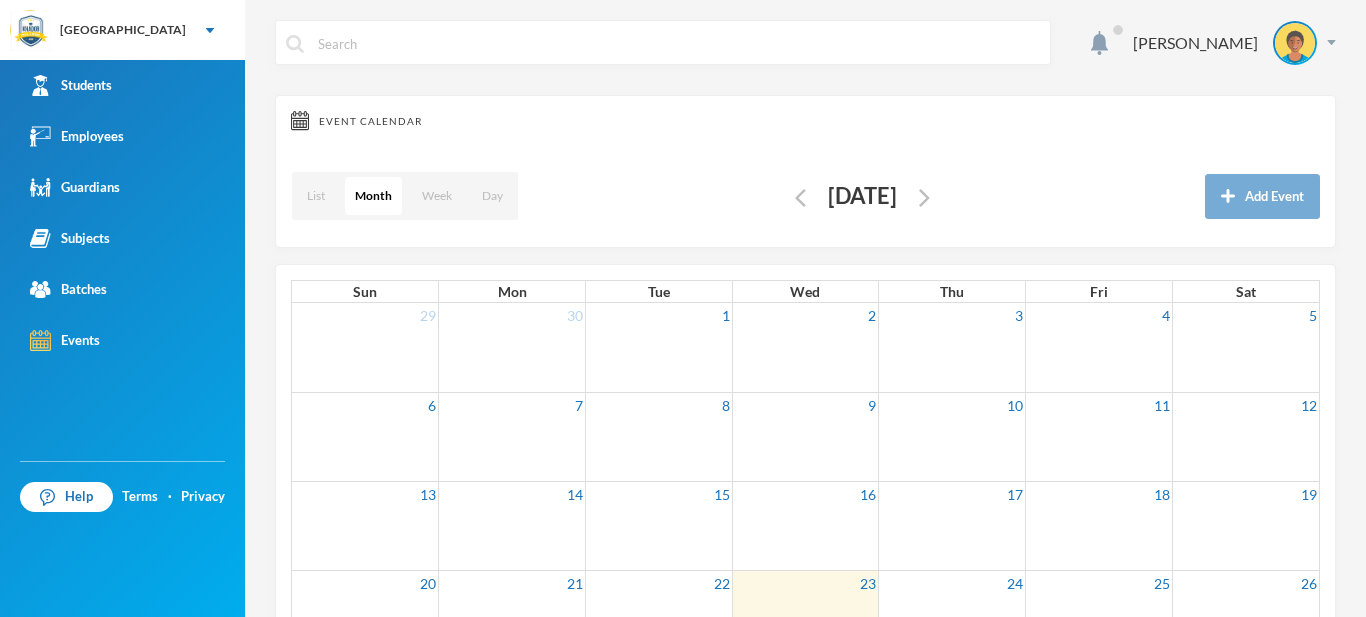 click on "List Month Week Day July 2025 Add Event" at bounding box center [805, 196] 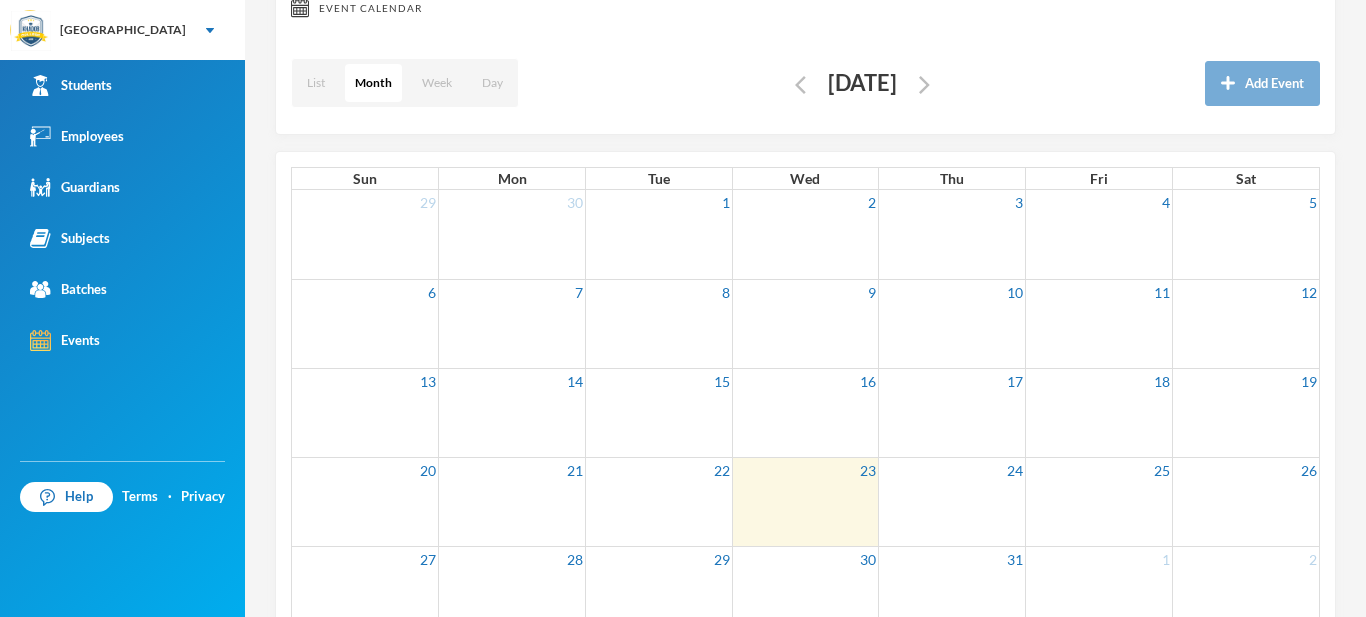 scroll, scrollTop: 262, scrollLeft: 0, axis: vertical 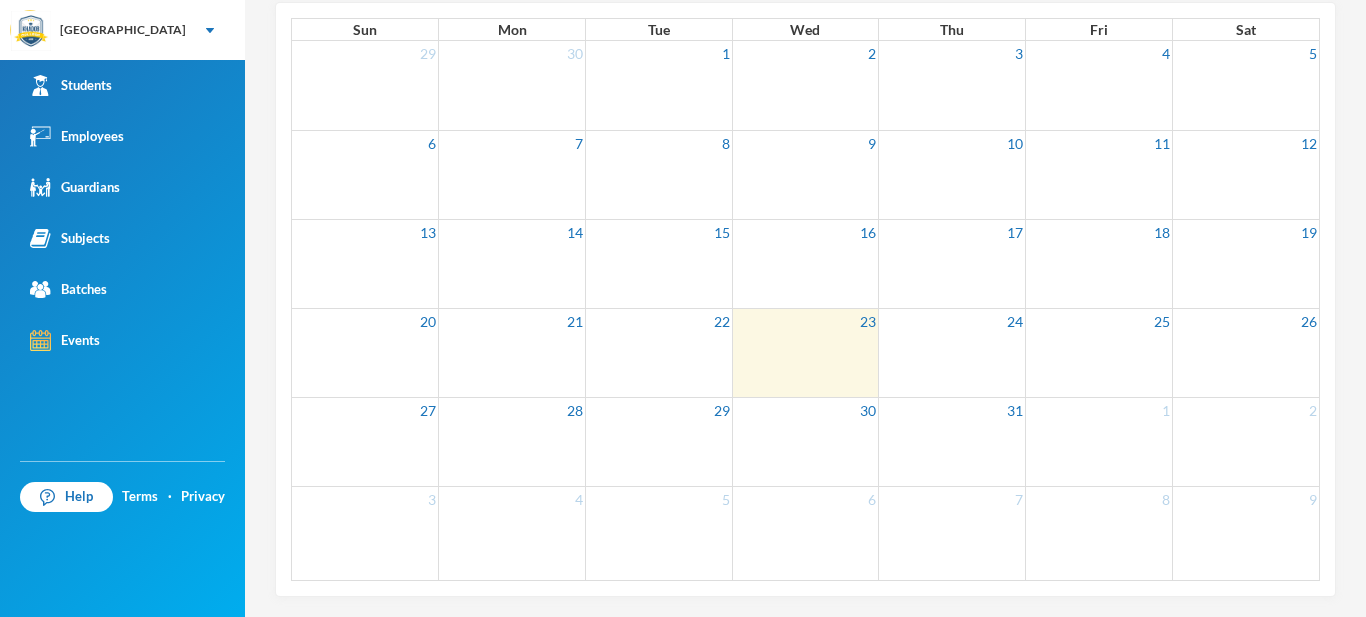 click on "24" at bounding box center [952, 321] 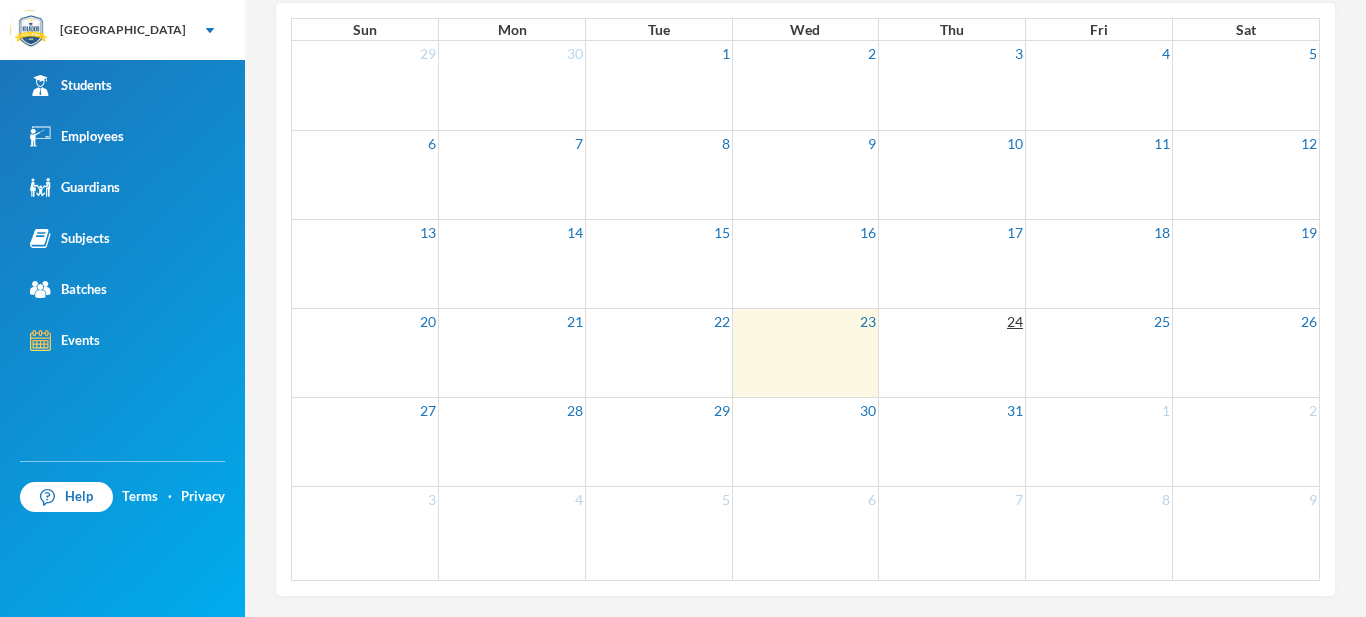 click on "24" at bounding box center (1015, 321) 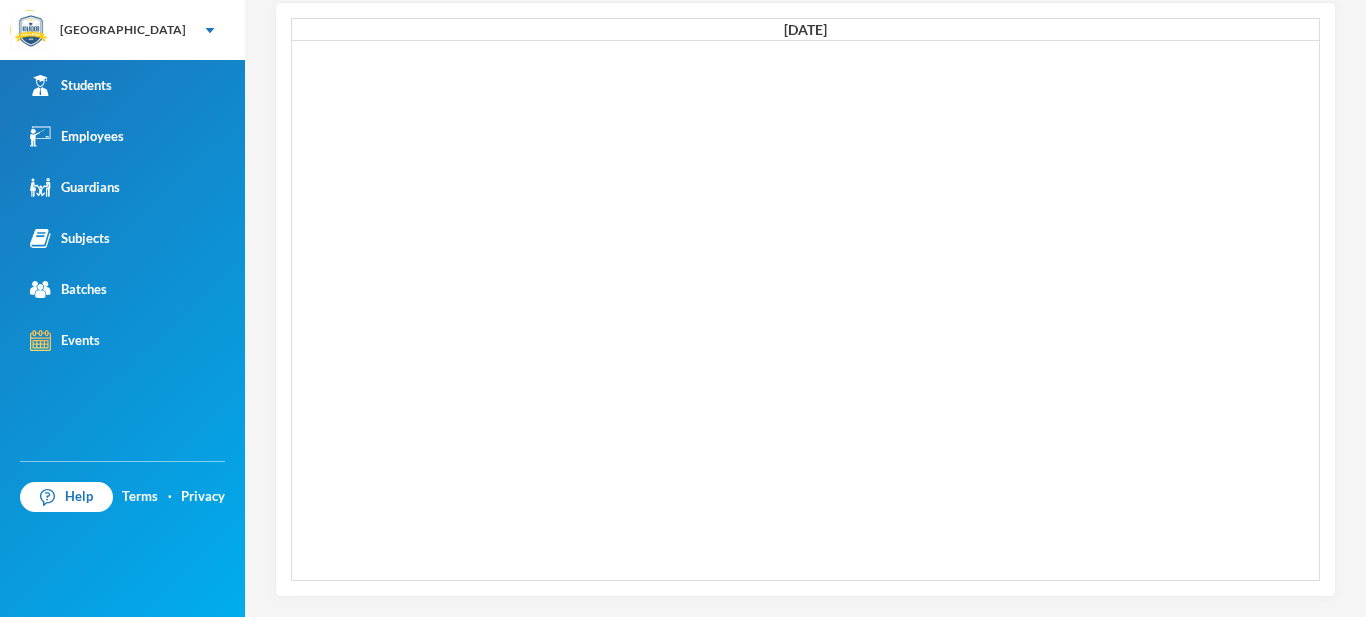 click at bounding box center (805, 310) 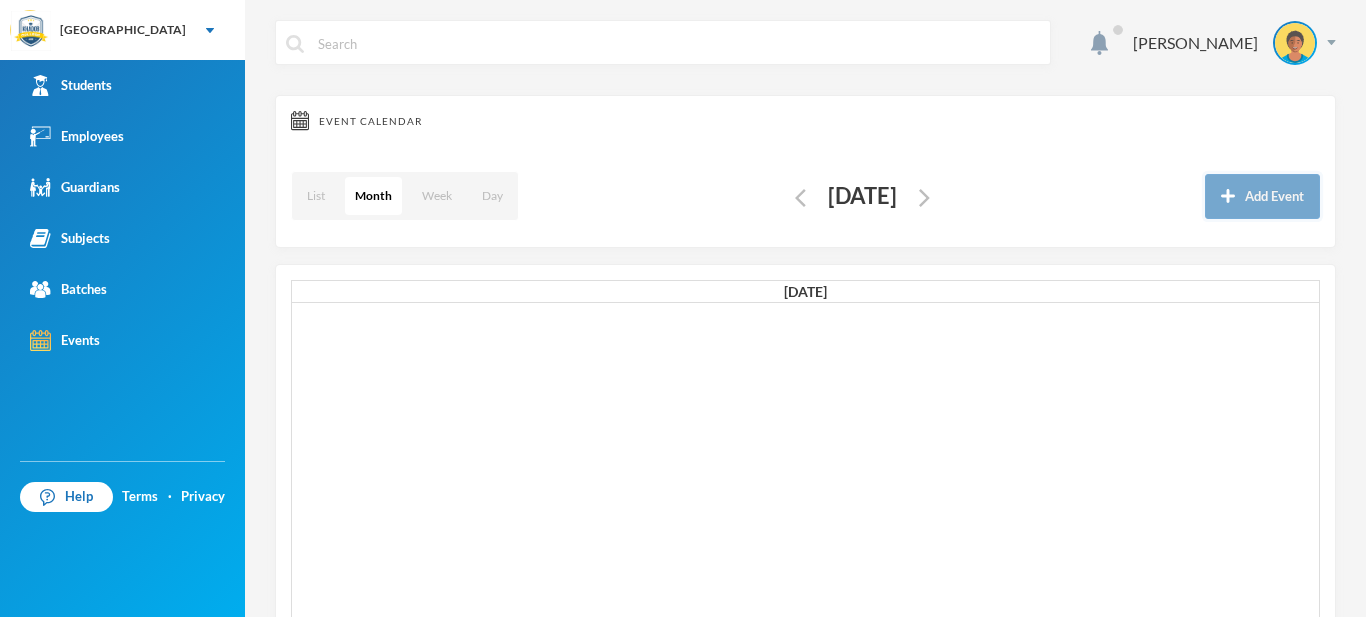click on "Add Event" at bounding box center (1262, 196) 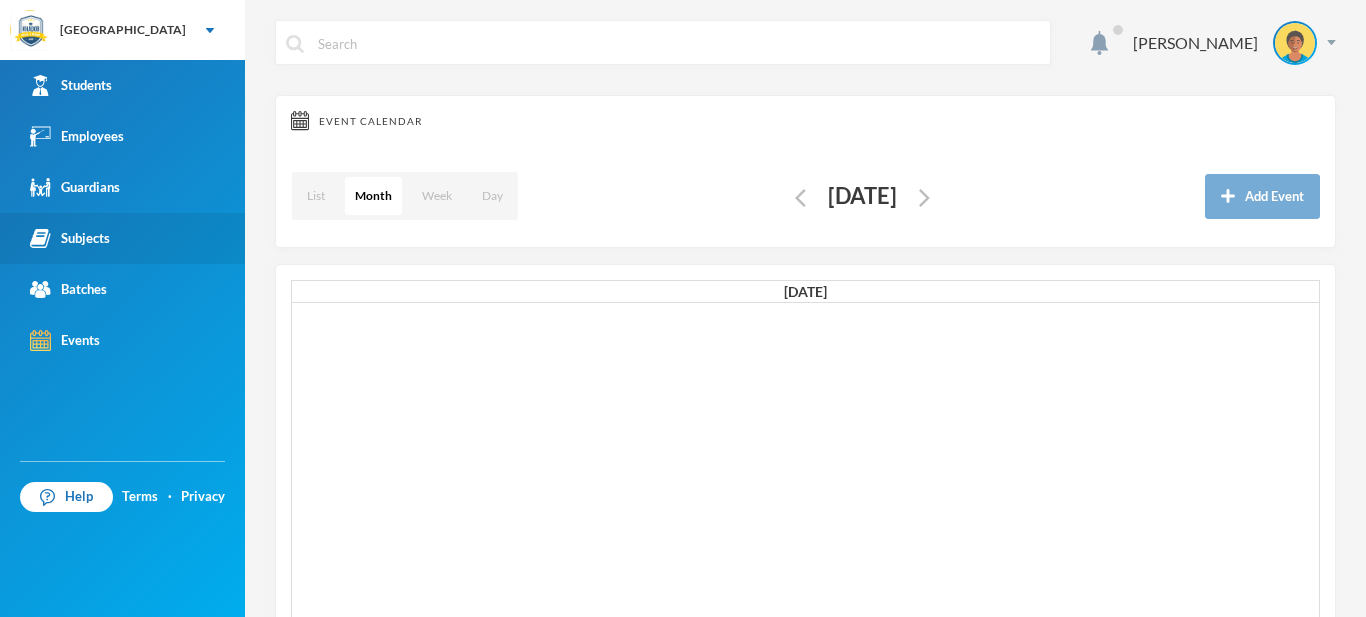 click on "Subjects" at bounding box center [70, 238] 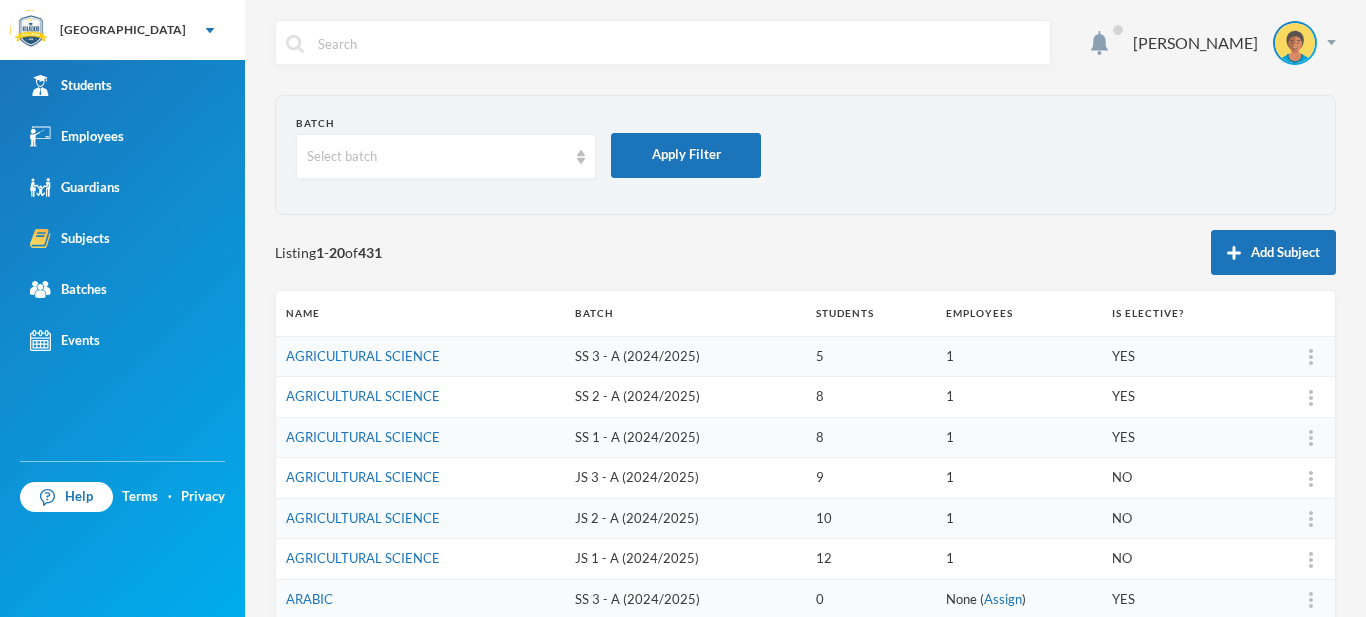 click at bounding box center [678, 43] 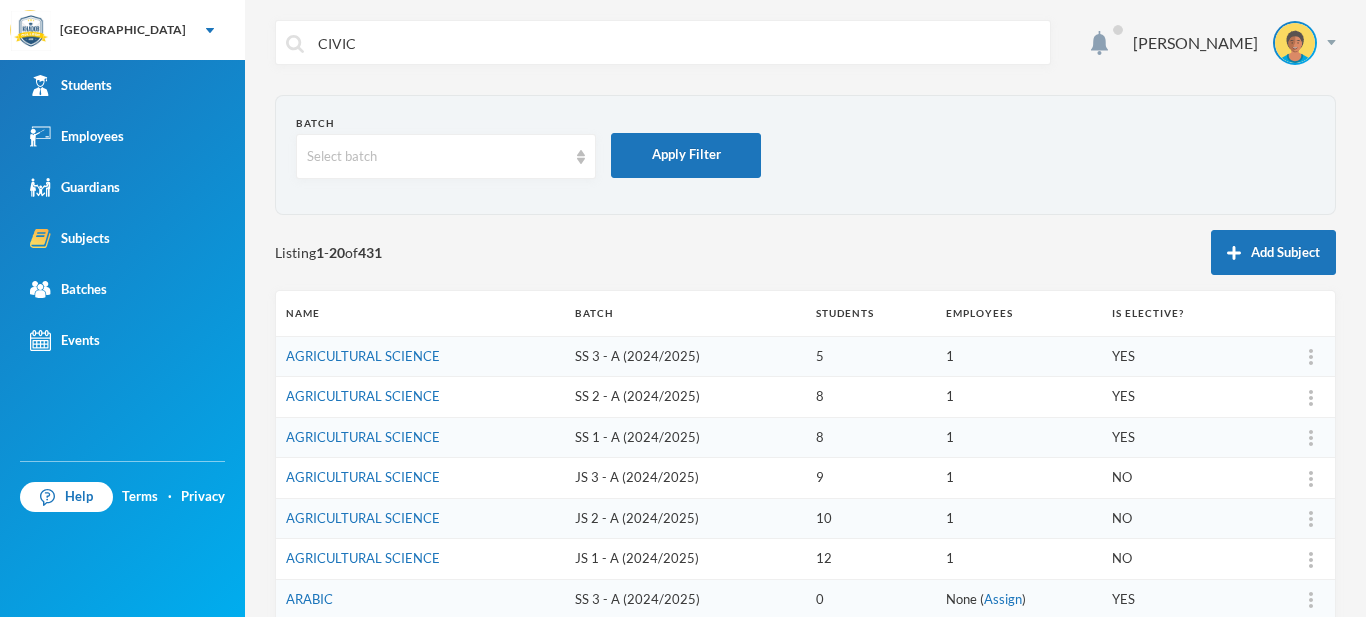 type on "CIVIC" 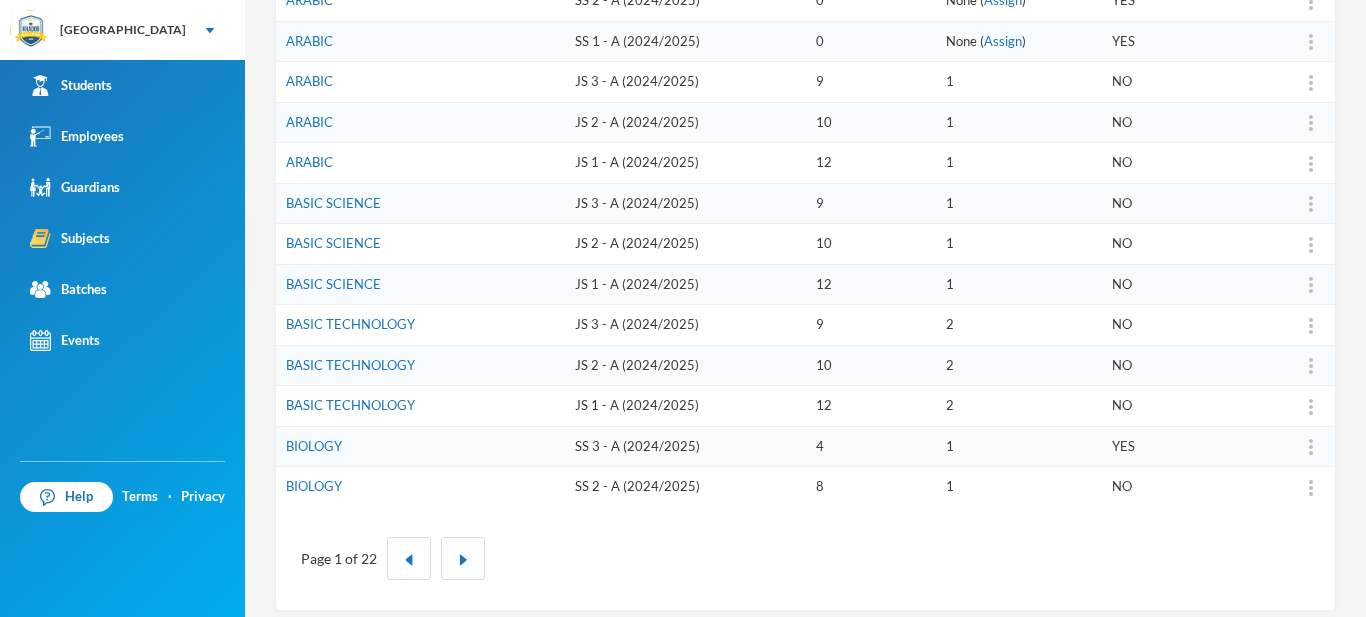 scroll, scrollTop: 653, scrollLeft: 0, axis: vertical 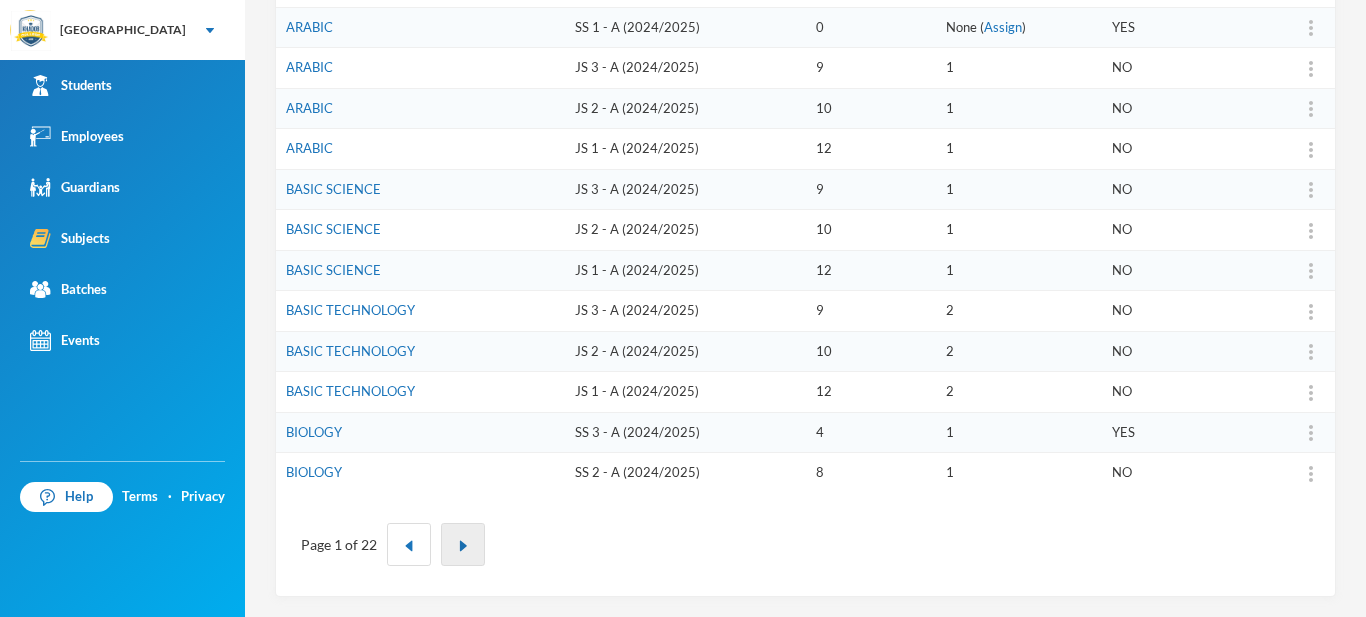click at bounding box center [463, 544] 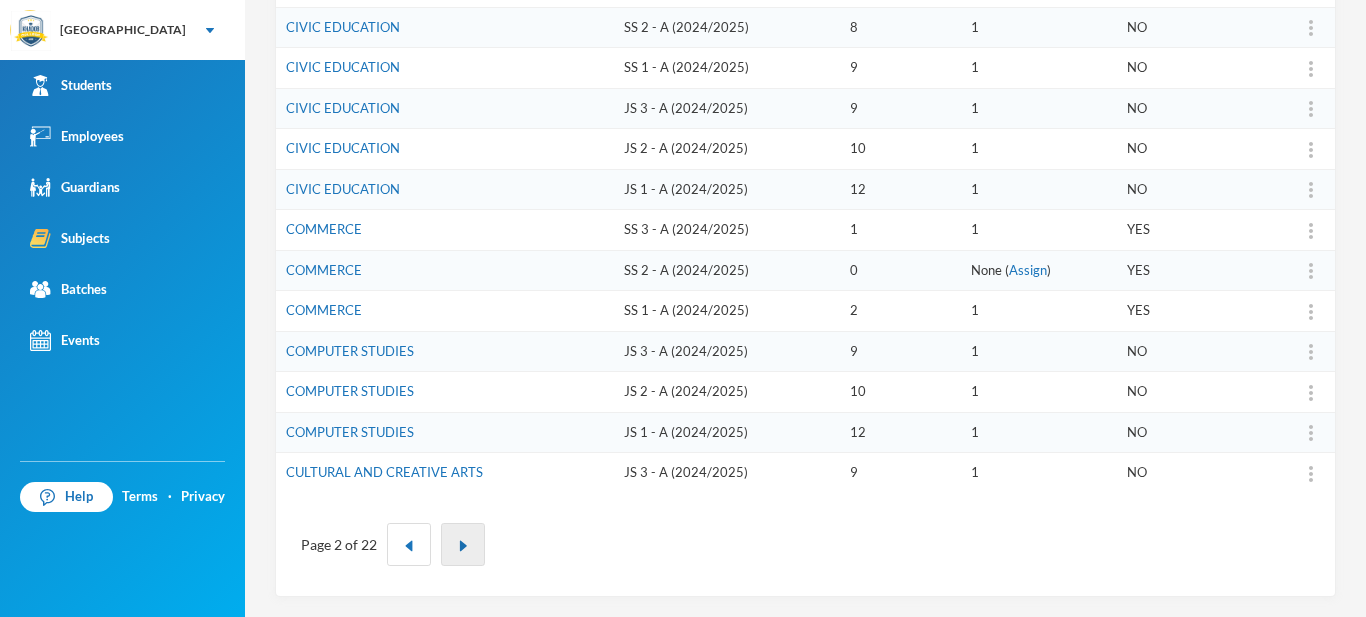 type 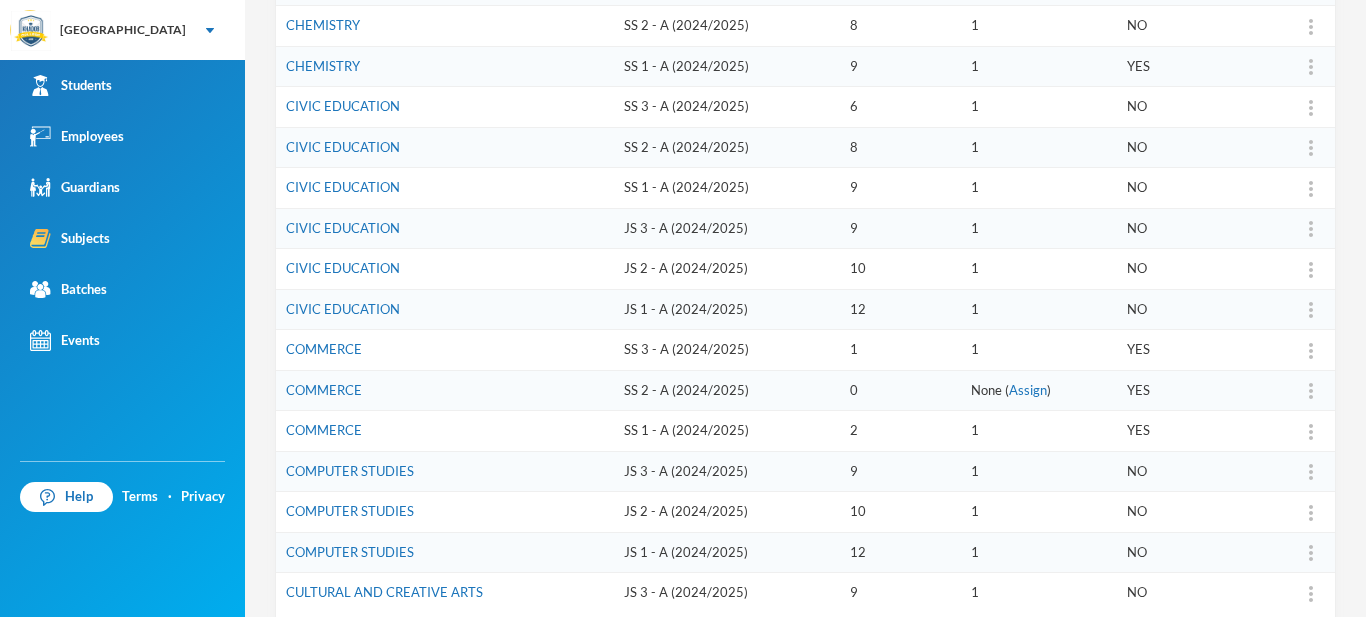 scroll, scrollTop: 493, scrollLeft: 0, axis: vertical 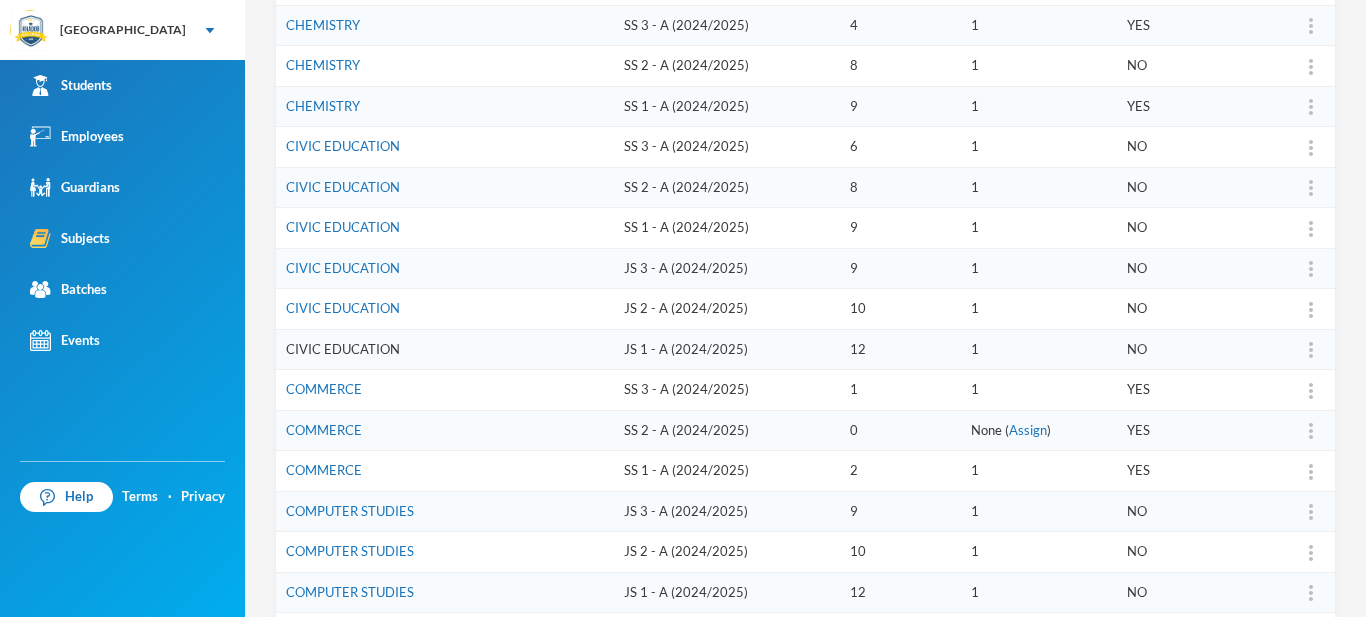 click on "CIVIC EDUCATION" at bounding box center (343, 349) 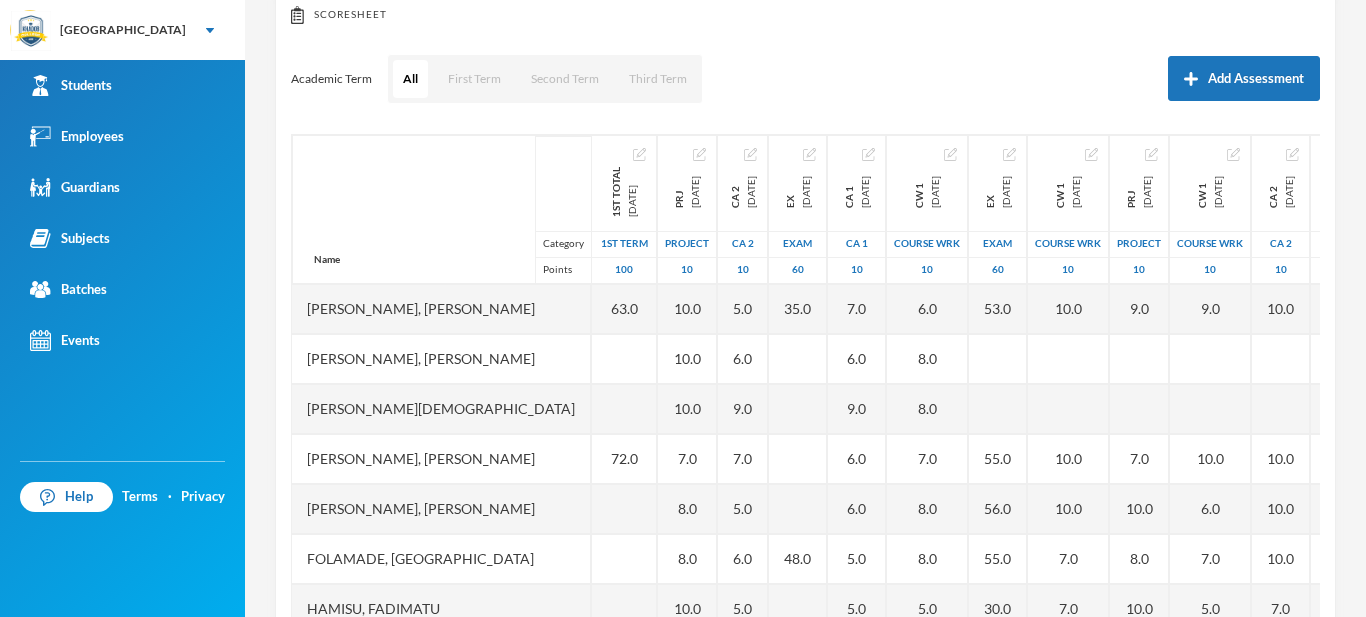 scroll, scrollTop: 295, scrollLeft: 0, axis: vertical 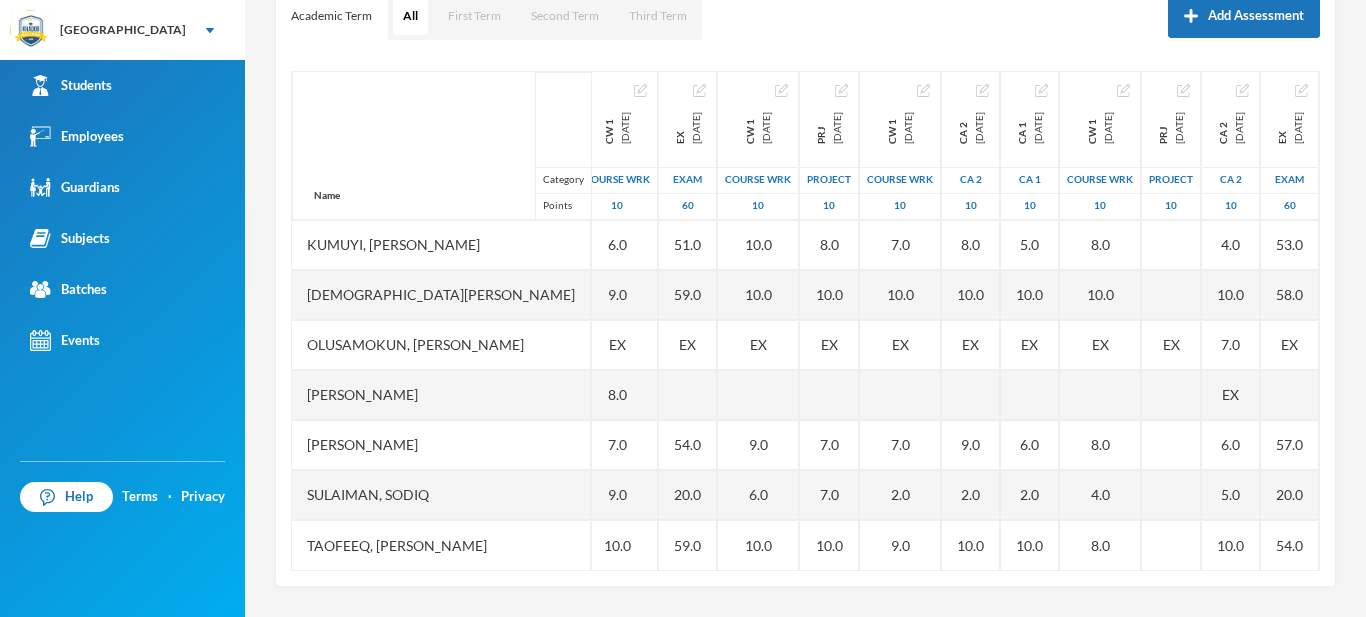 click on "Scoresheet Academic Term All First Term Second Term Third Term Add Assessment Name   Category Points Adam, Muqiz Adamu, Sodiq Abubakar Akinwole, Muhammad Anola, Adibah Inshirah Babawale, Abdulmujeeb Folamade, Fawaz Hamisu, Fadimatu Jamiu, Waliyullah Kumuyi, Lateef Taiwo Kumuyi, Waliyy Kehinde Mohammed, Fatimah Olusamokun, Taofeeq Akorede Owoyemi, Raheemah Shittu, Ahmed Sulaiman, Sodiq Taofeeq, Abdulwadud 1st Total 2024-11-23 1st Term 100 63.0 72.0 73.0 70.0 EX 76.0 90.0 PRJ 2024-12-14 project 10 10.0 10.0 10.0 7.0 8.0 8.0 10.0 7.0 8.0 8.0 7.0 EX 7.0 6.0 10.0 CA 2 2024-12-14 CA 2 10 5.0 6.0 9.0 7.0 5.0 6.0 5.0 7.0 6.0 7.0 7.0 EX 8.0 1.0 8.0 EX 2024-12-14 Exam 60 35.0 48.0 50.0 47.0 41.0 EX 48.0 54.0 CA 1 2024-12-14 CA 1 10 7.0 6.0 9.0 6.0 6.0 5.0 5.0 10.0 6.0 8.0 10.0 EX 2.0 6.0 1.0 8.0 CW 1 2024-12-14 COURSE WRK 10 6.0 8.0 8.0 7.0 8.0 8.0 5.0 9.0 6.0 6.0 9.0 EX 8.0 7.0 9.0 10.0 EX 2025-03-28 Exam 60 53.0 55.0 56.0 55.0 30.0 59.0 55.0 51.0 59.0 EX 54.0 20.0 59.0 CW 1 2025-03-28 COURSE WRK 10 10.0 10.0 10.0" at bounding box center (805, 257) 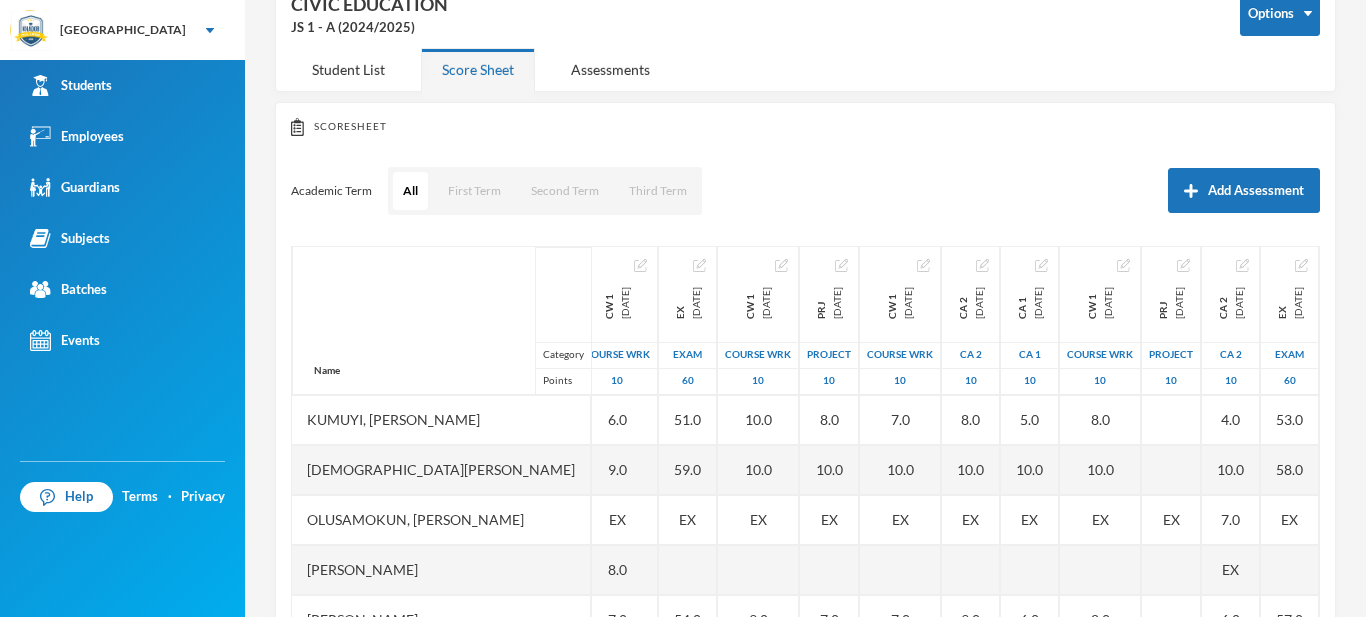 scroll, scrollTop: 0, scrollLeft: 0, axis: both 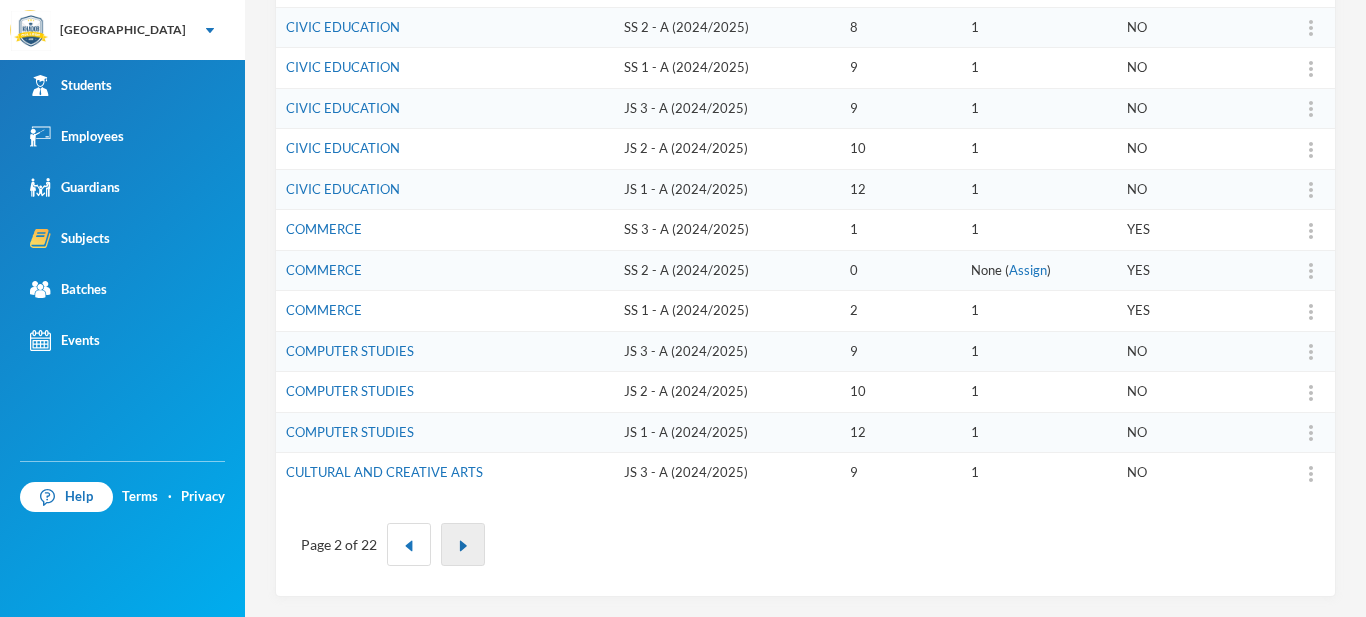 click at bounding box center (463, 544) 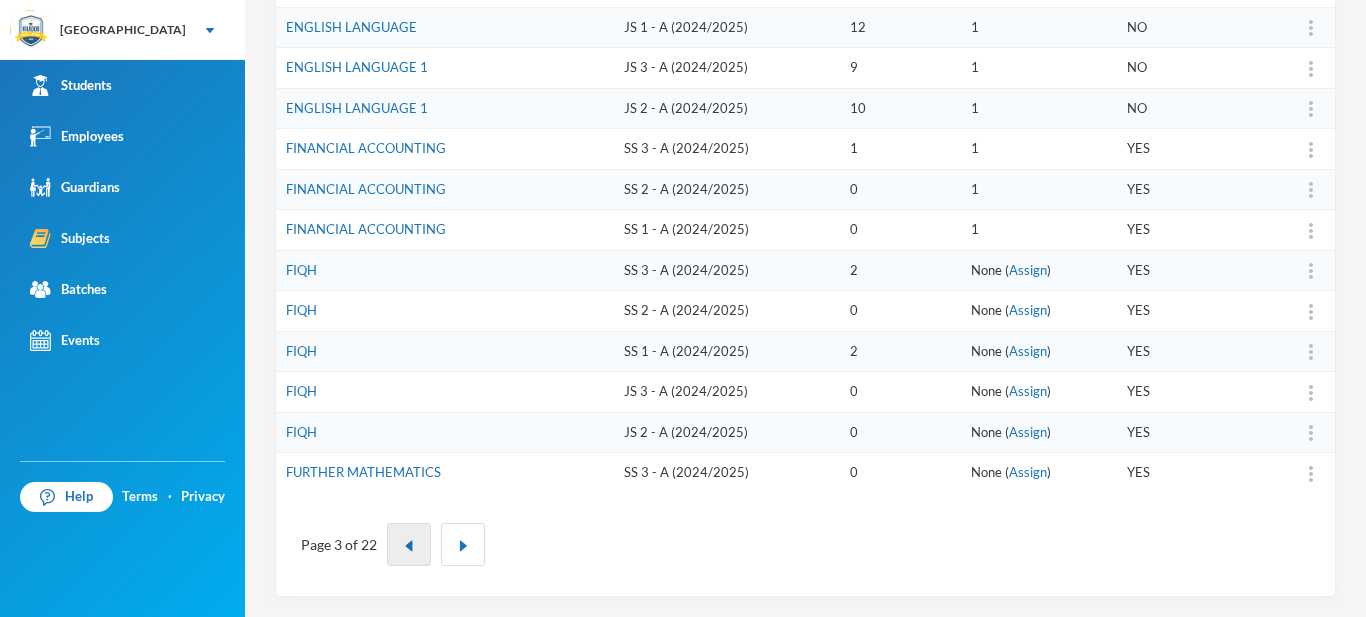 click at bounding box center (409, 544) 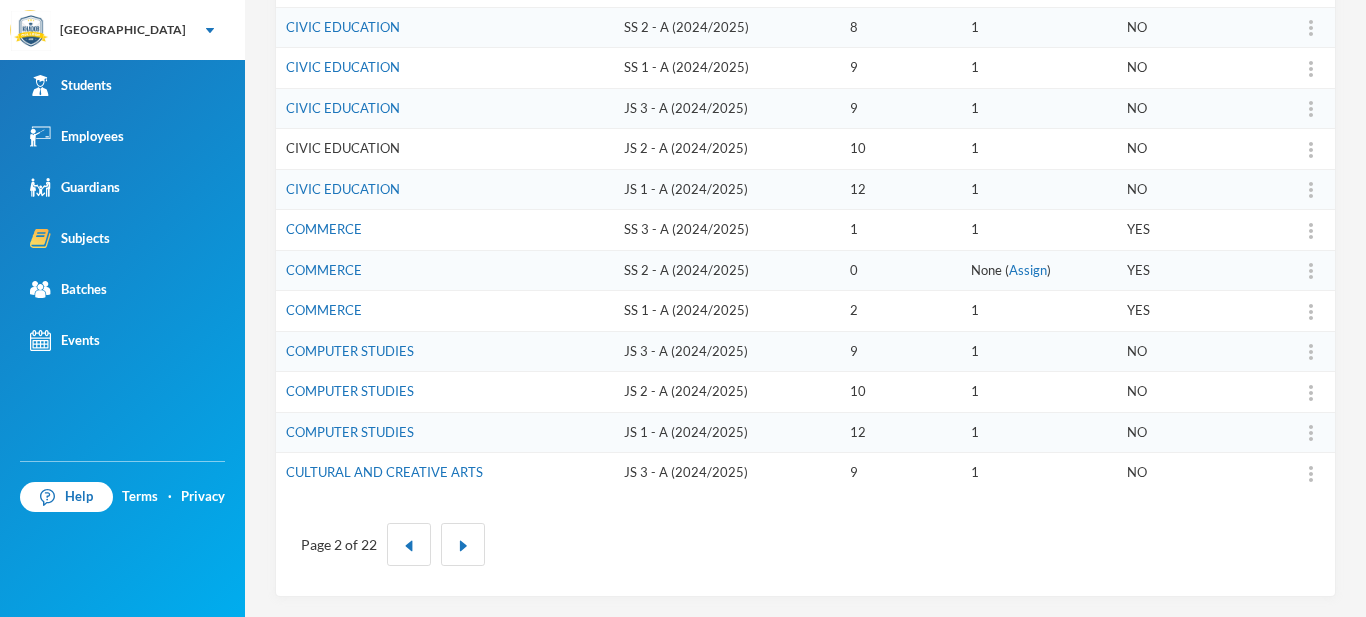 click on "CIVIC EDUCATION" at bounding box center [343, 148] 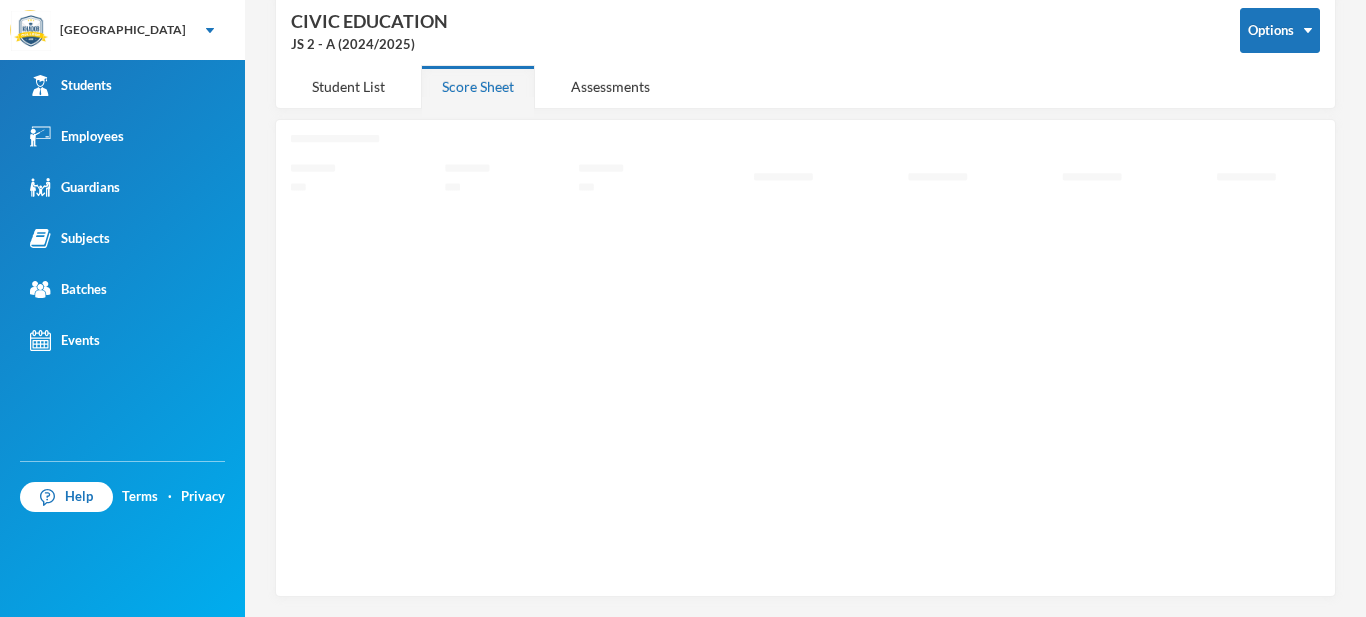 scroll, scrollTop: 96, scrollLeft: 0, axis: vertical 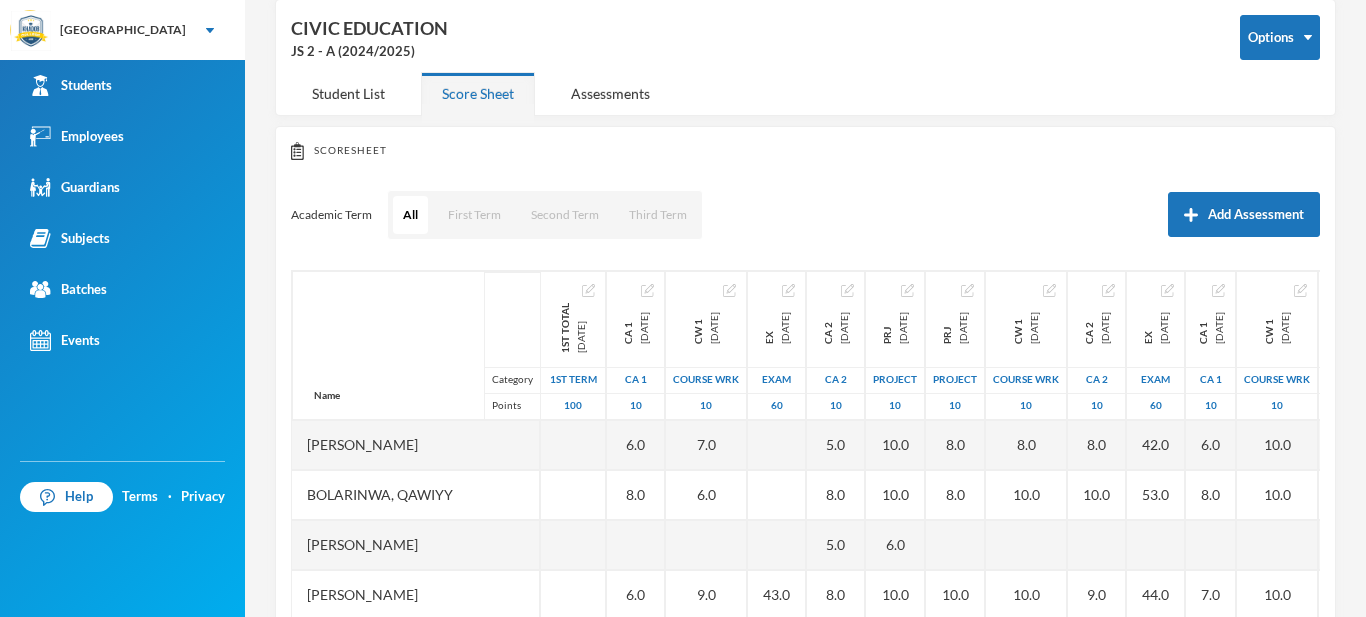 click on "Name   Category Points" at bounding box center (416, 345) 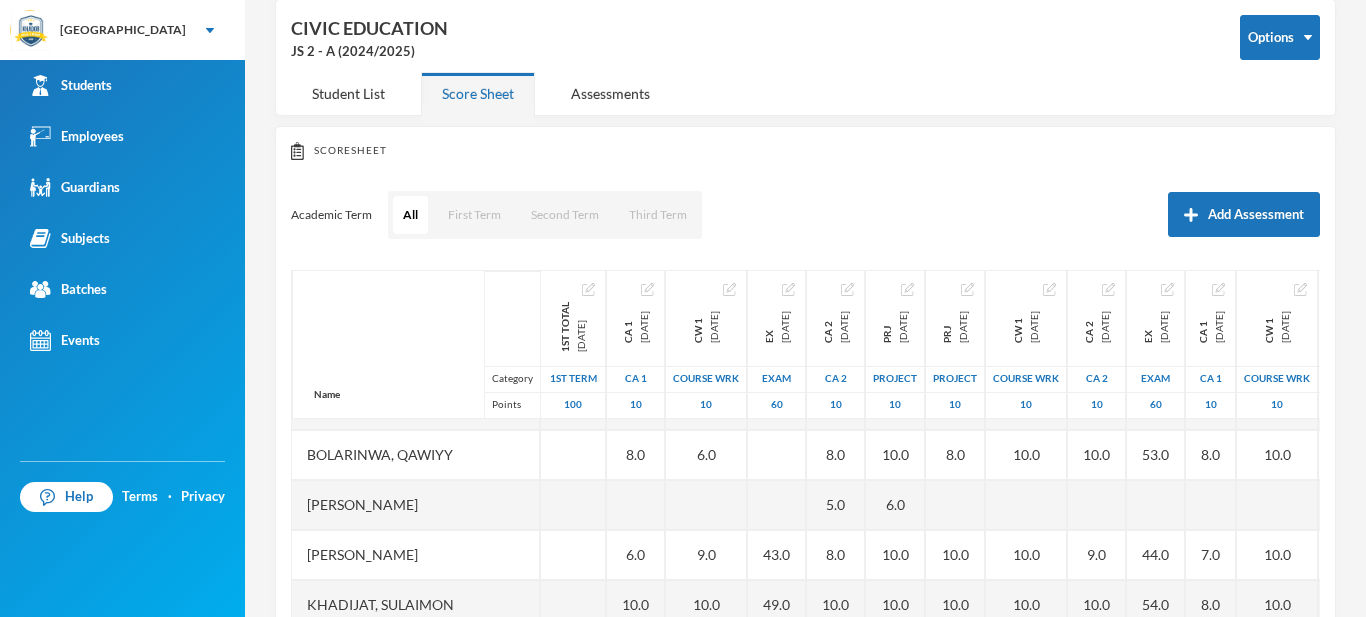 scroll, scrollTop: 129, scrollLeft: 0, axis: vertical 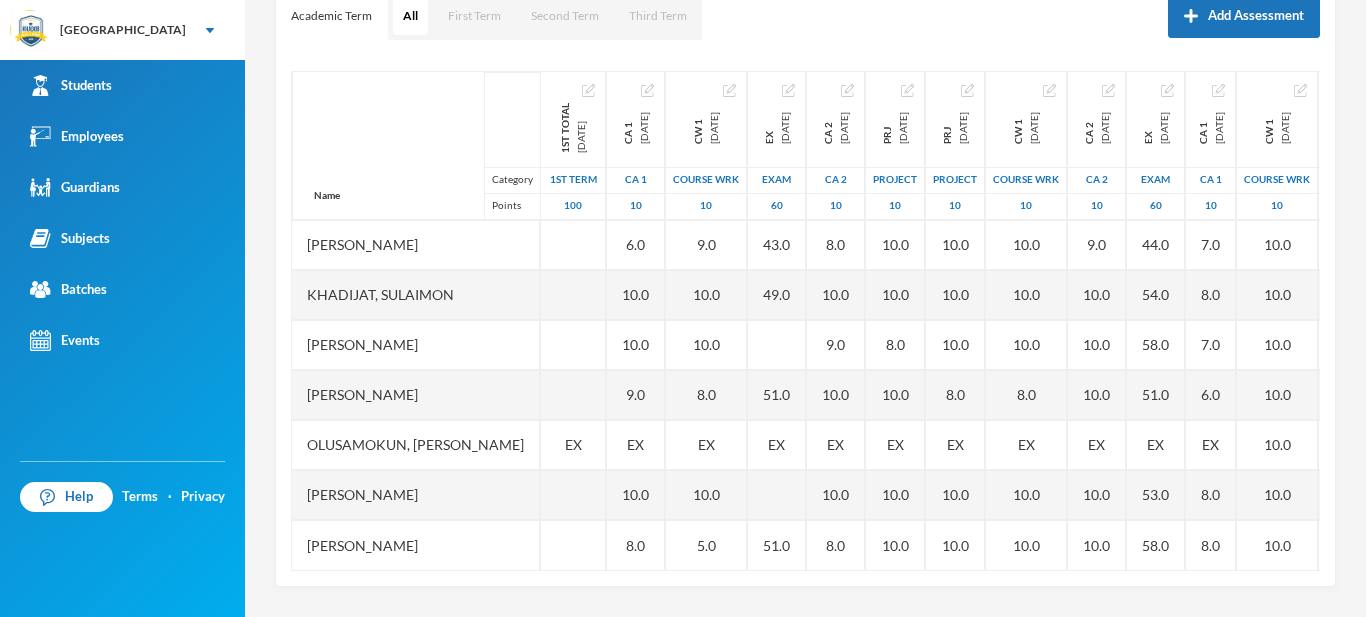 click on "Khadijat, Sulaimon" at bounding box center (416, 295) 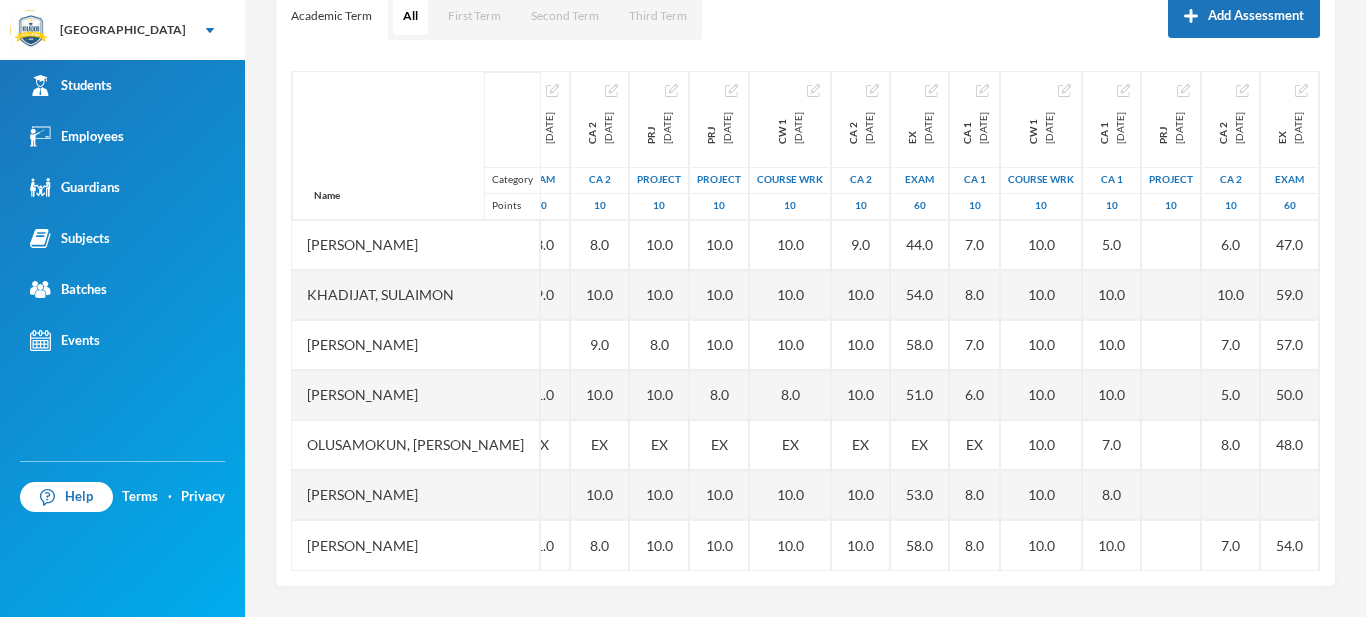 scroll, scrollTop: 166, scrollLeft: 404, axis: both 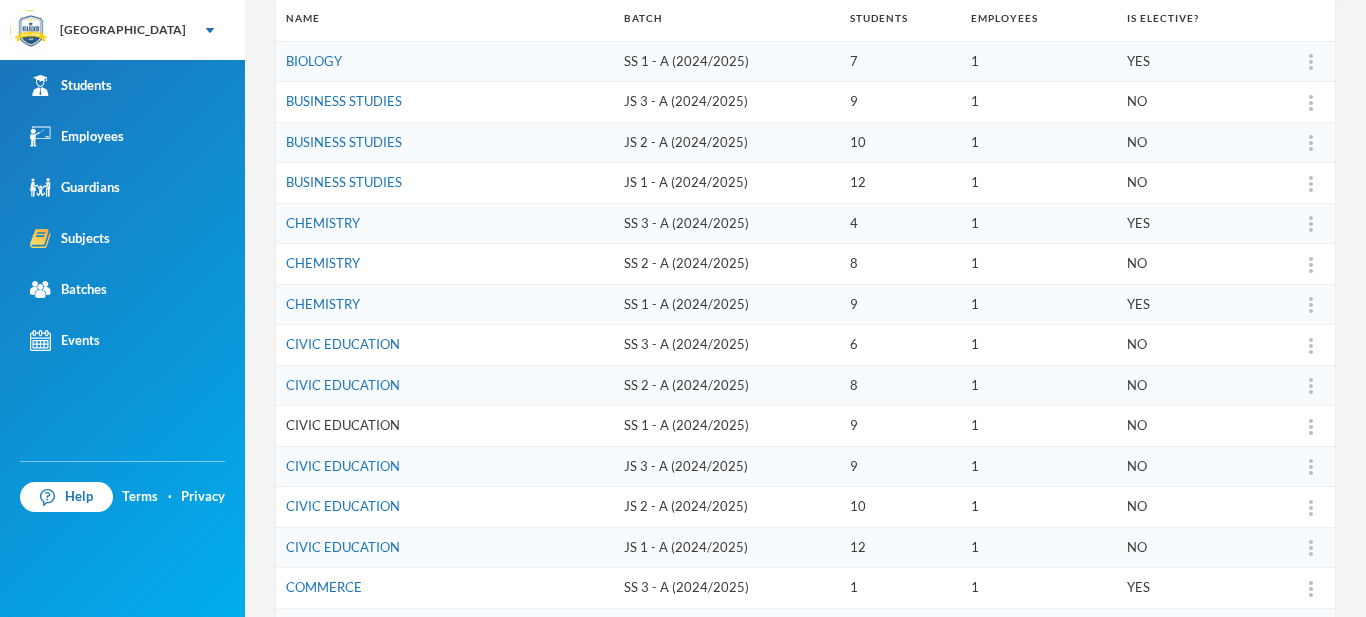 click on "CIVIC EDUCATION" at bounding box center [343, 425] 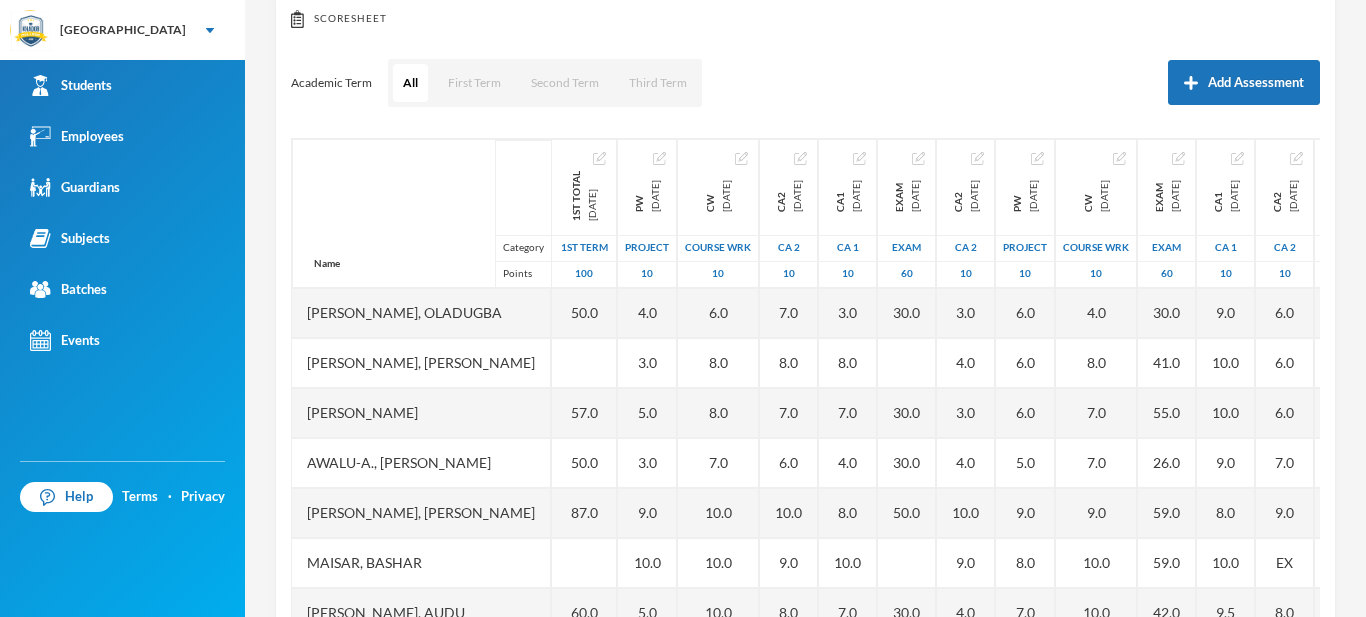 scroll, scrollTop: 295, scrollLeft: 0, axis: vertical 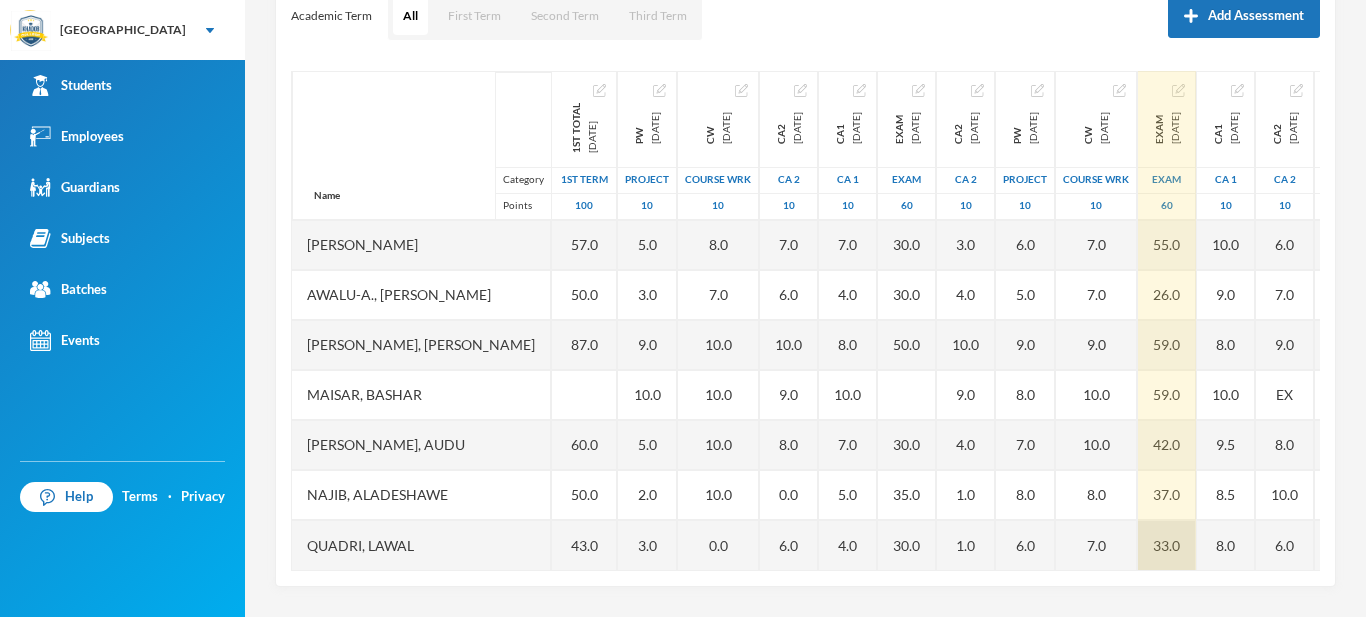 click on "33.0" at bounding box center [1167, 545] 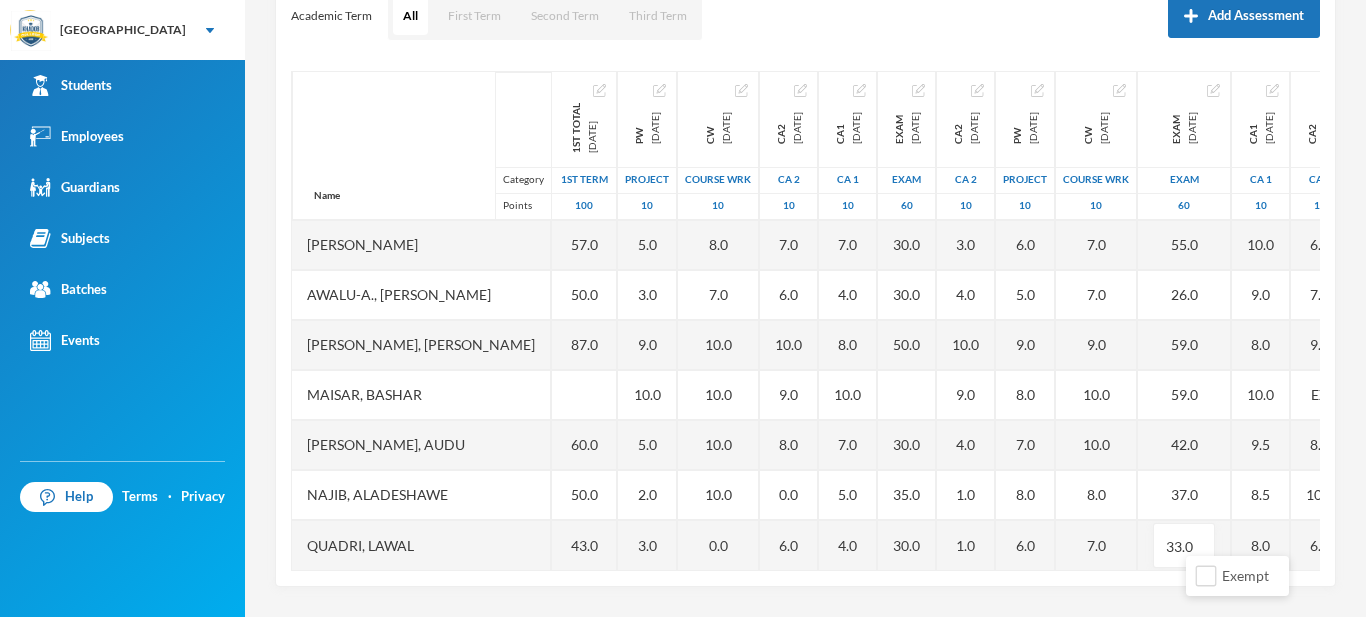 scroll, scrollTop: 116, scrollLeft: 404, axis: both 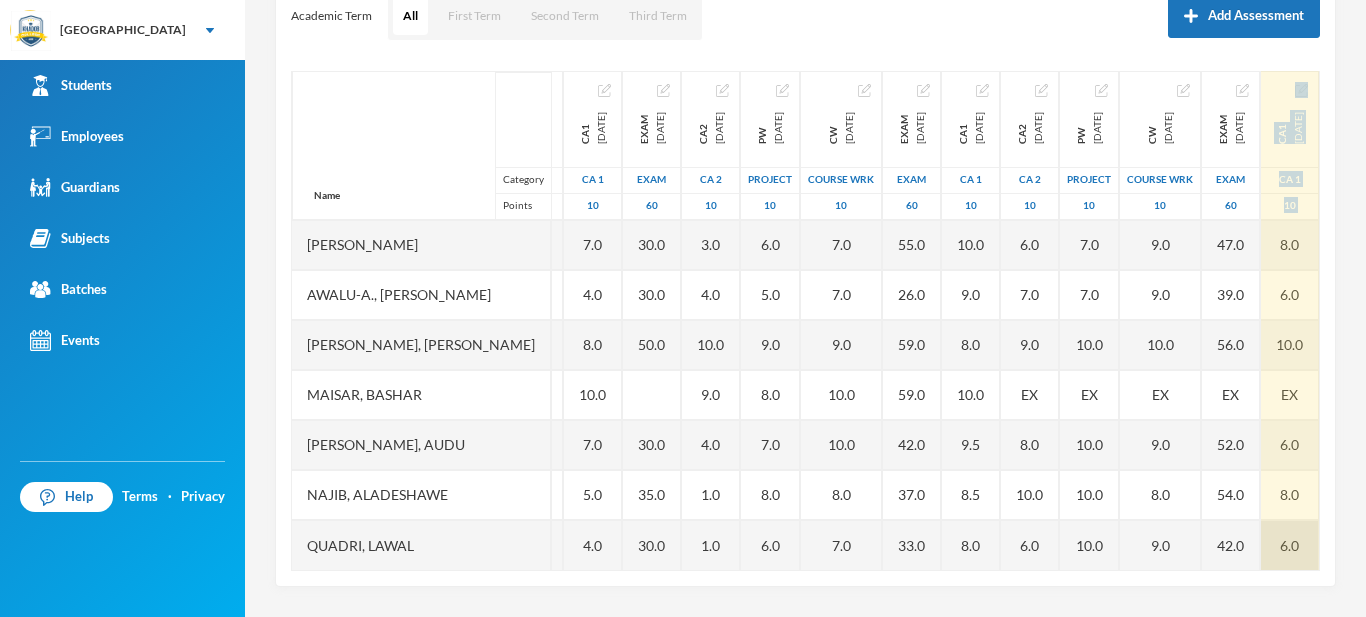 drag, startPoint x: 1181, startPoint y: 558, endPoint x: 1225, endPoint y: 551, distance: 44.553337 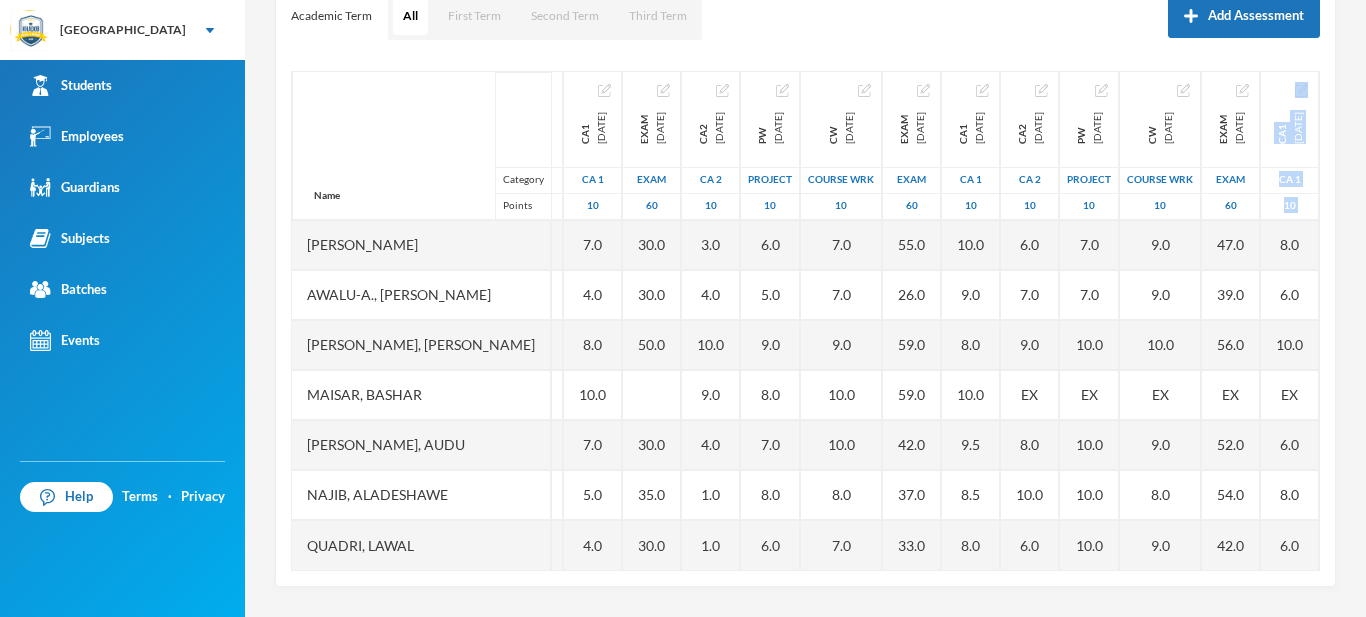 click on "CIVIC AKINOLA SAHEED Options CIVIC EDUCATION SS 1 - A (2024/2025) Student List Score Sheet Assessments  Scoresheet Academic Term All First Term Second Term Third Term Add Assessment Name   Category Points Abdulrahman, Oladugba Abubakar, Qudus Olawale Adebayo, Abdulkareem Awalu-a., Akinola Khalid, Owolabi Maisar, Bashar Mukhtar, Audu Najib, Aladeshawe Quadri, Lawal 1st Total 2024-11-23 1st Term 100 50.0 57.0 50.0 87.0 60.0 50.0 43.0 PW 2024-12-03 project 10 4.0 3.0 5.0 3.0 9.0 10.0 5.0 2.0 3.0 CW 2024-12-03 COURSE WRK 10 6.0 8.0 8.0 7.0 10.0 10.0 10.0 10.0 0.0 CA2 2024-12-03 CA 2 10 7.0 8.0 7.0 6.0 10.0 9.0 8.0 0.0 6.0 CA1 2024-12-03 CA 1 10 3.0 8.0 7.0 4.0 8.0 10.0 7.0 5.0 4.0 EXAM 2024-12-04 Exam 60 30.0 30.0 30.0 50.0 30.0 35.0 30.0 CA2 2025-03-04 CA 2 10 3.0 4.0 3.0 4.0 10.0 9.0 4.0 1.0 1.0 PW 2025-03-04 project 10 6.0 6.0 6.0 5.0 9.0 8.0 7.0 8.0 6.0 CW 2025-03-04 COURSE WRK 10 4.0 8.0 7.0 7.0 9.0 10.0 10.0 8.0 7.0 EXAM 2025-03-04 Exam 60 30.0 41.0 55.0 26.0 59.0 59.0 42.0 37.0 33.0 CA1 2025-03-04 CA 1 10" at bounding box center [805, 308] 